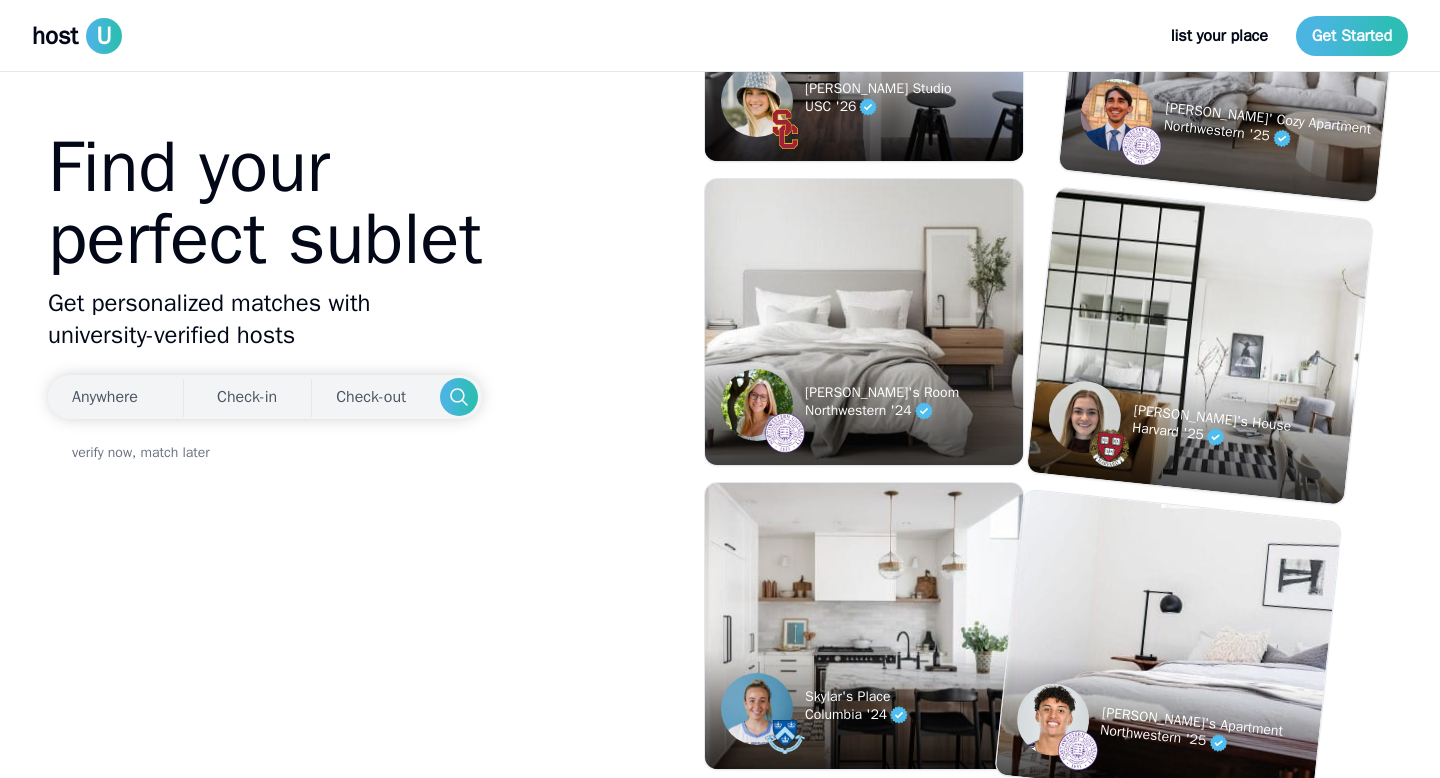 scroll, scrollTop: 0, scrollLeft: 0, axis: both 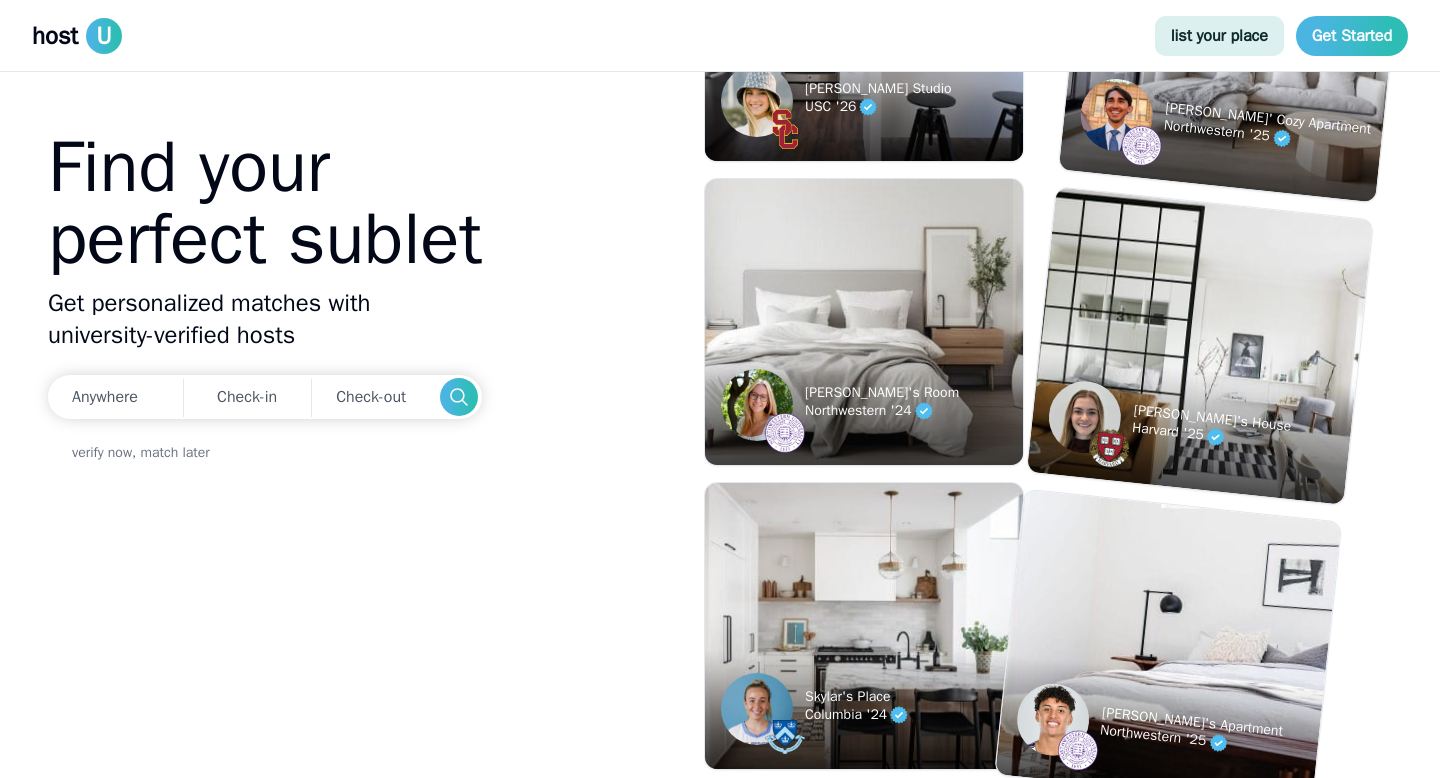 click on "list your place" at bounding box center [1219, 36] 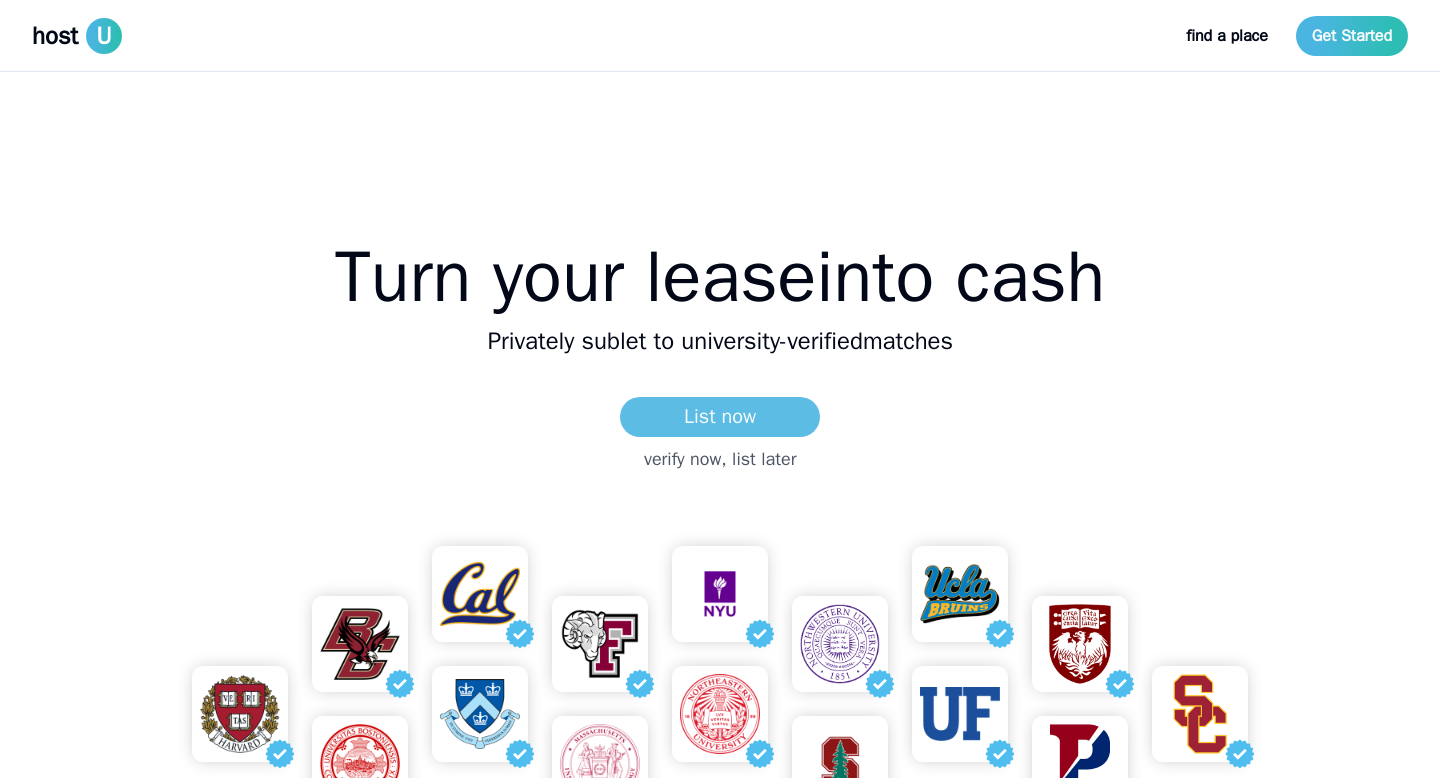 click on "List now" at bounding box center [720, 417] 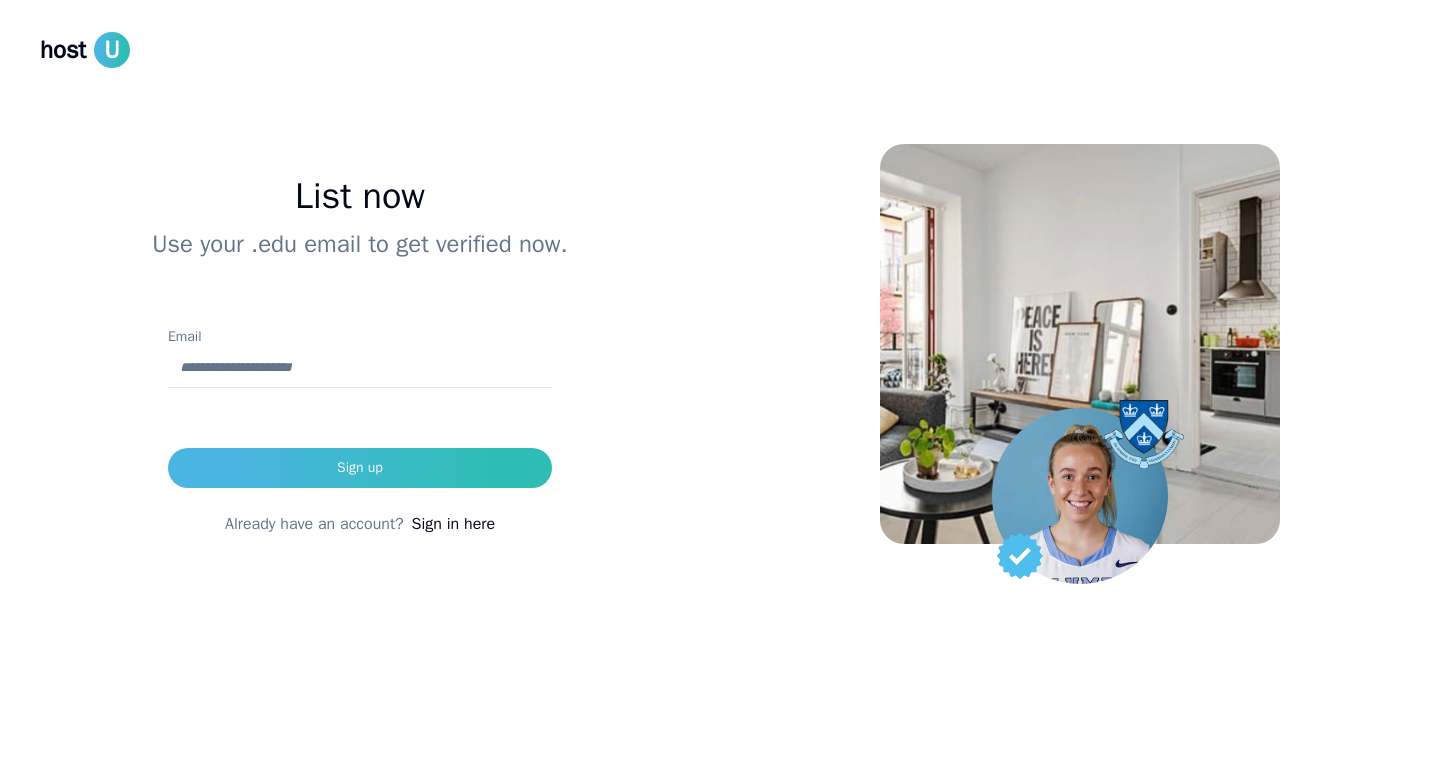click on "Email" at bounding box center [360, 368] 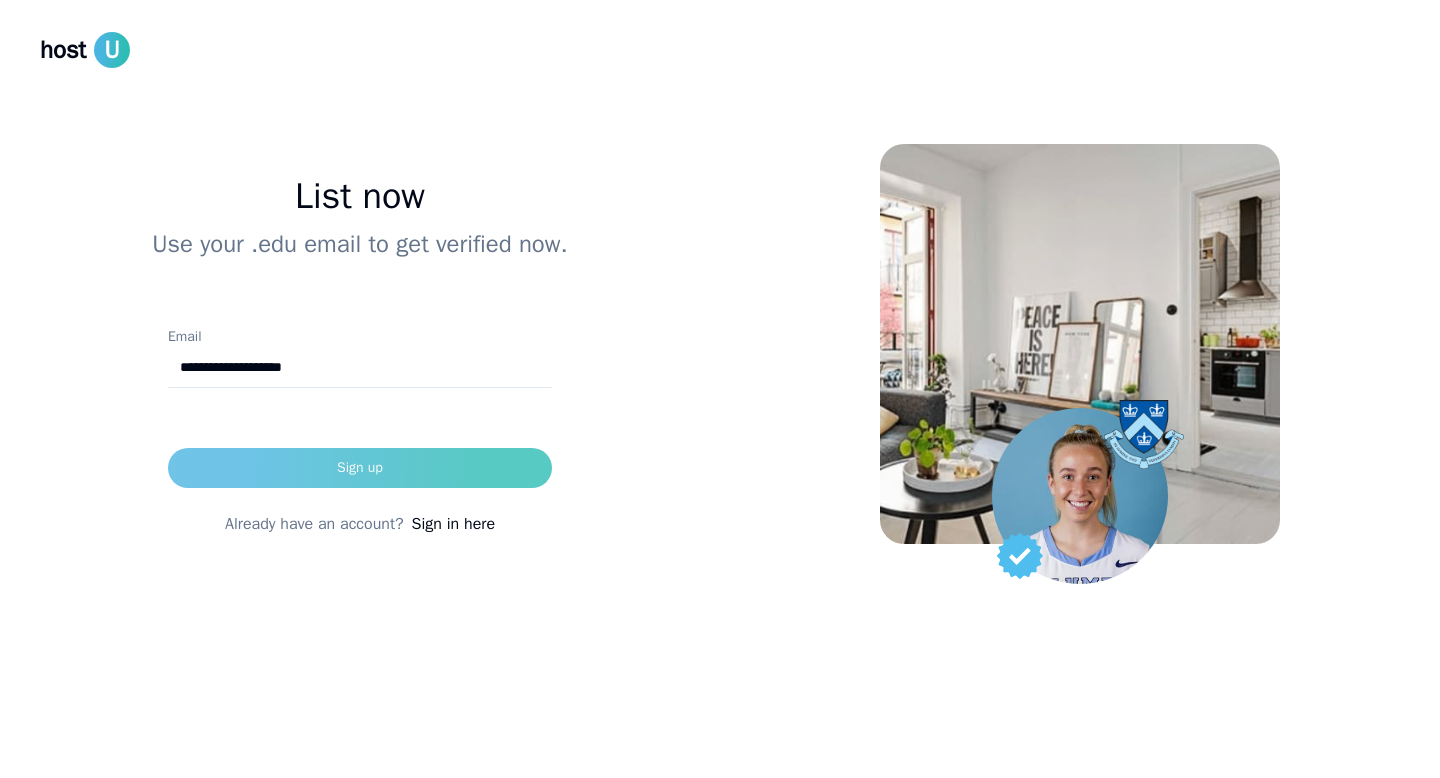 click on "Sign up" at bounding box center (360, 468) 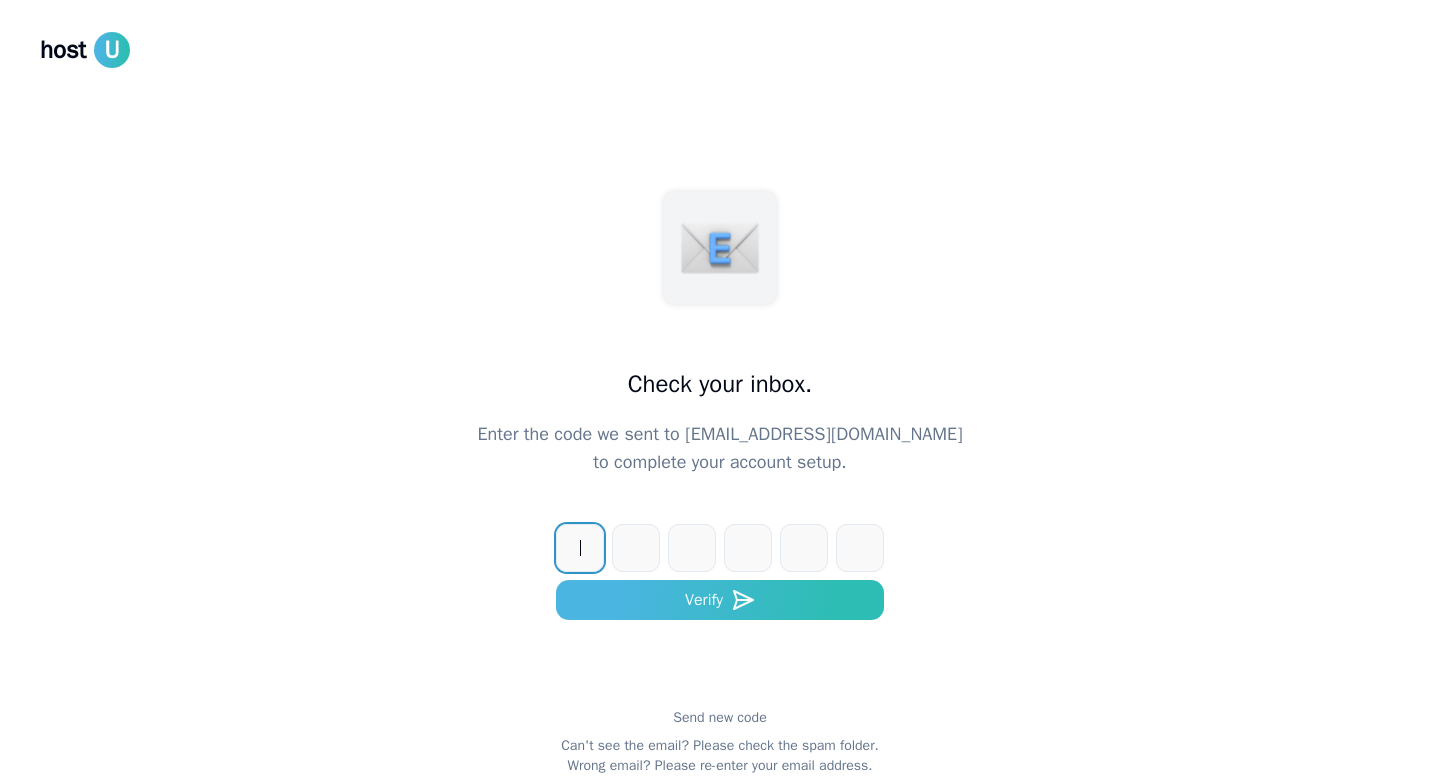 paste on "******" 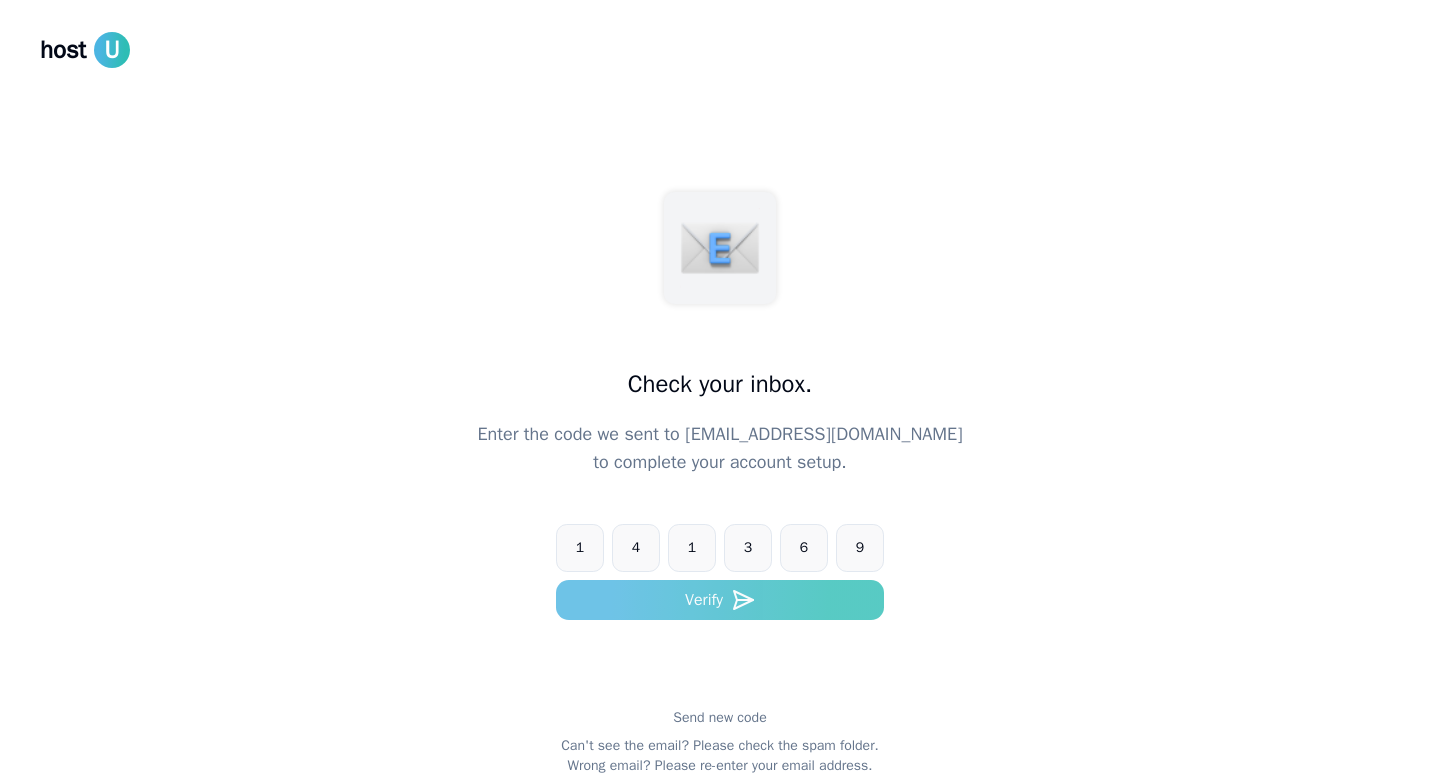 click on "Verify" at bounding box center (720, 600) 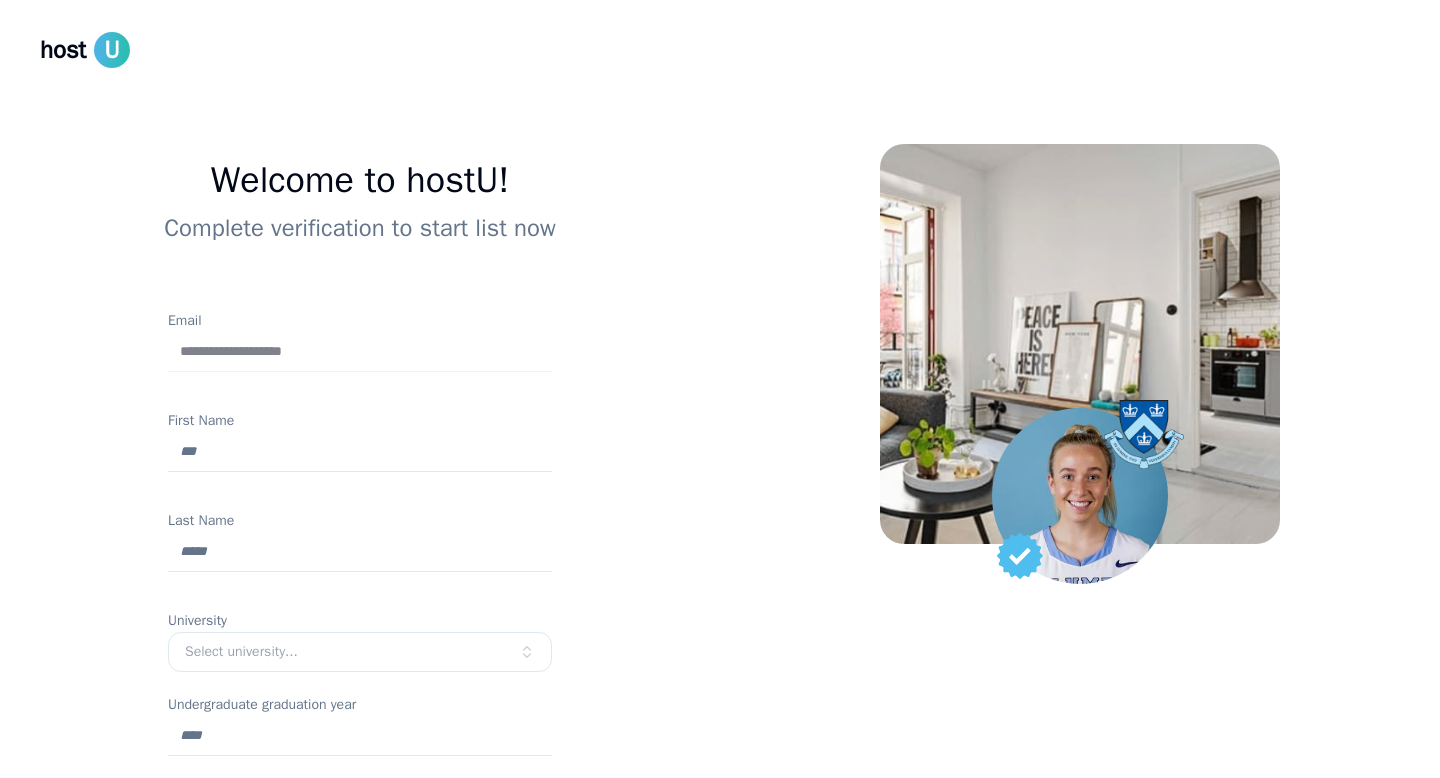 click on "First Name" at bounding box center (360, 452) 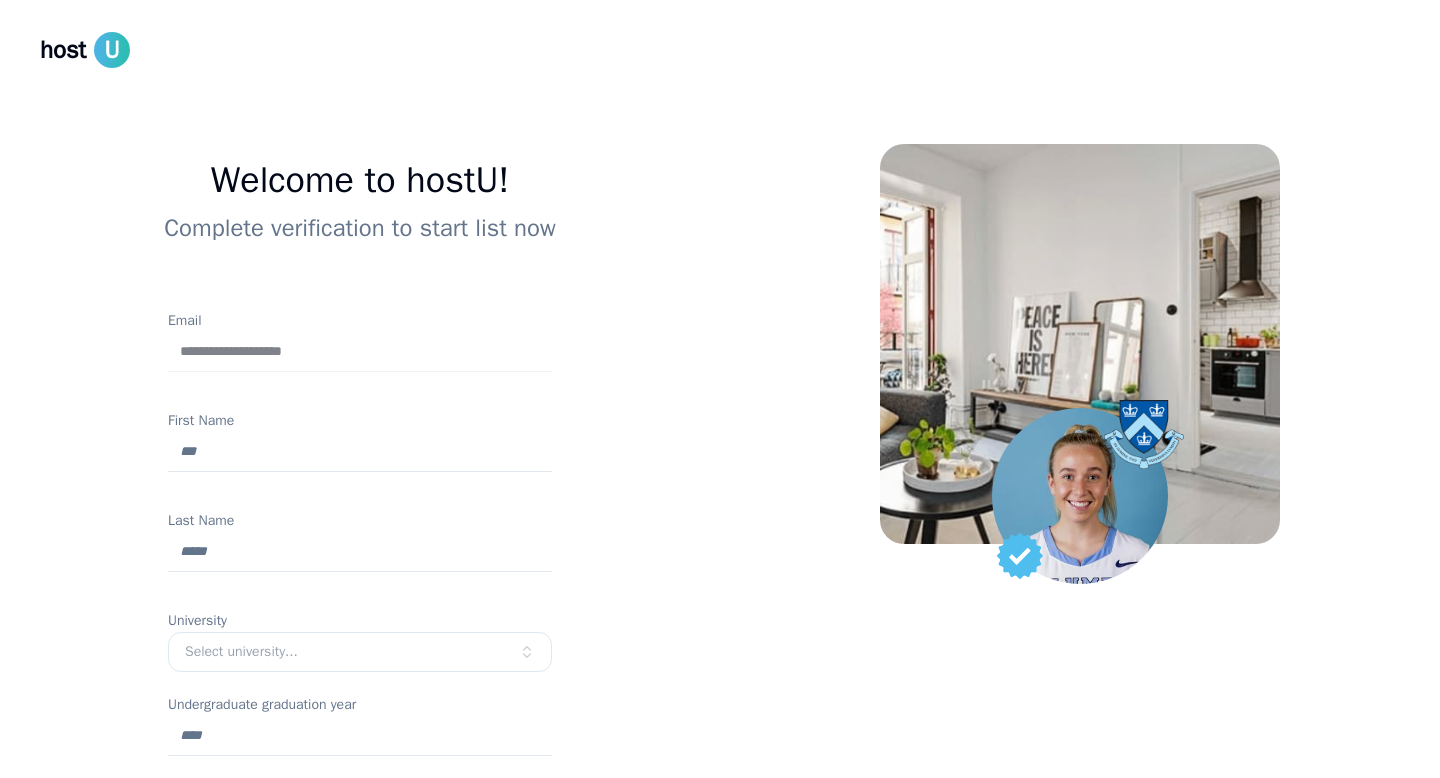 type on "******" 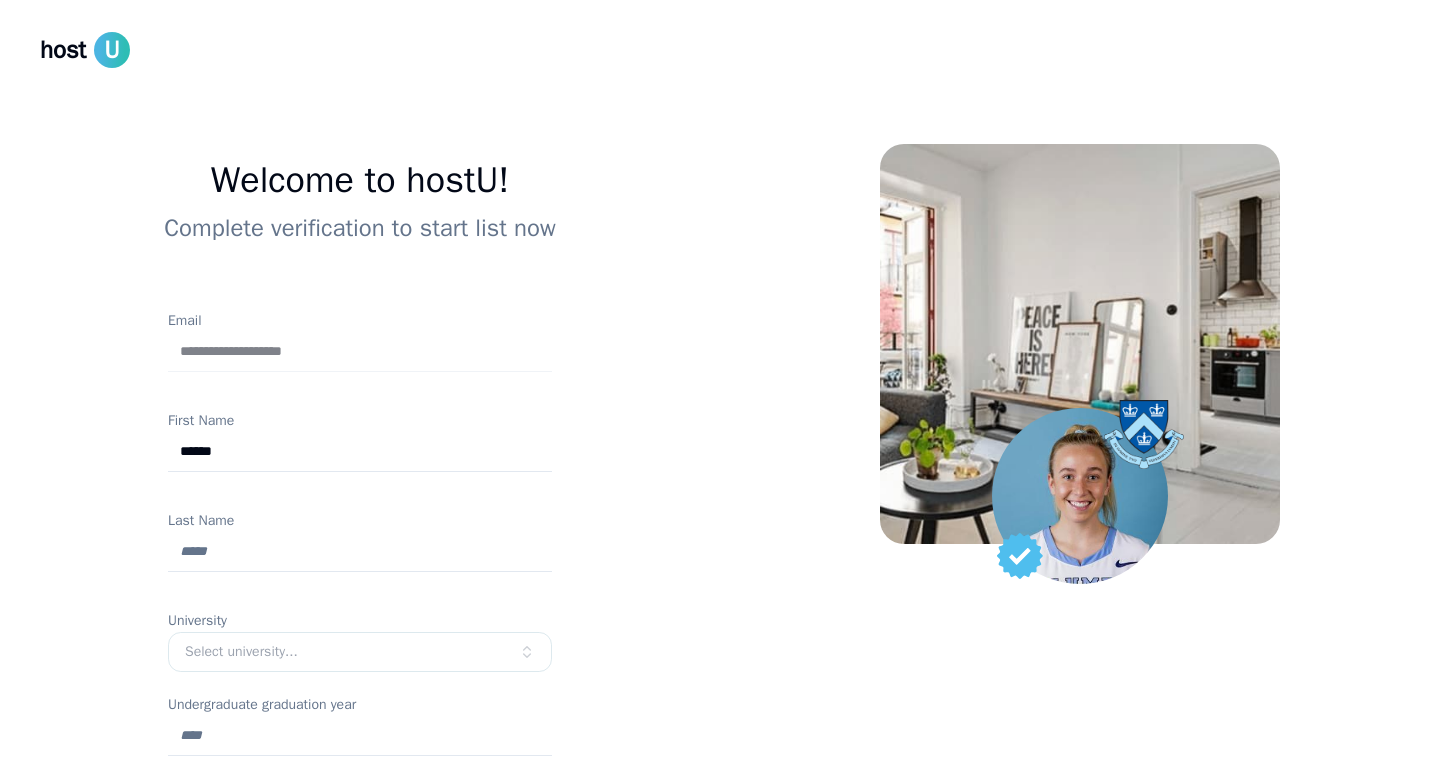 type on "********" 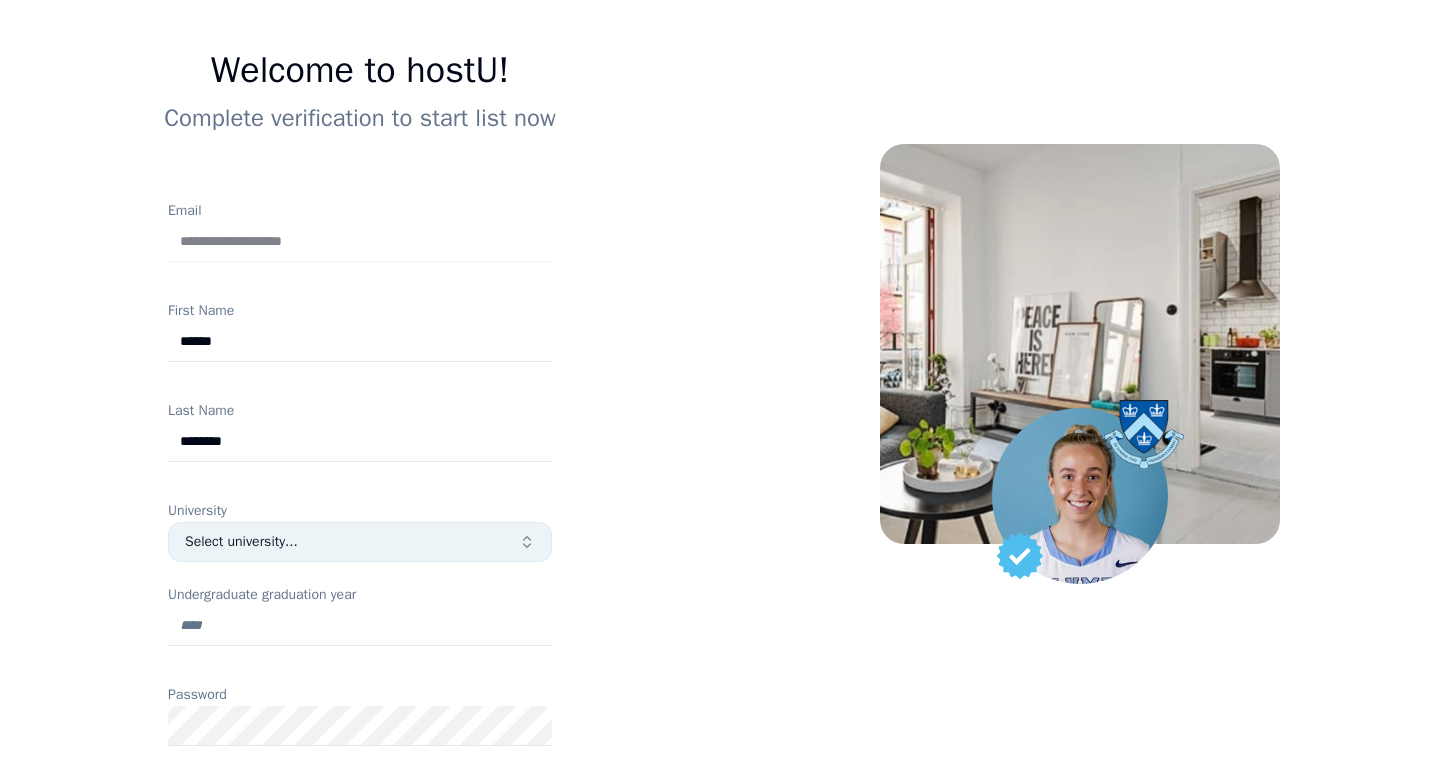 scroll, scrollTop: 128, scrollLeft: 0, axis: vertical 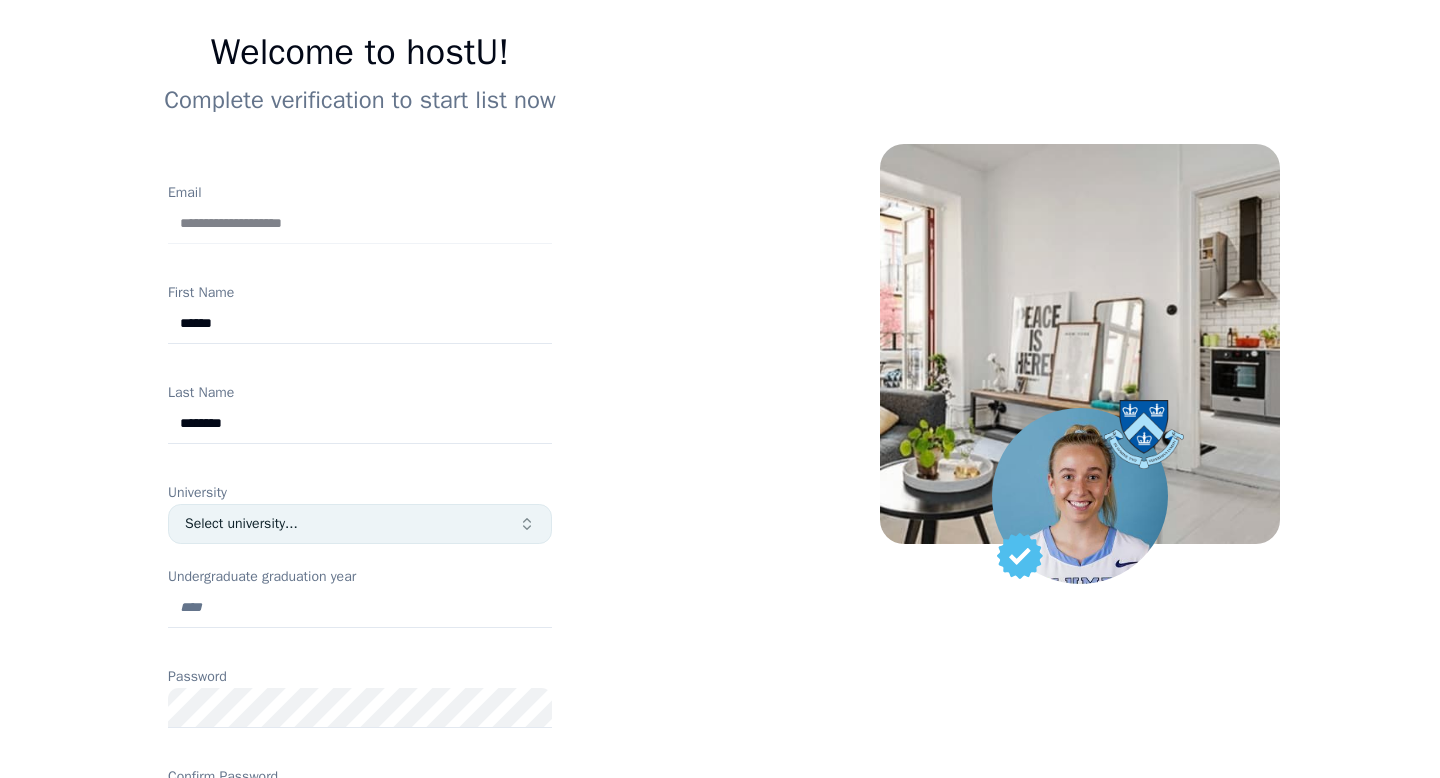 click on "Select university..." at bounding box center (352, 524) 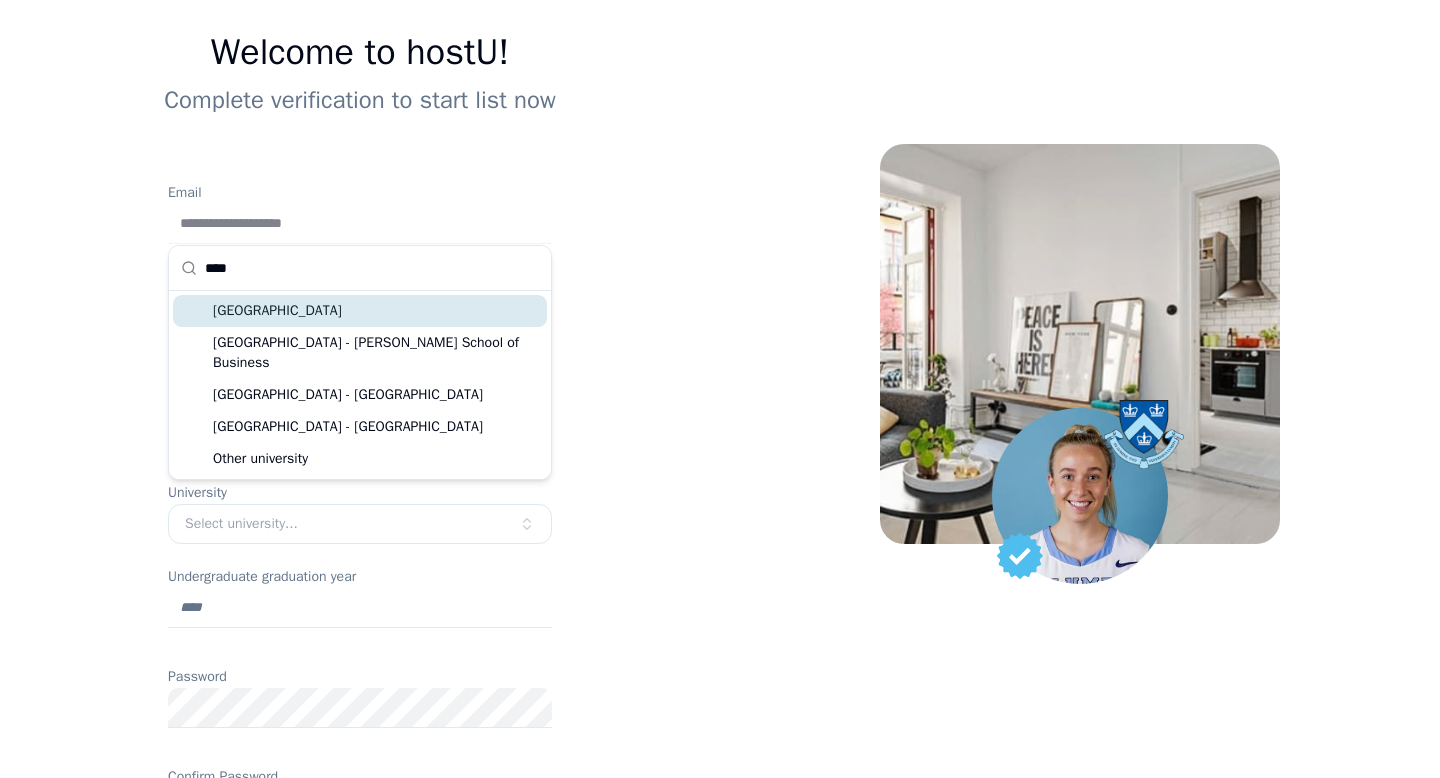 type on "****" 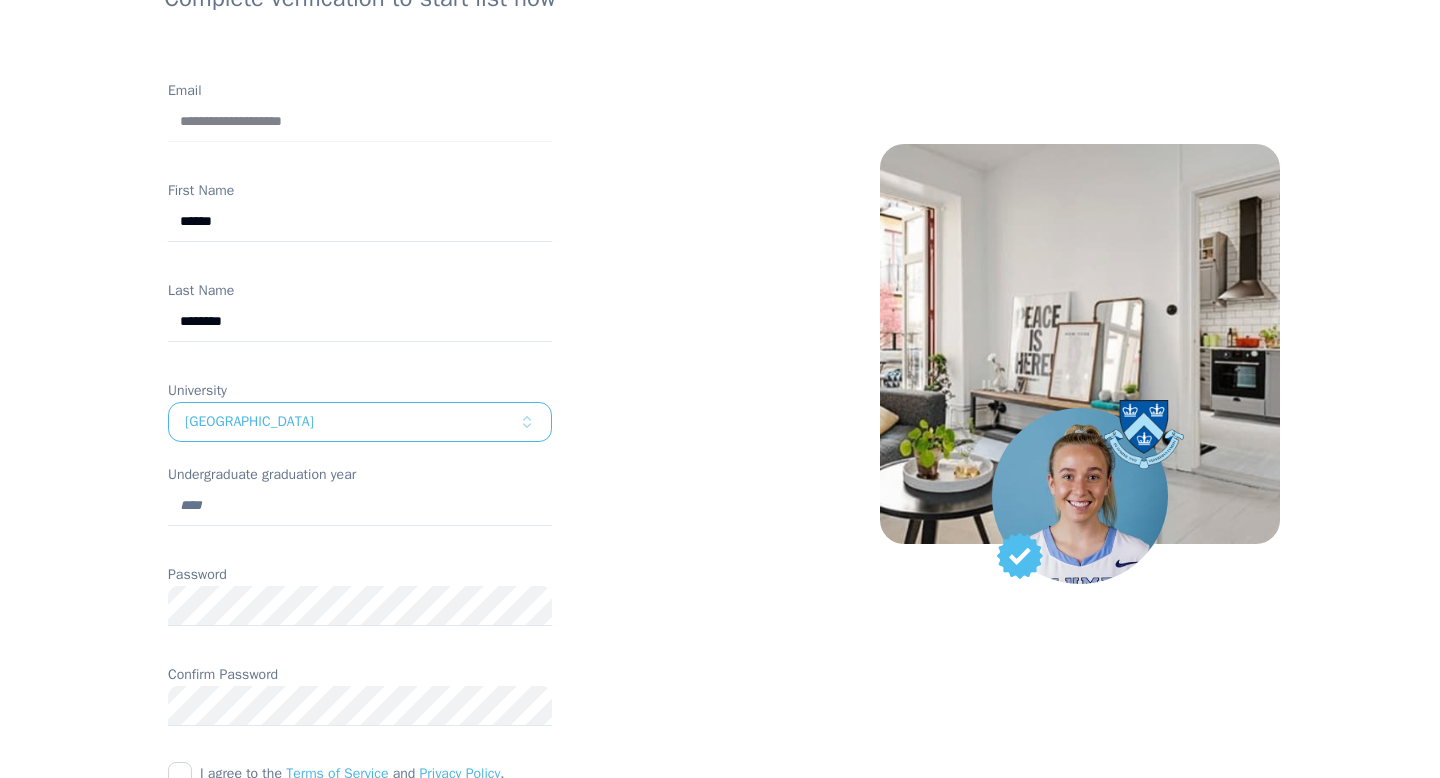 scroll, scrollTop: 240, scrollLeft: 0, axis: vertical 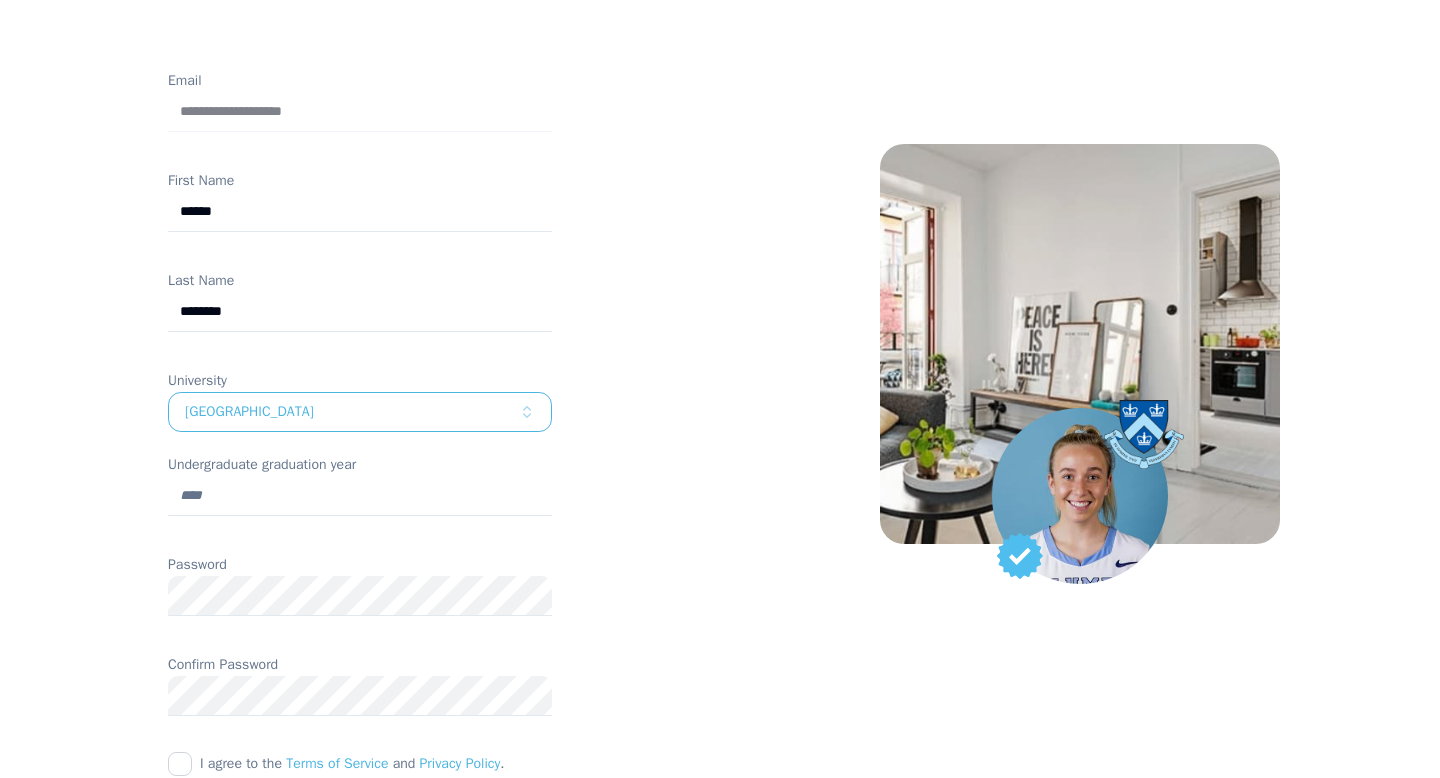 click on "Undergraduate graduation year" at bounding box center (360, 496) 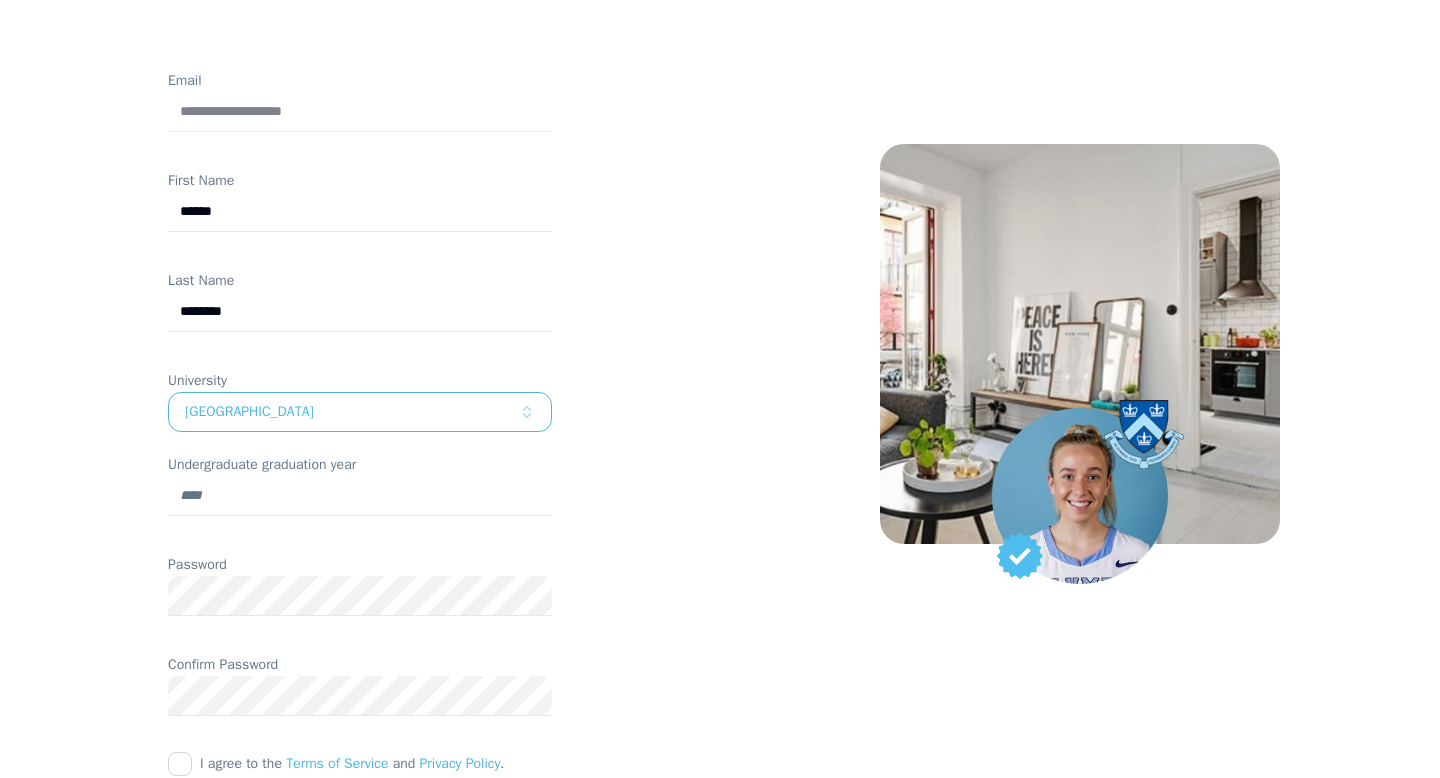 type on "****" 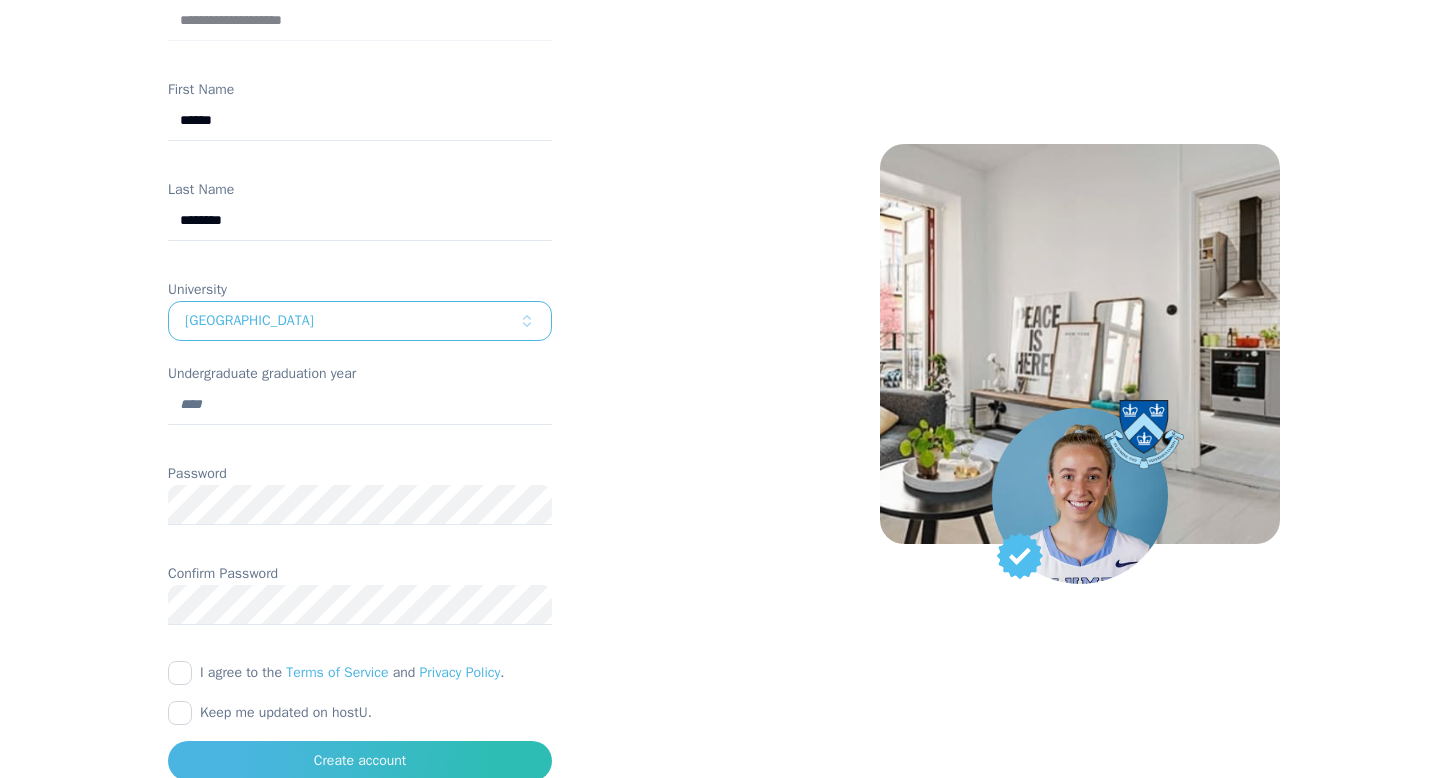 scroll, scrollTop: 462, scrollLeft: 0, axis: vertical 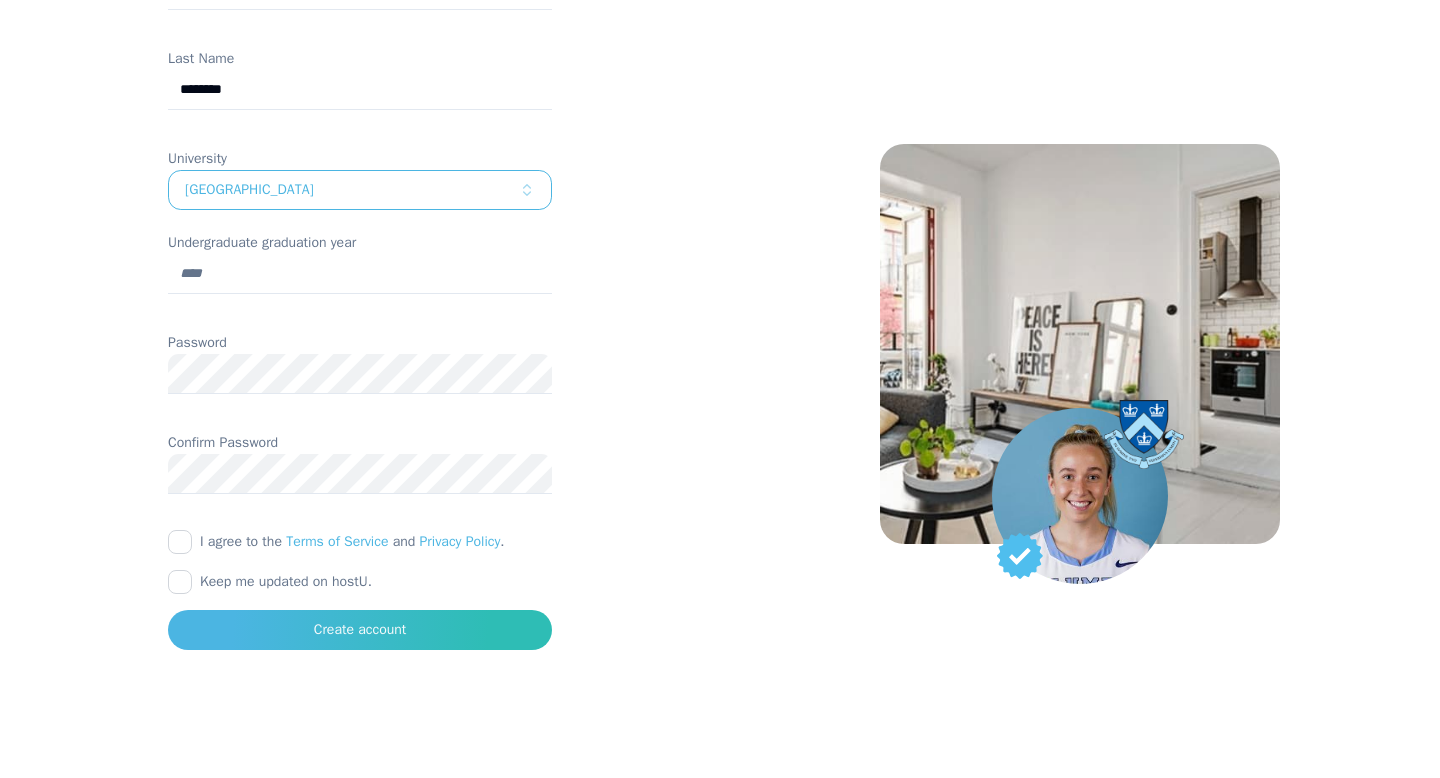 click on "I agree to the   Terms of Service   and   Privacy Policy ." at bounding box center (360, 542) 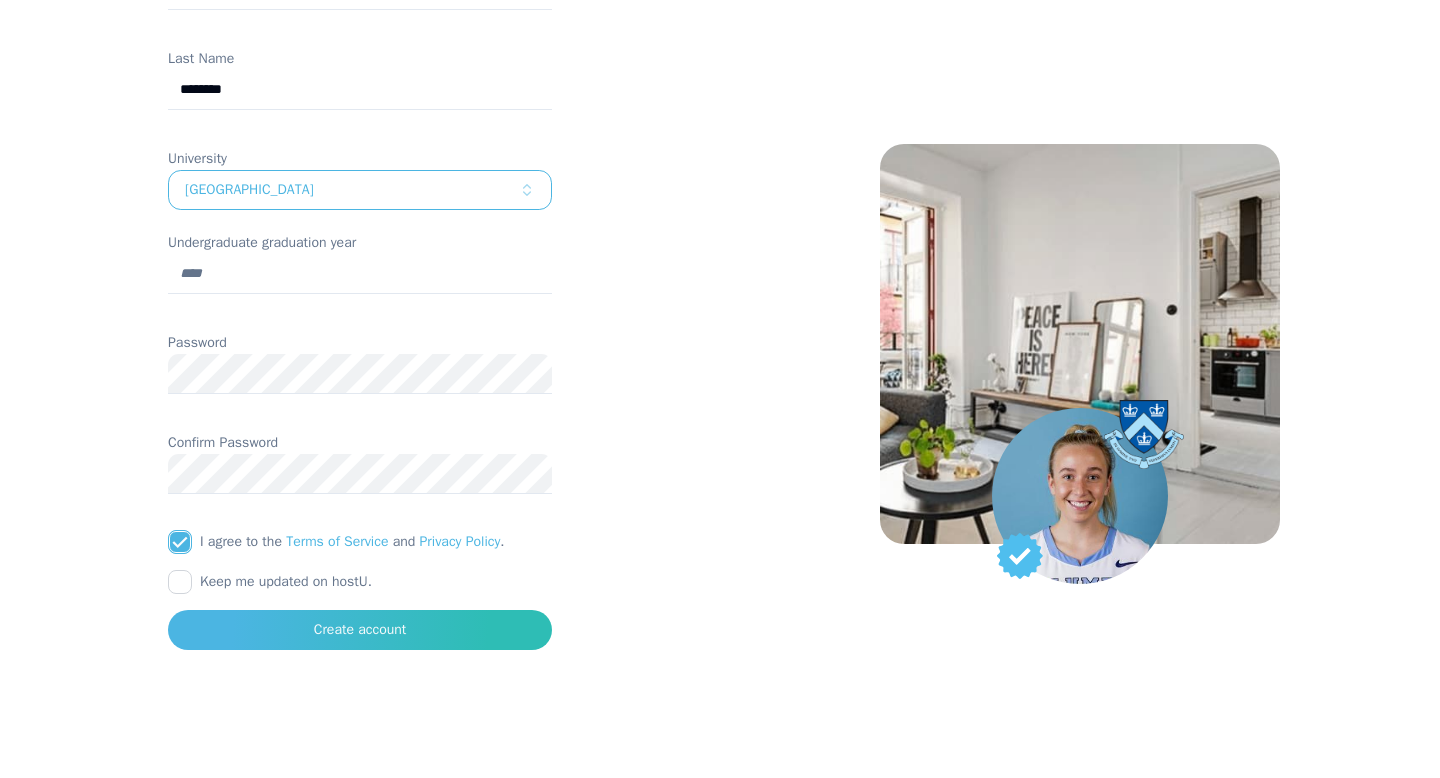 click on "Keep me updated on hostU." at bounding box center (180, 582) 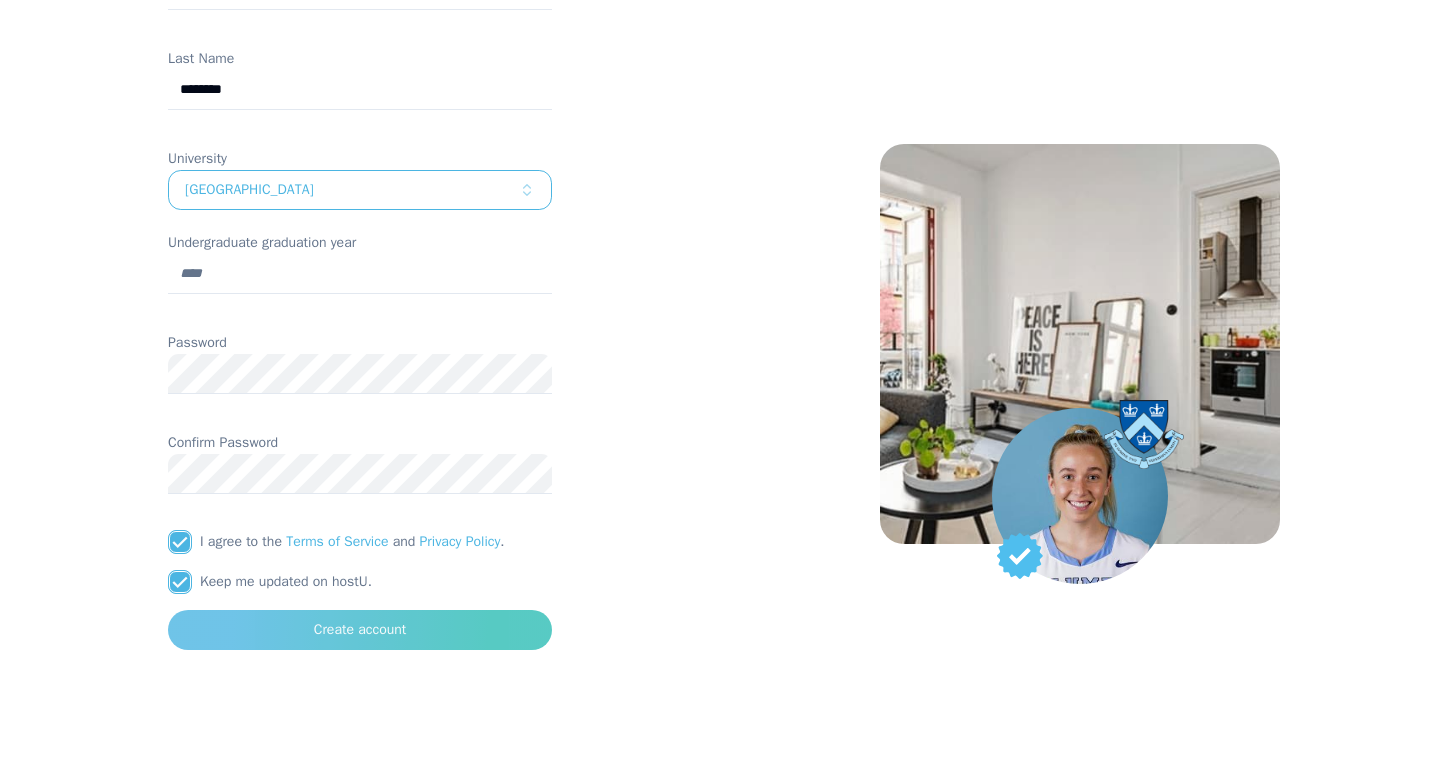 click on "Create account" at bounding box center (360, 630) 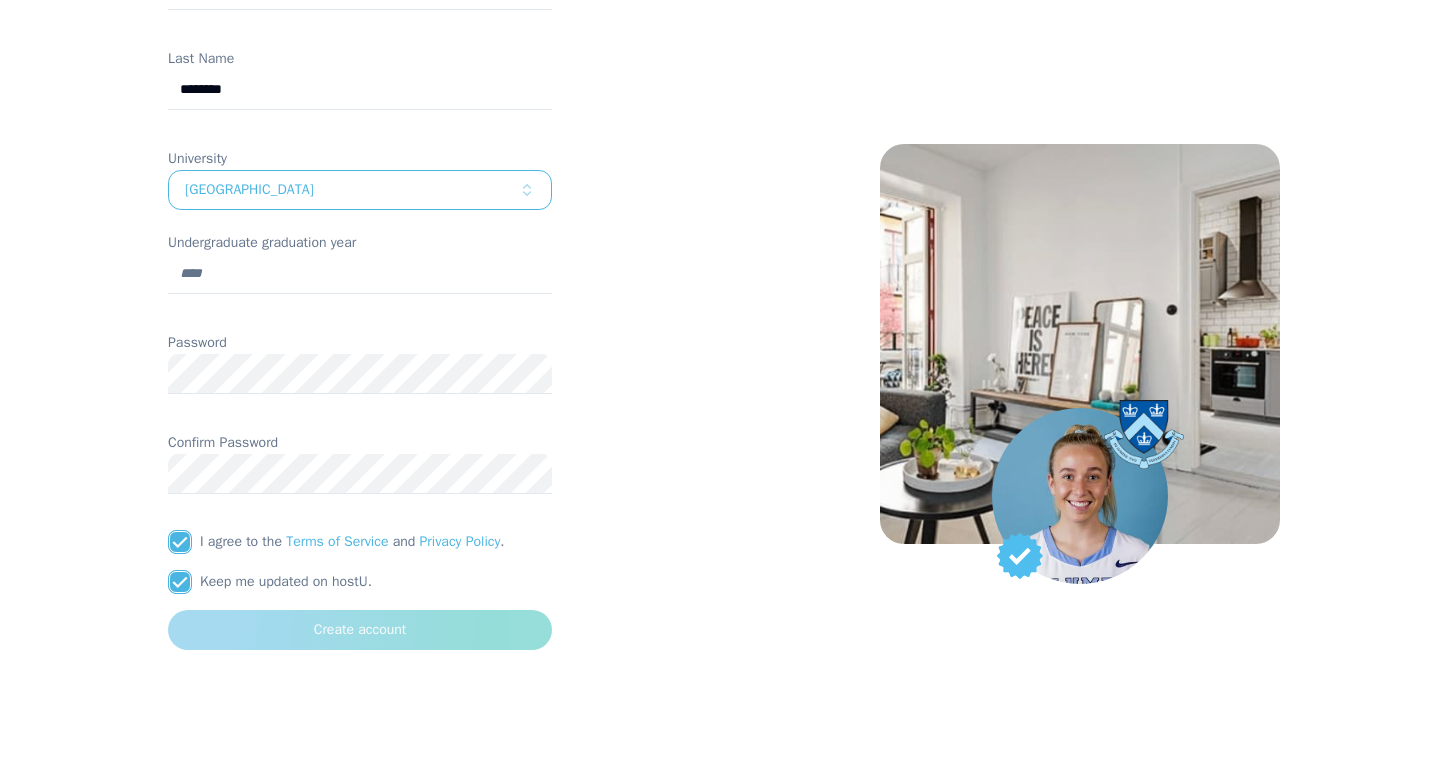 scroll, scrollTop: 86, scrollLeft: 0, axis: vertical 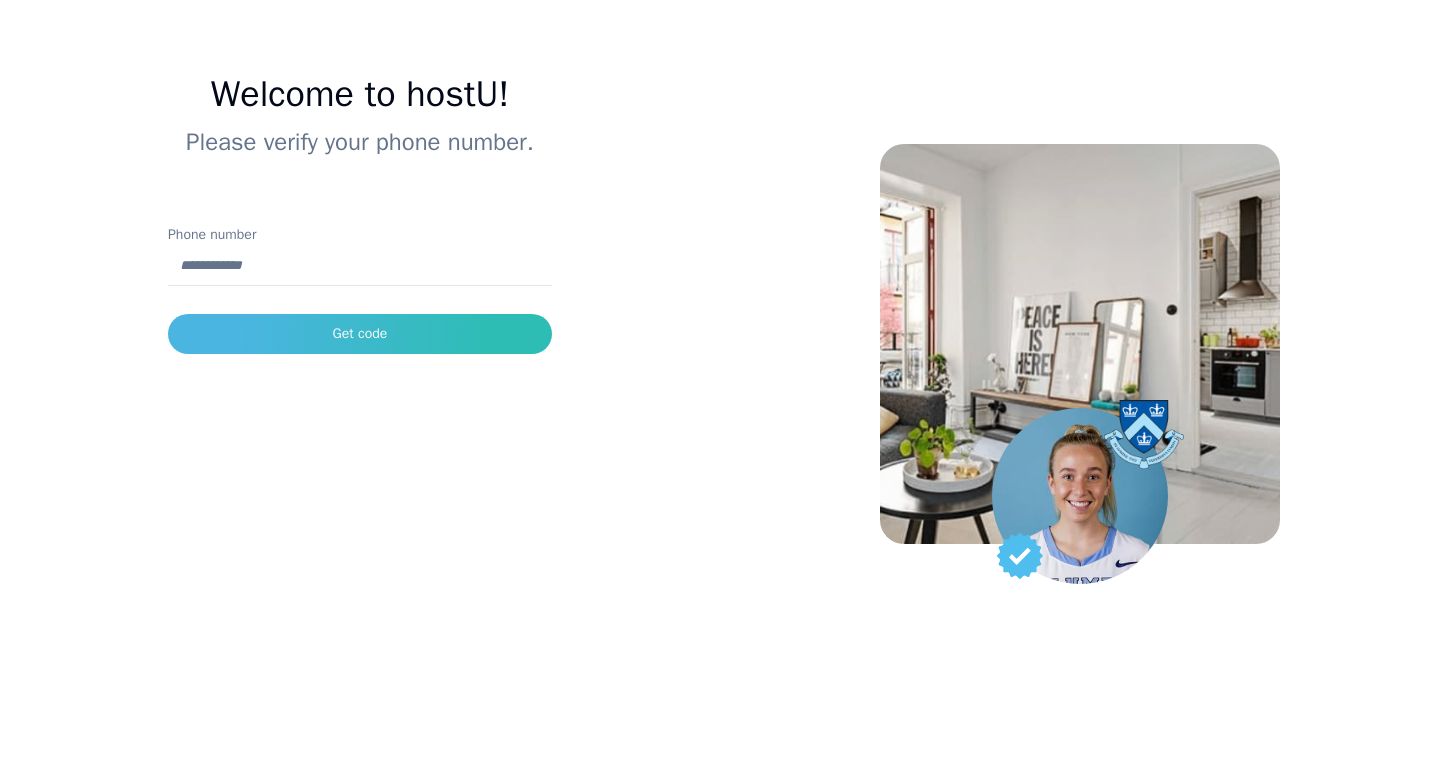 click on "Phone number" at bounding box center [360, 266] 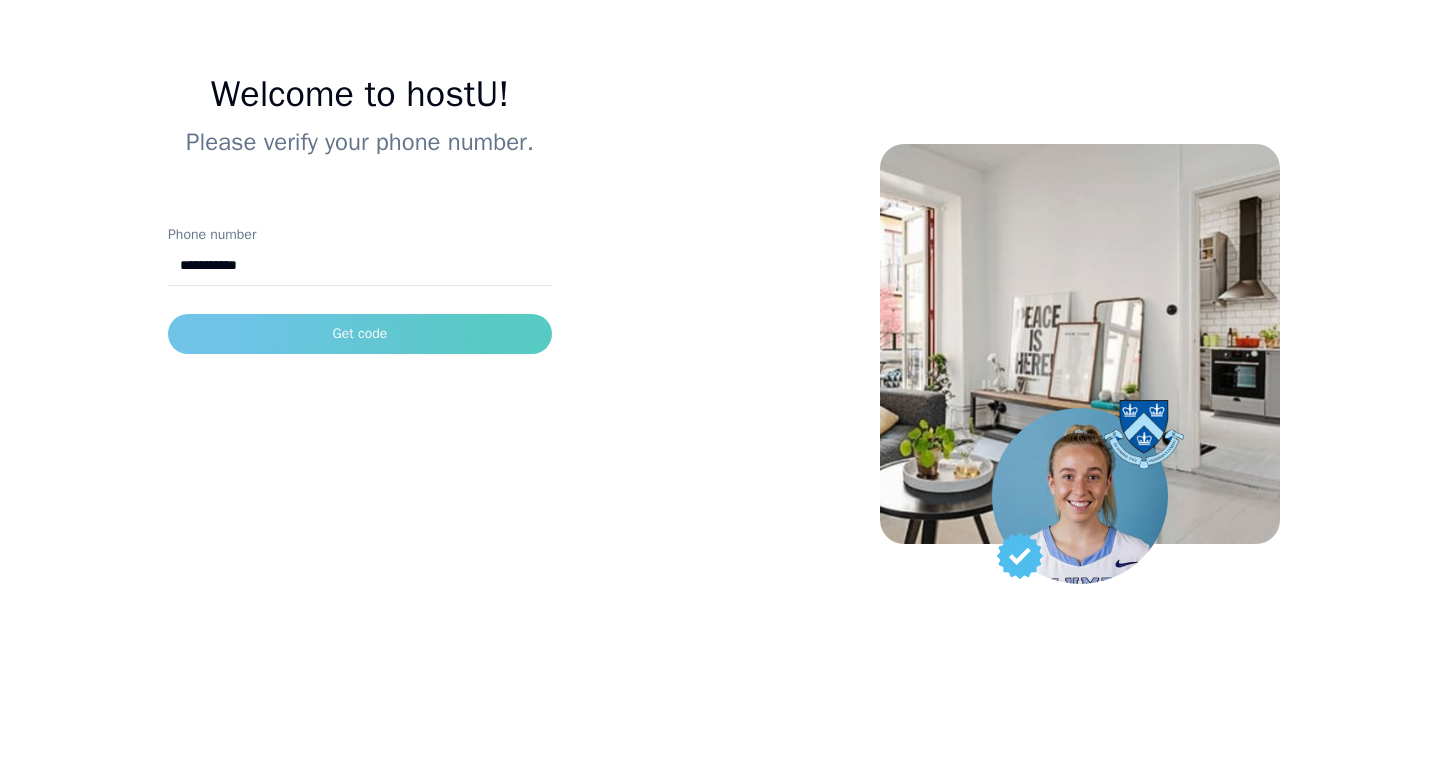 click on "Get code" at bounding box center (360, 334) 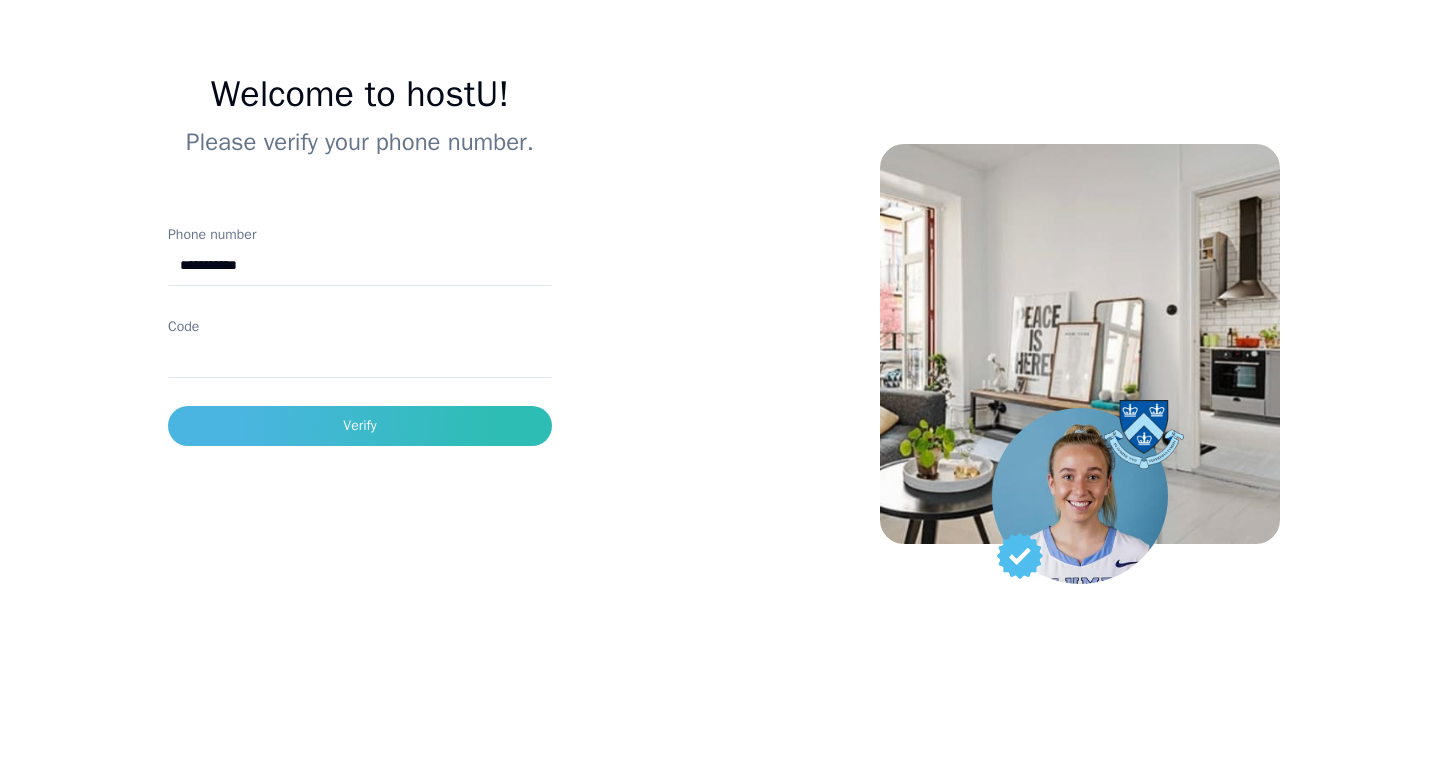 click on "Code" at bounding box center [360, 358] 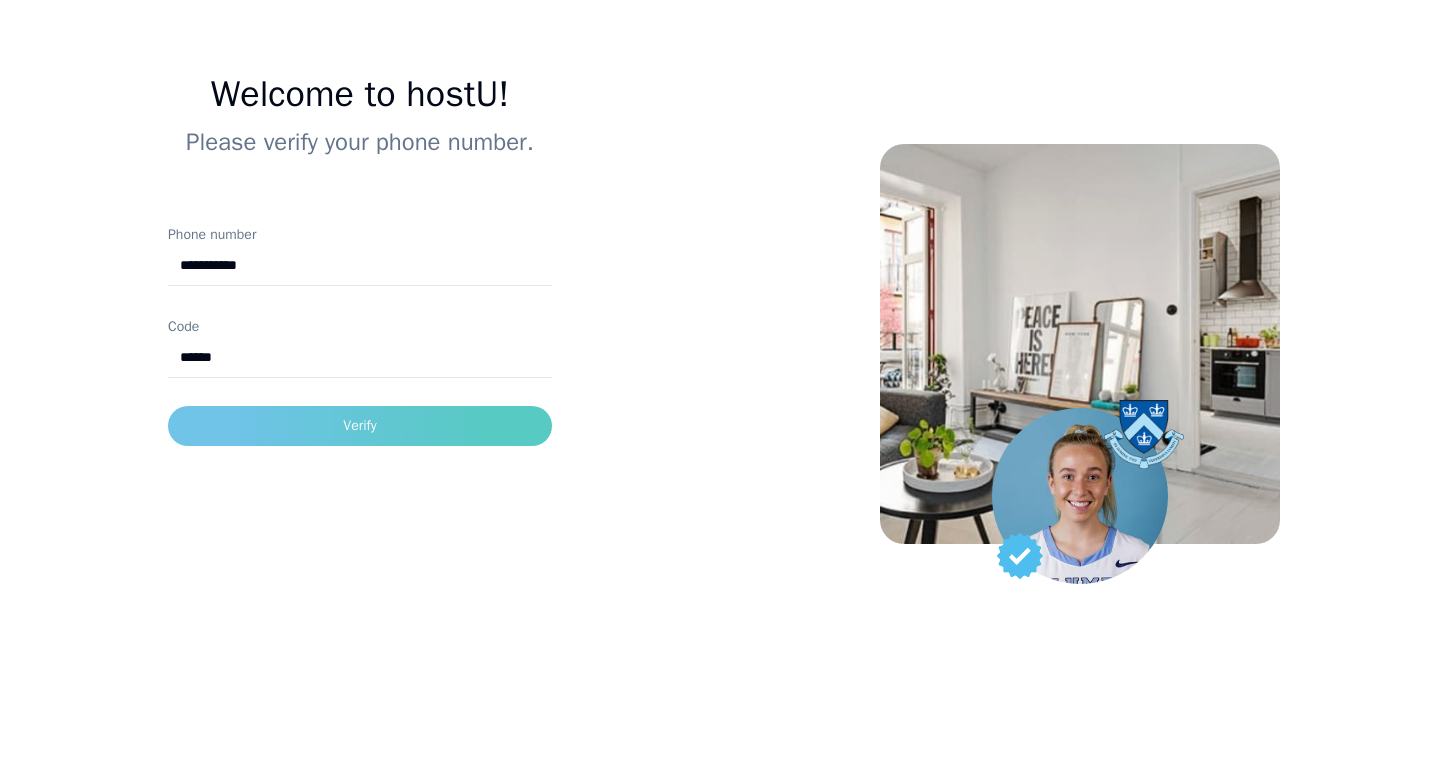 type on "******" 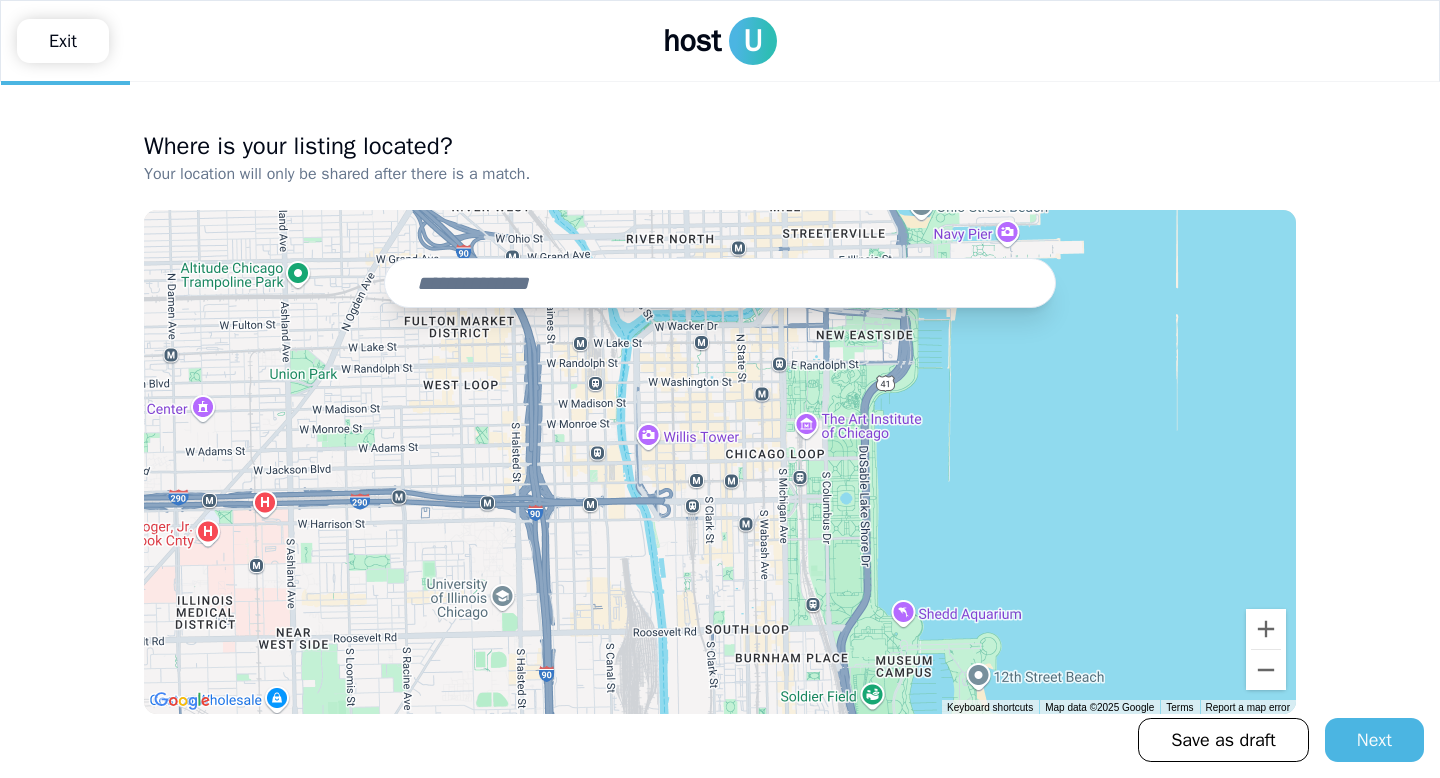 click at bounding box center [720, 283] 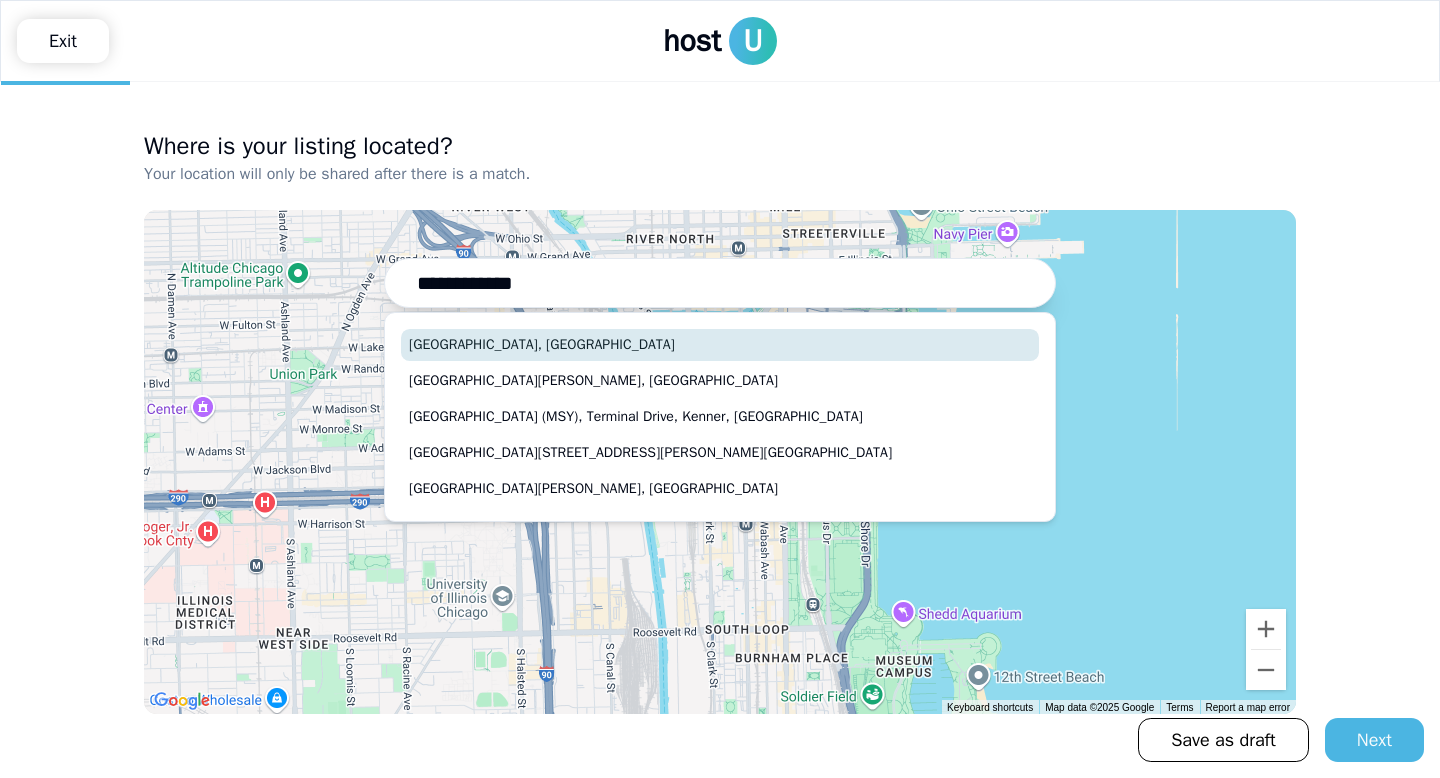 click on "[GEOGRAPHIC_DATA], [GEOGRAPHIC_DATA]" at bounding box center [720, 345] 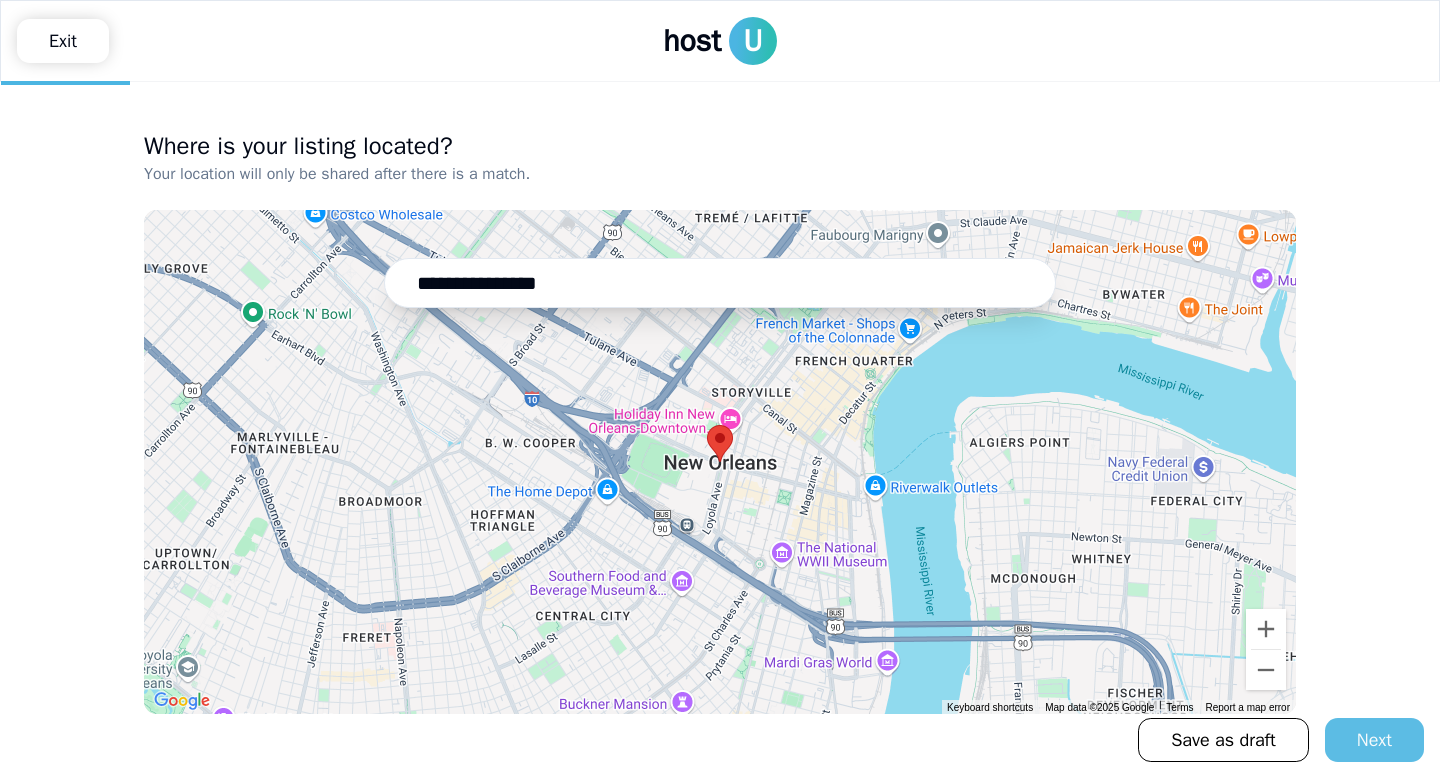 type on "**********" 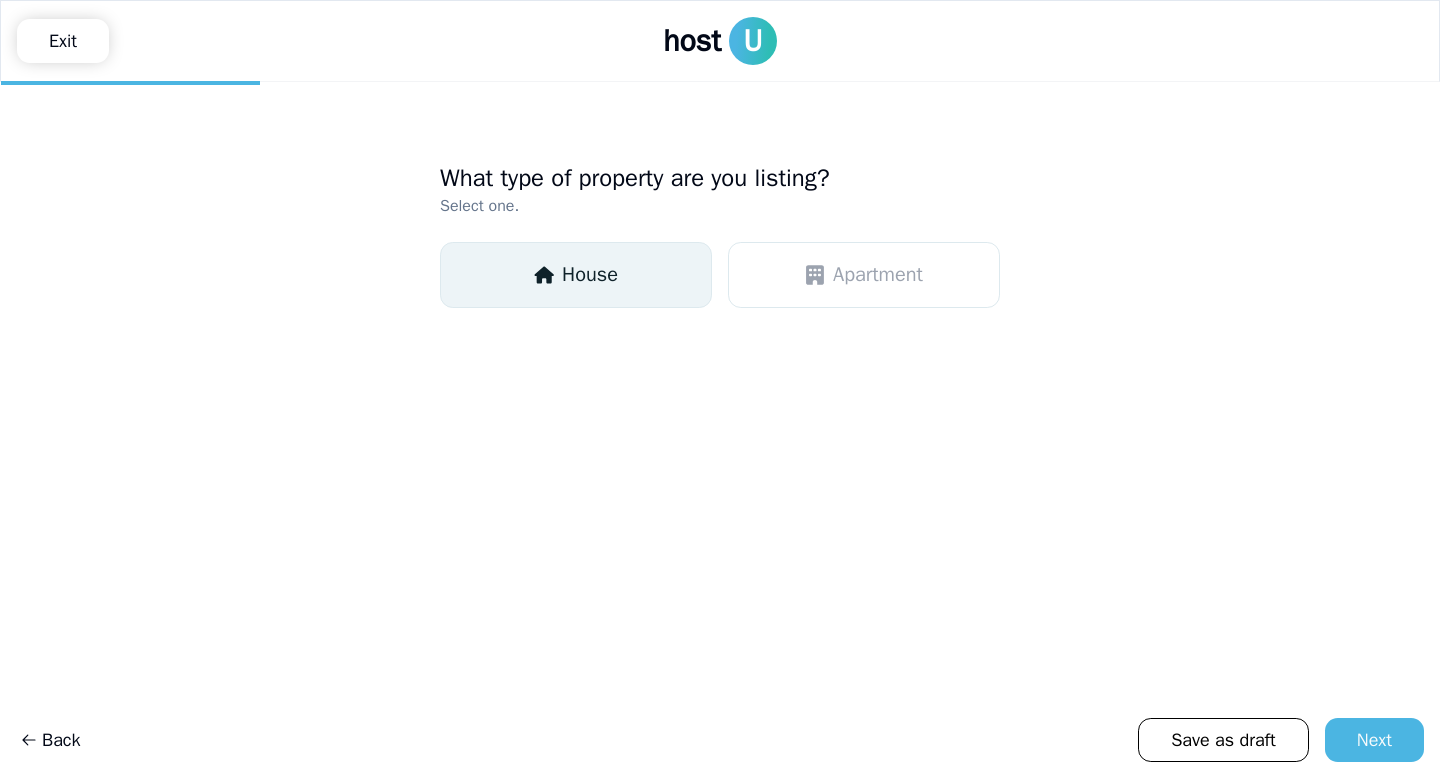 click on "House" at bounding box center [590, 275] 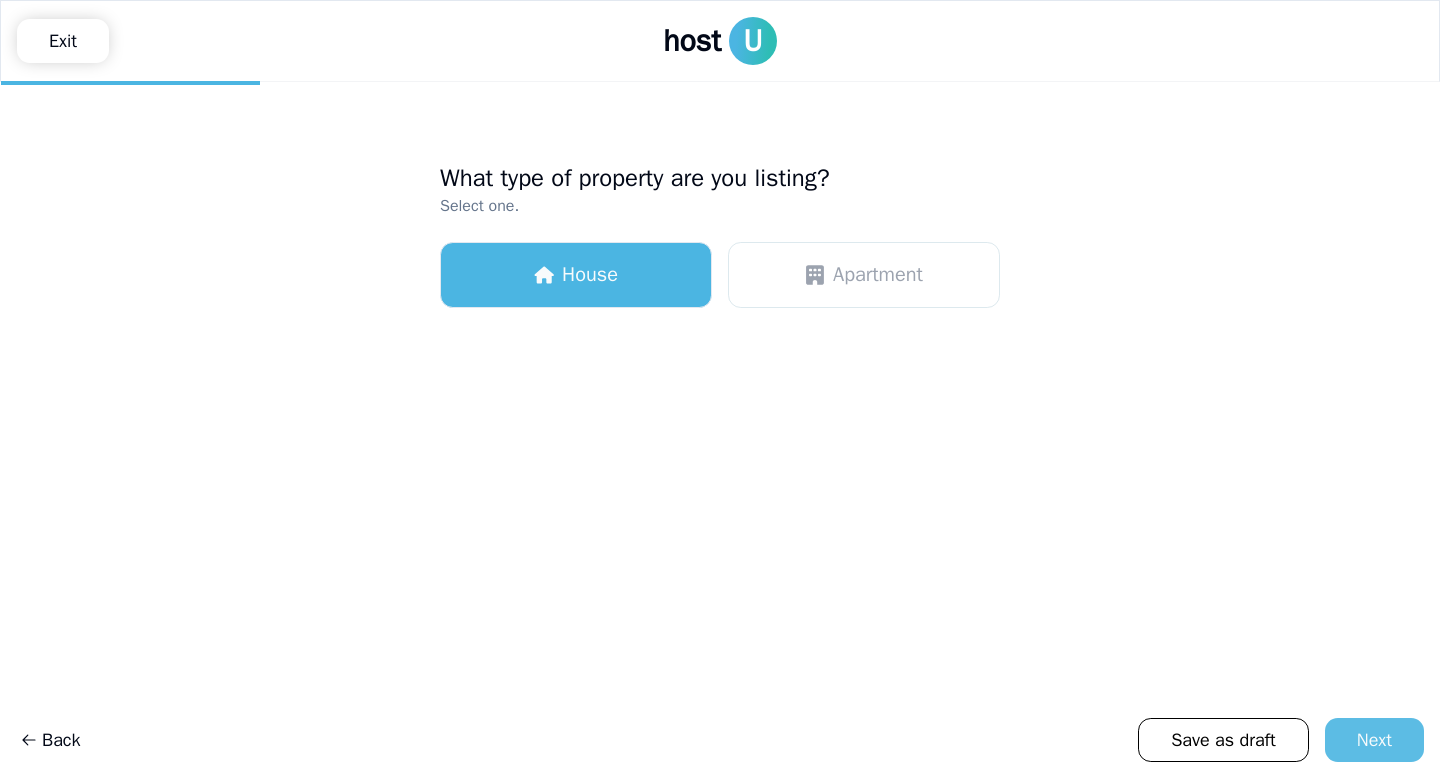 click on "Next" at bounding box center (1374, 740) 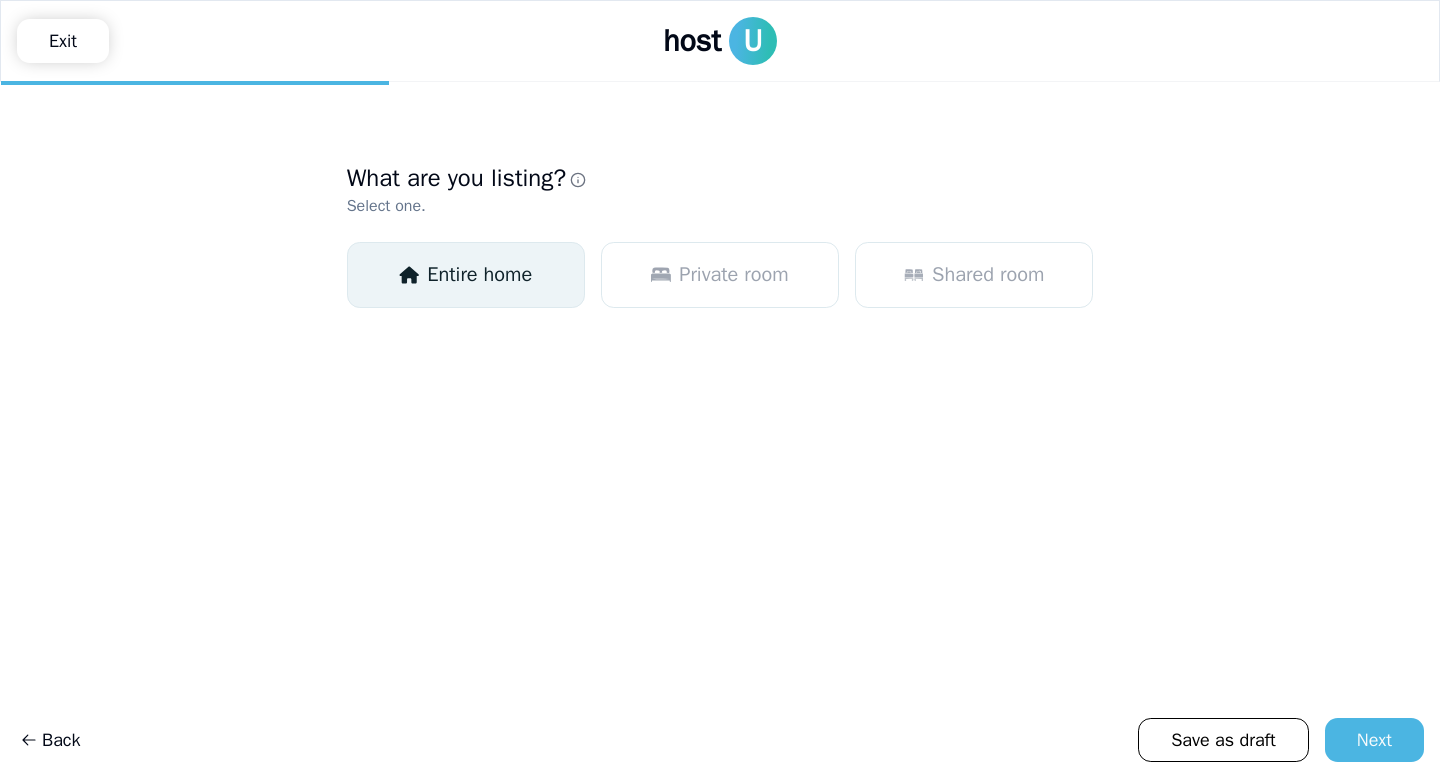 click on "Entire home" at bounding box center [479, 275] 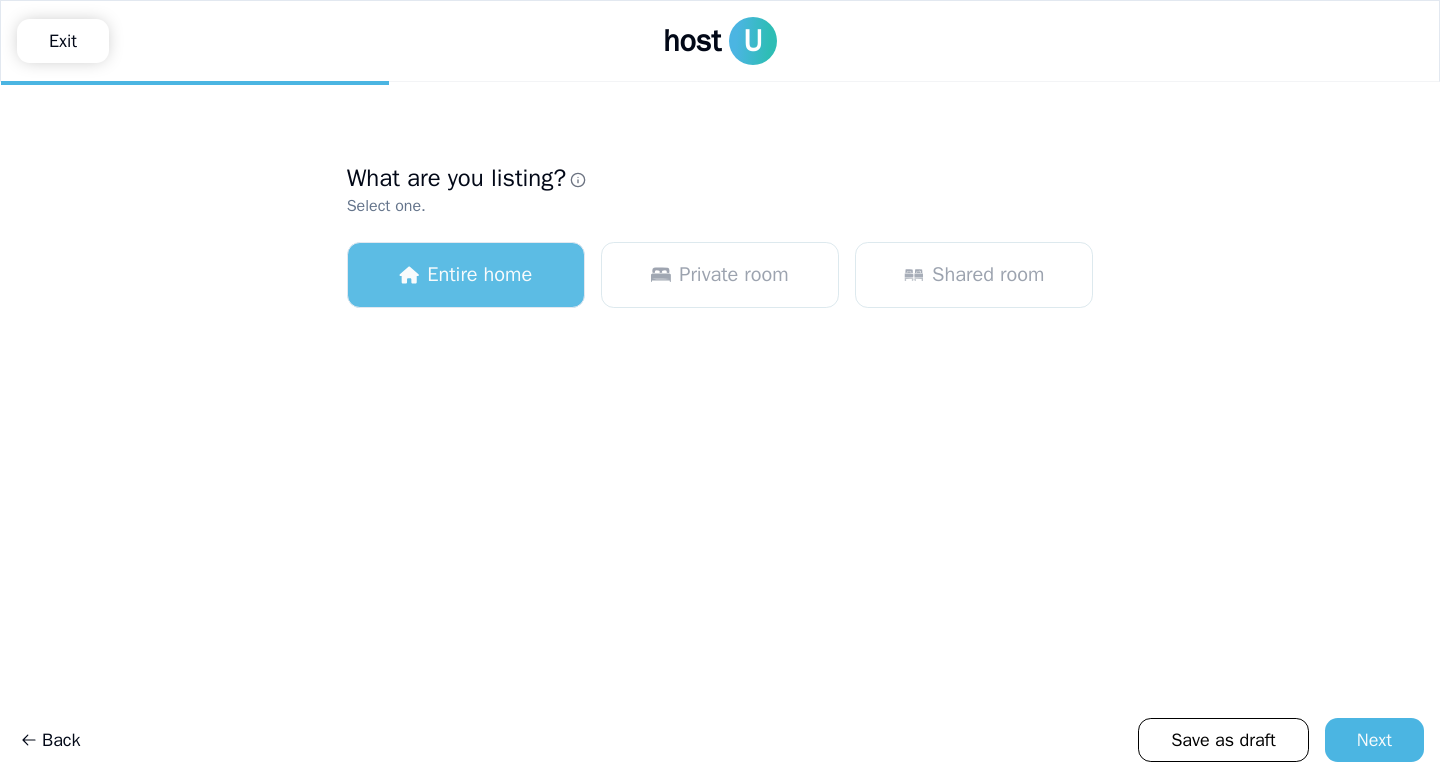 click on "Entire home" at bounding box center [479, 275] 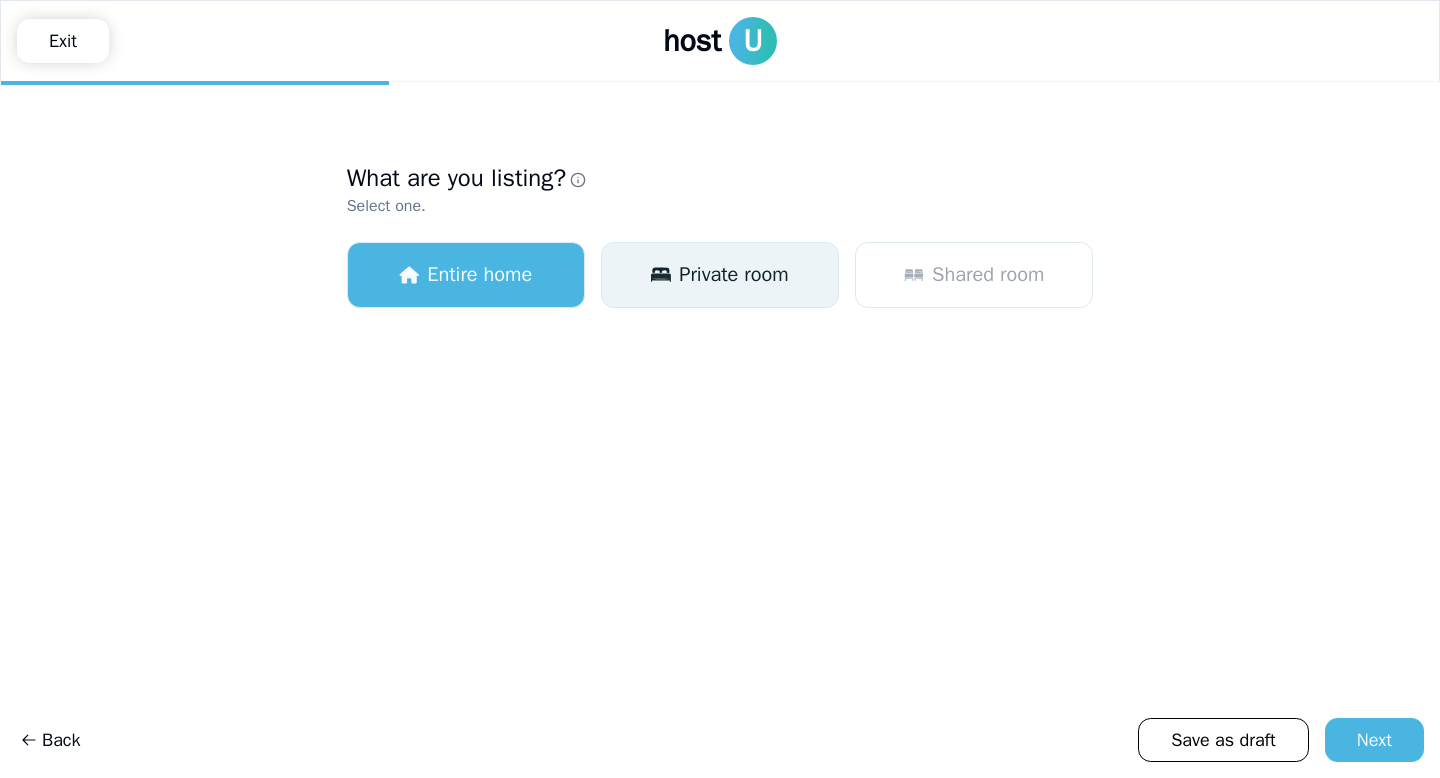 click on "Private room" at bounding box center [733, 275] 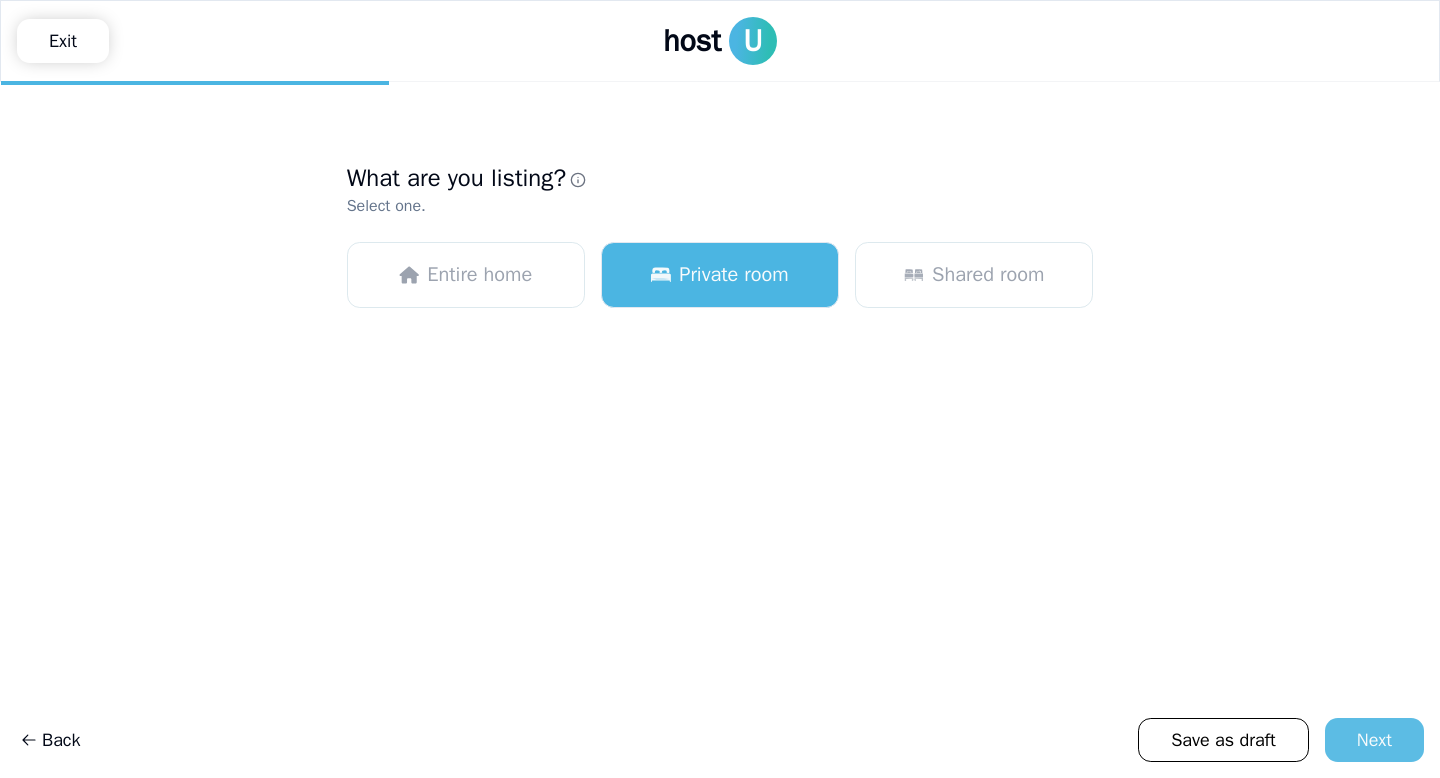 click on "Next" at bounding box center [1374, 740] 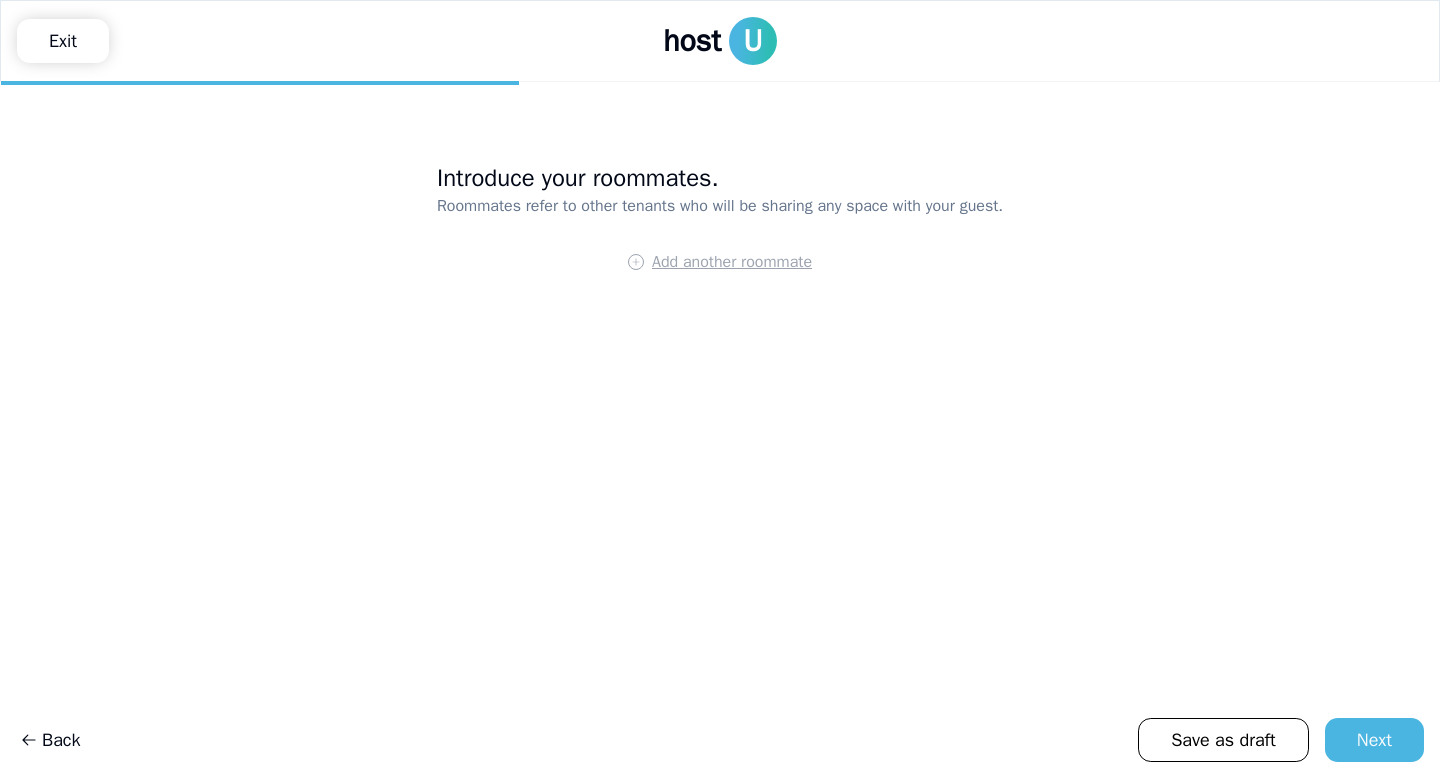 click on "Add another roommate" at bounding box center [732, 262] 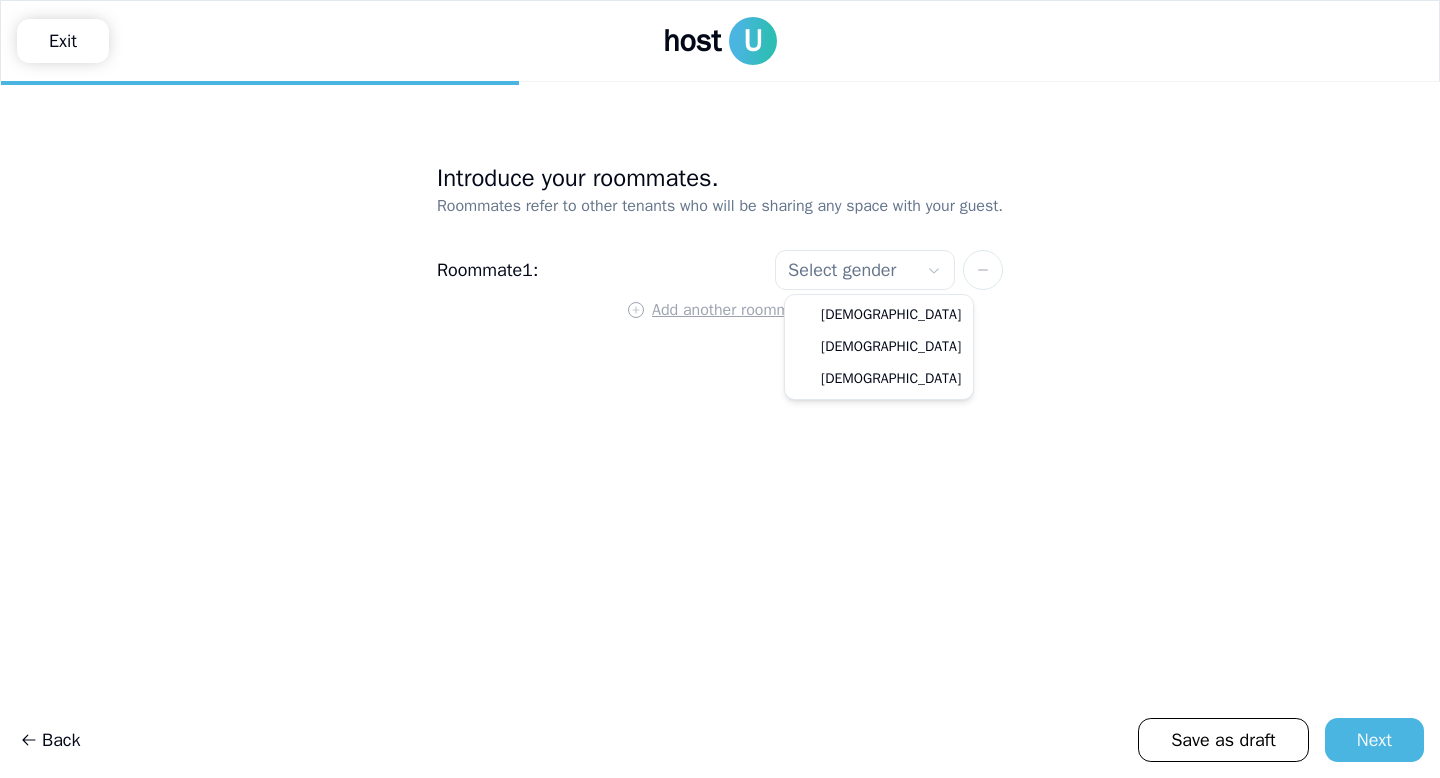 click on "**********" at bounding box center (720, 389) 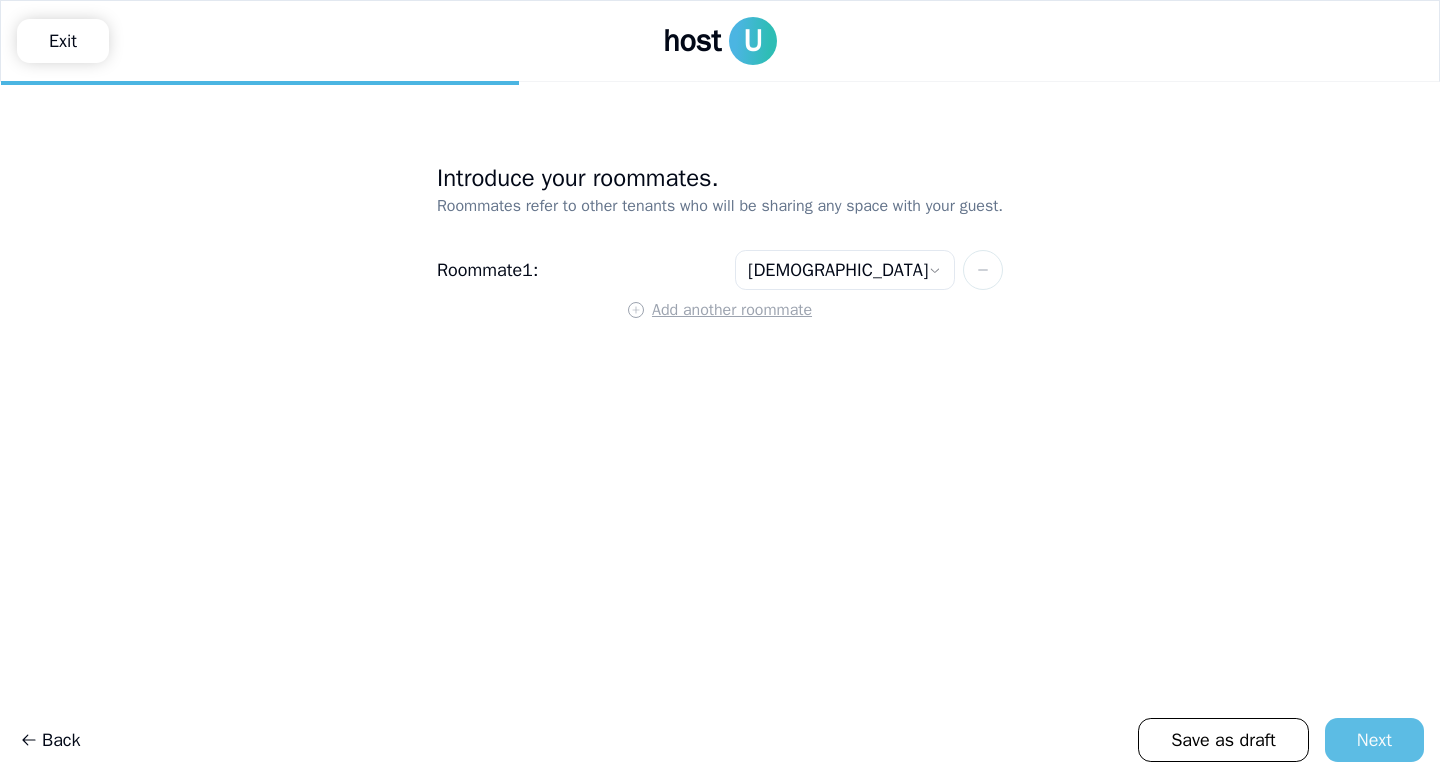 click on "Next" at bounding box center [1374, 740] 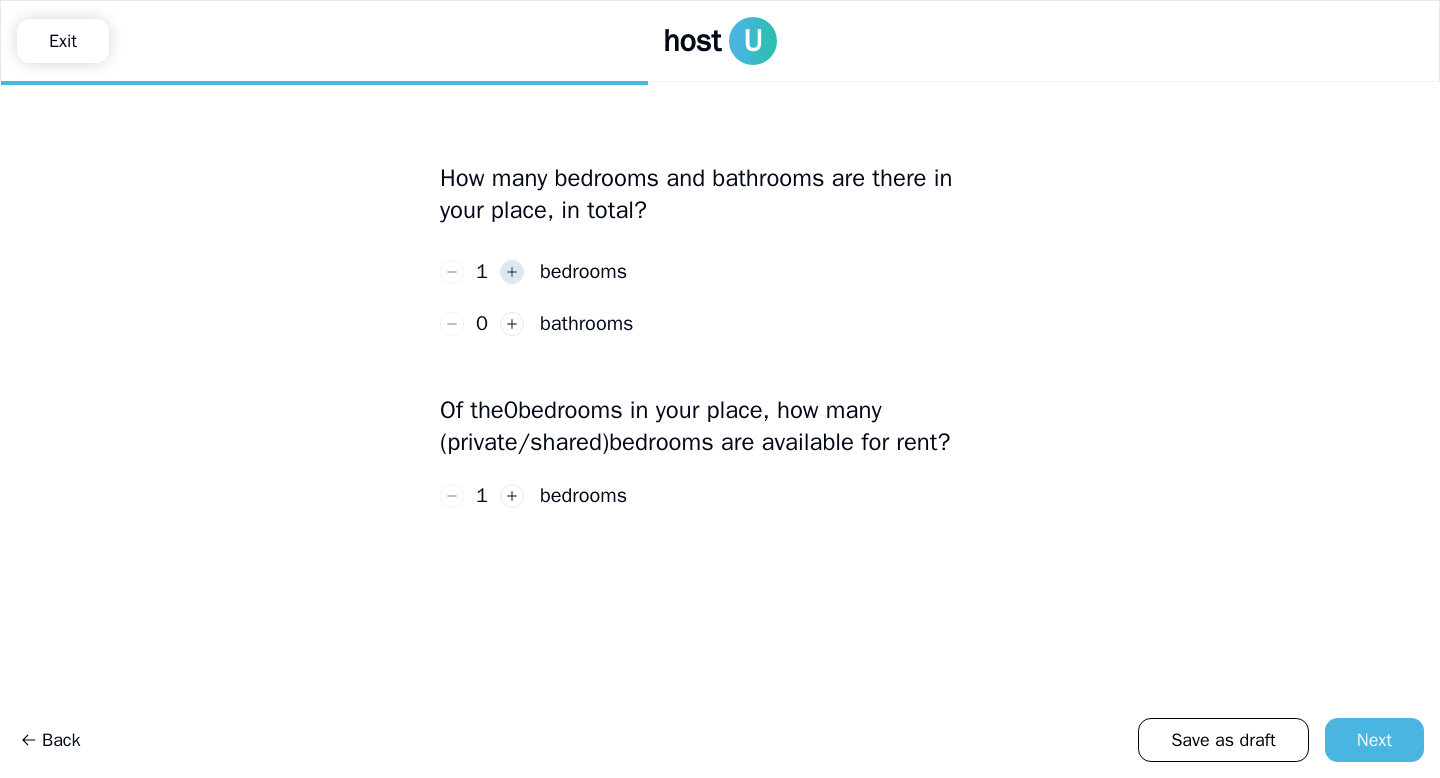 click at bounding box center (512, 272) 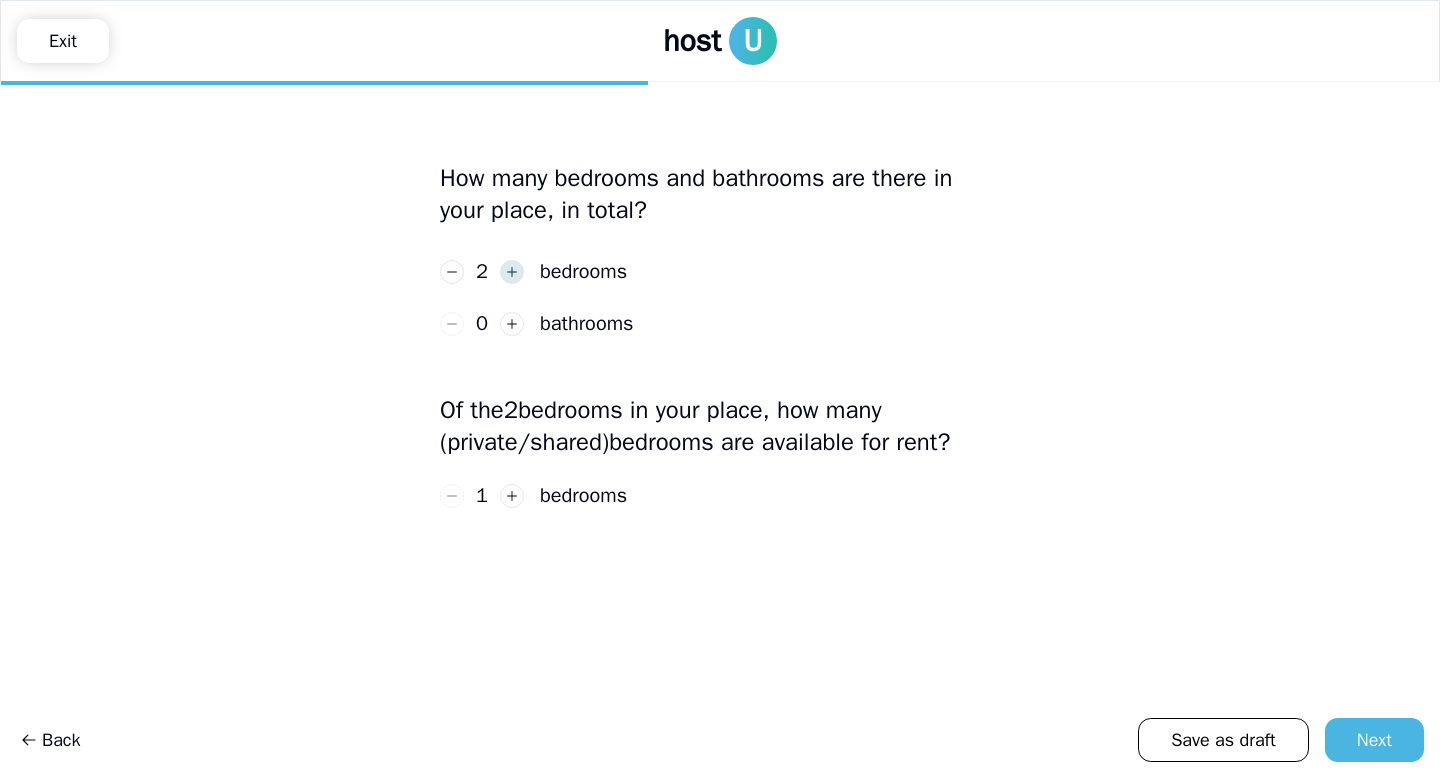 click 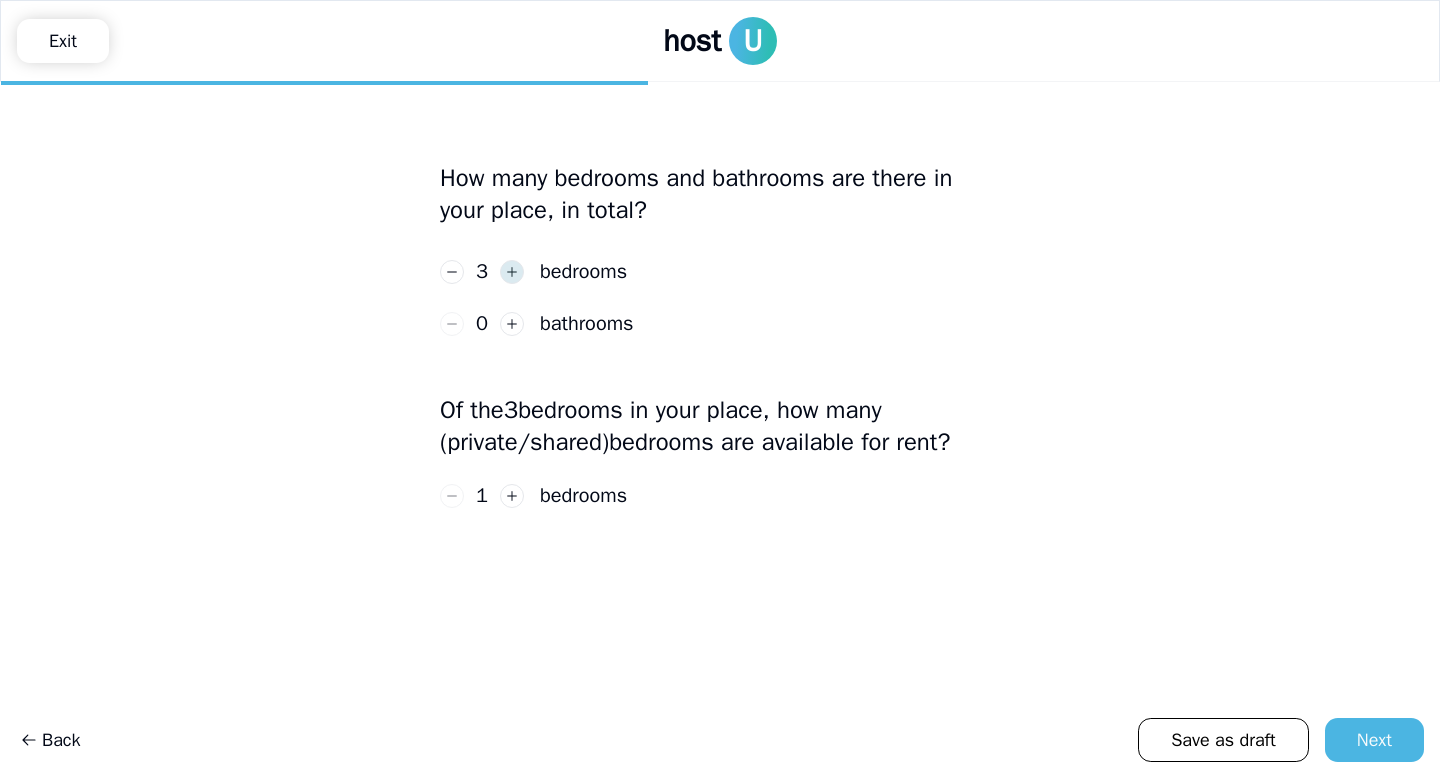 click 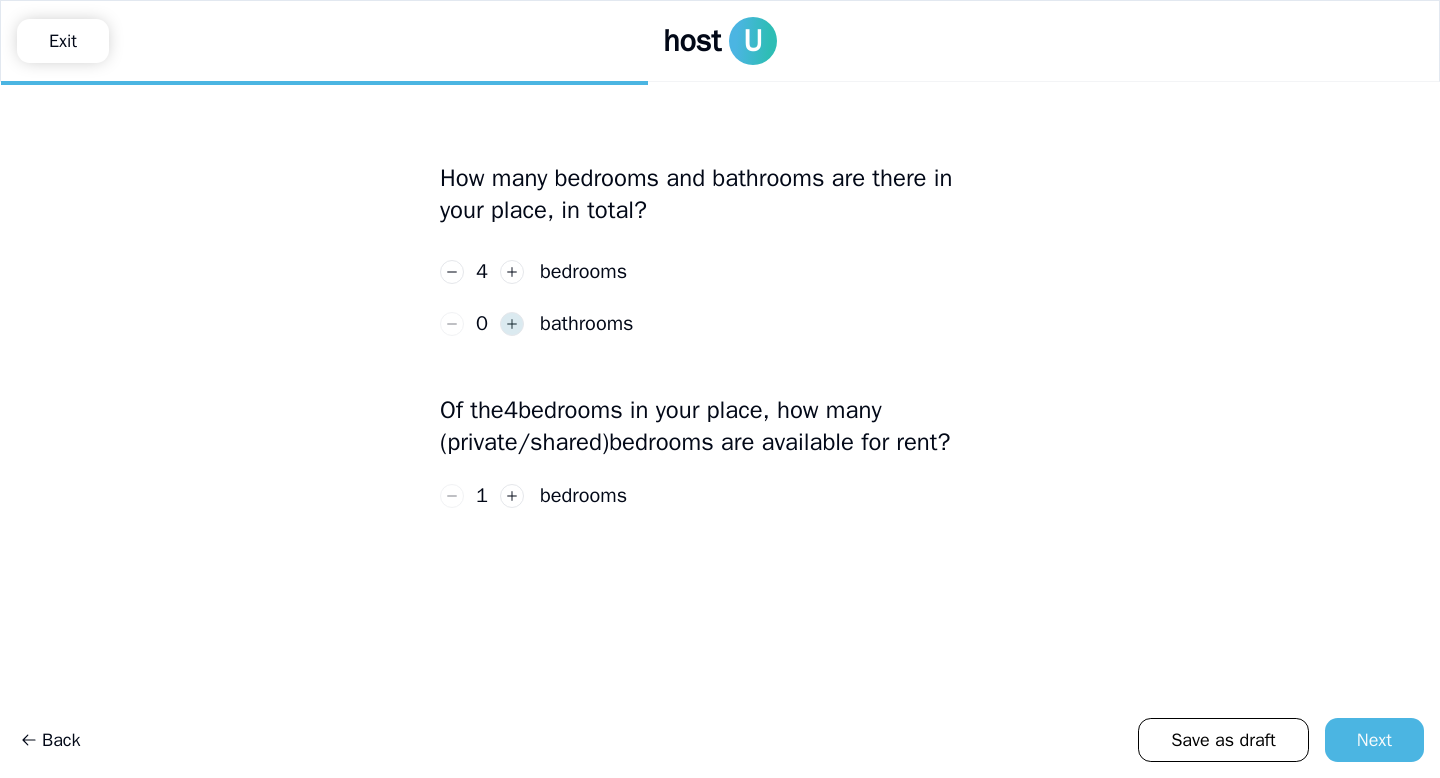 click 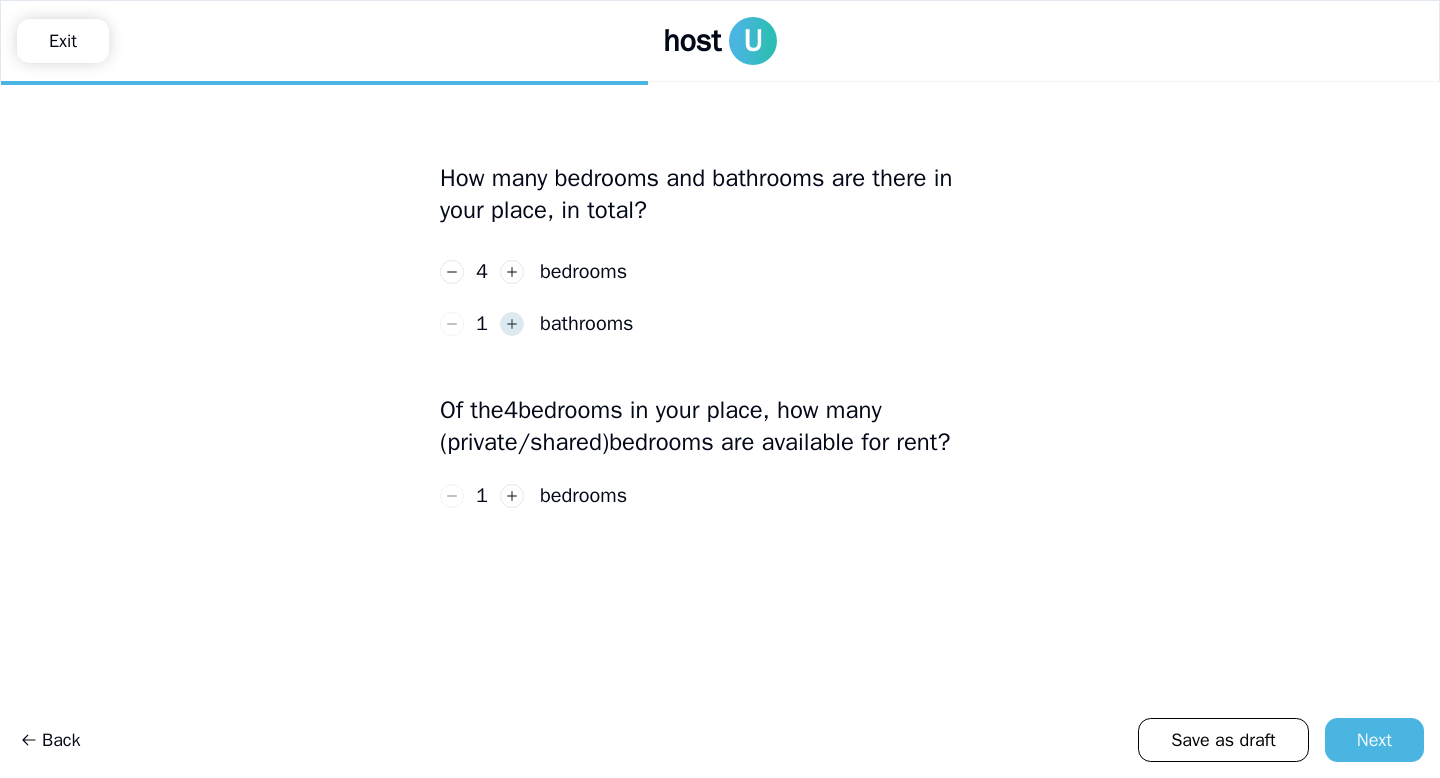 click 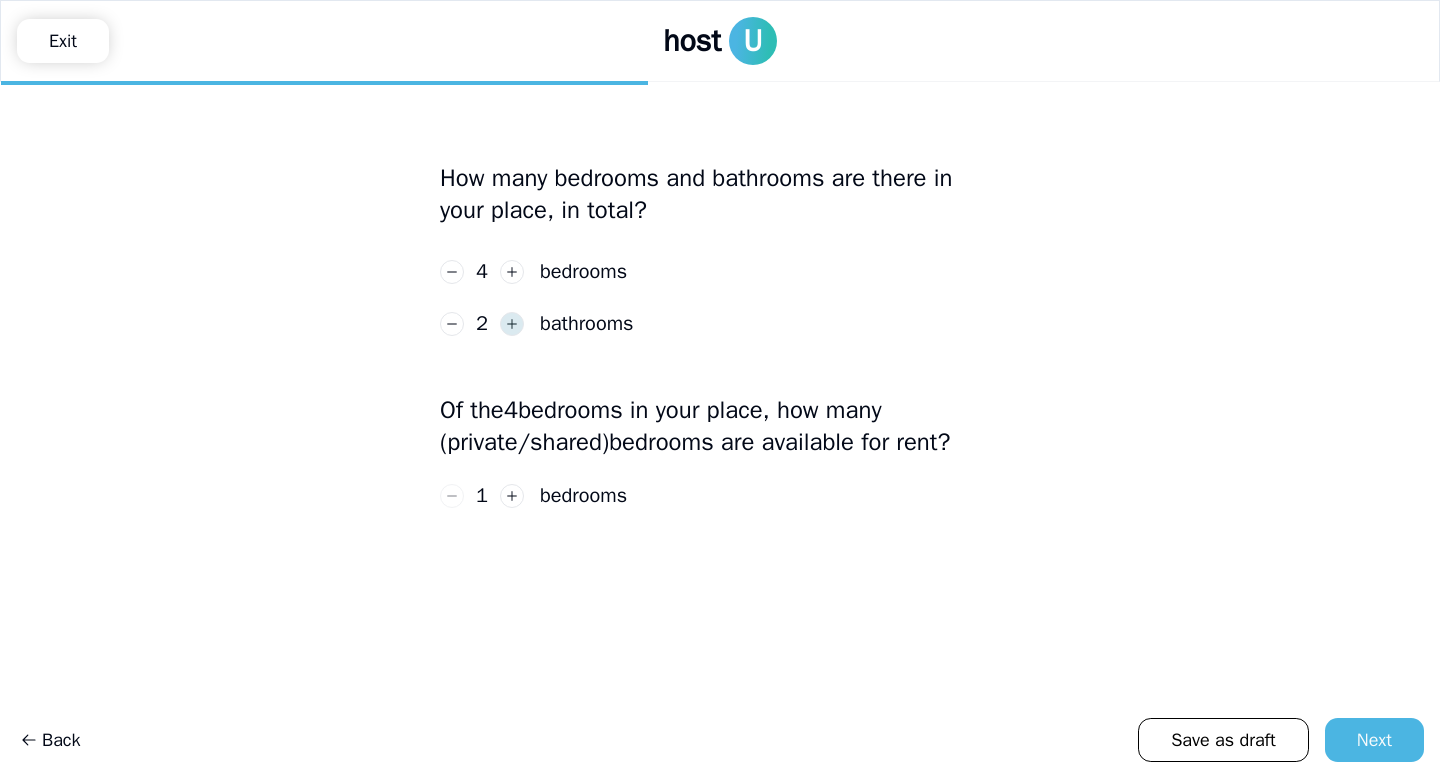 click 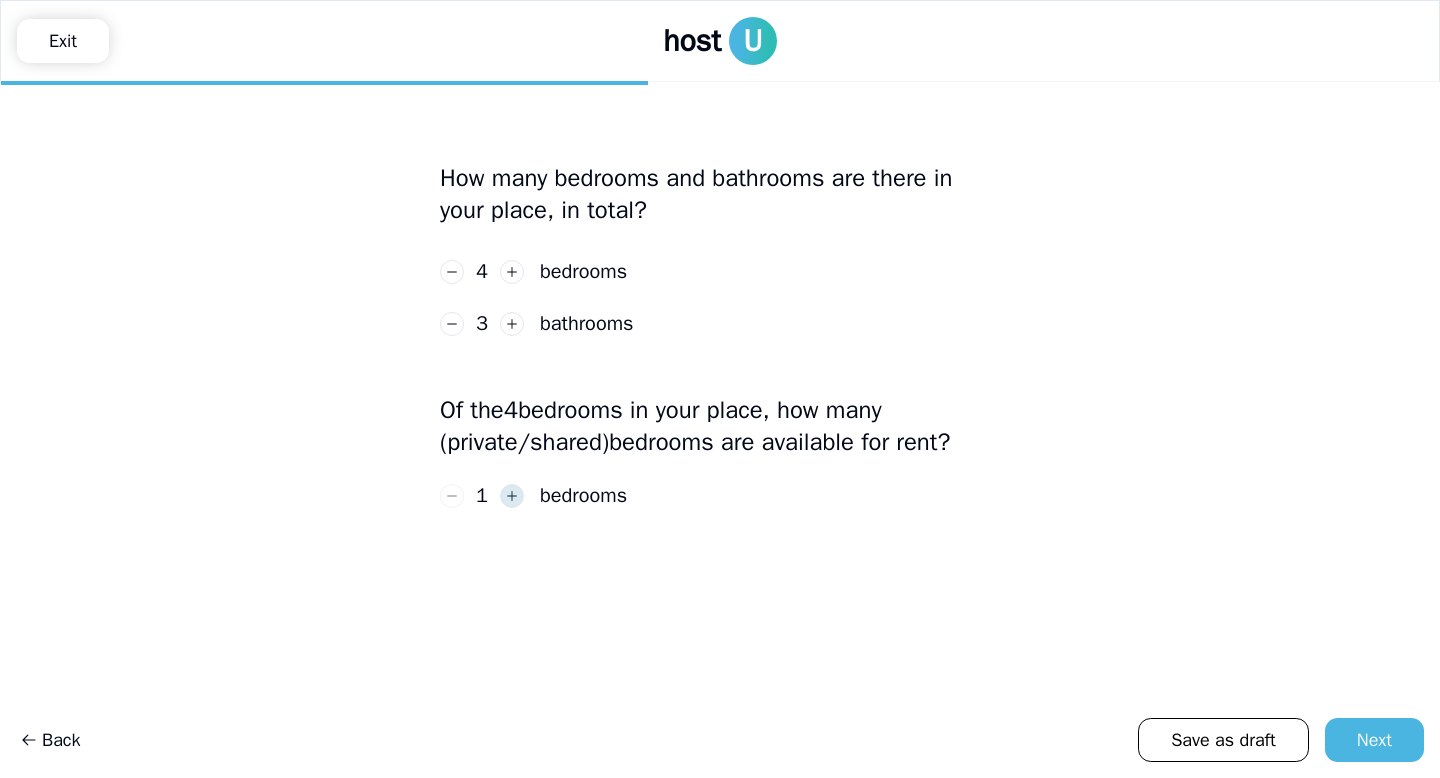 click 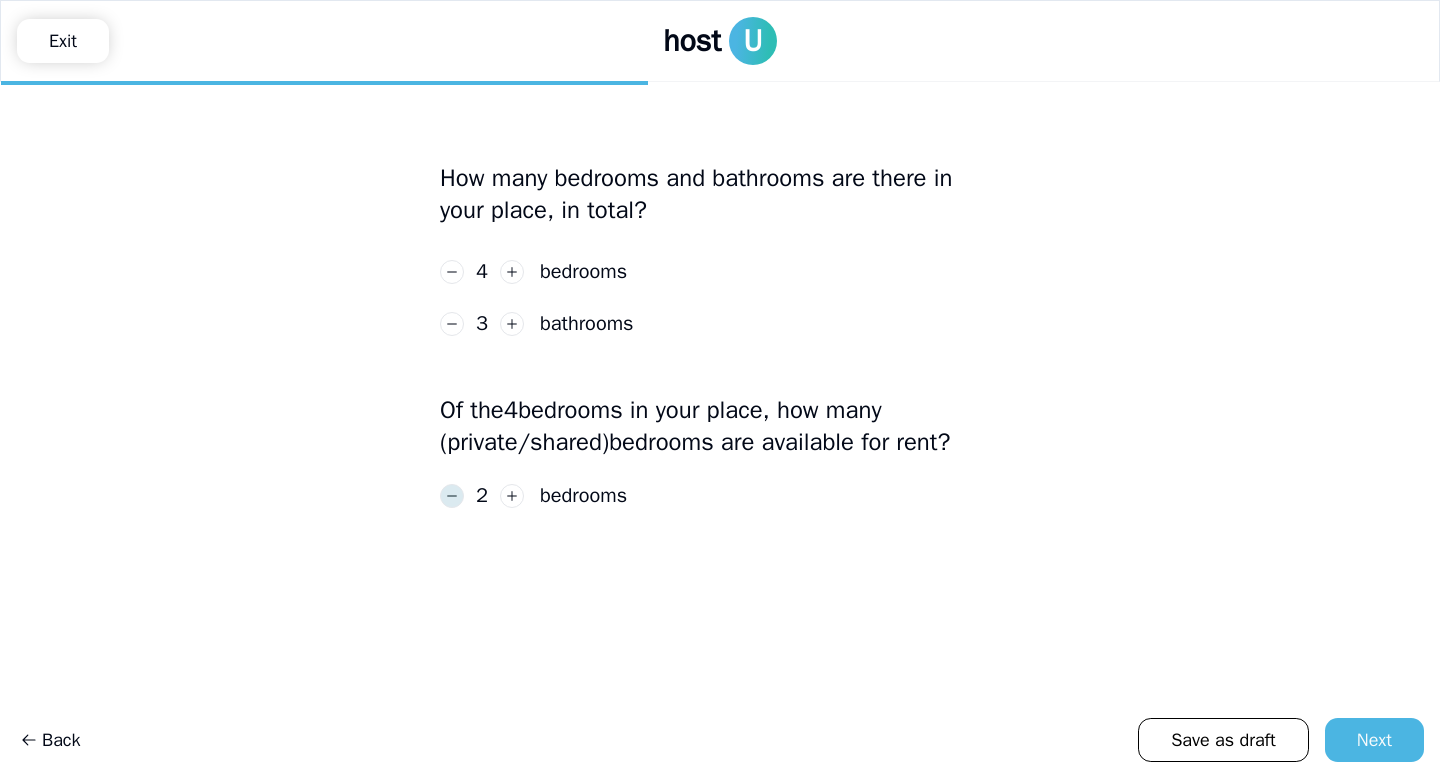 click 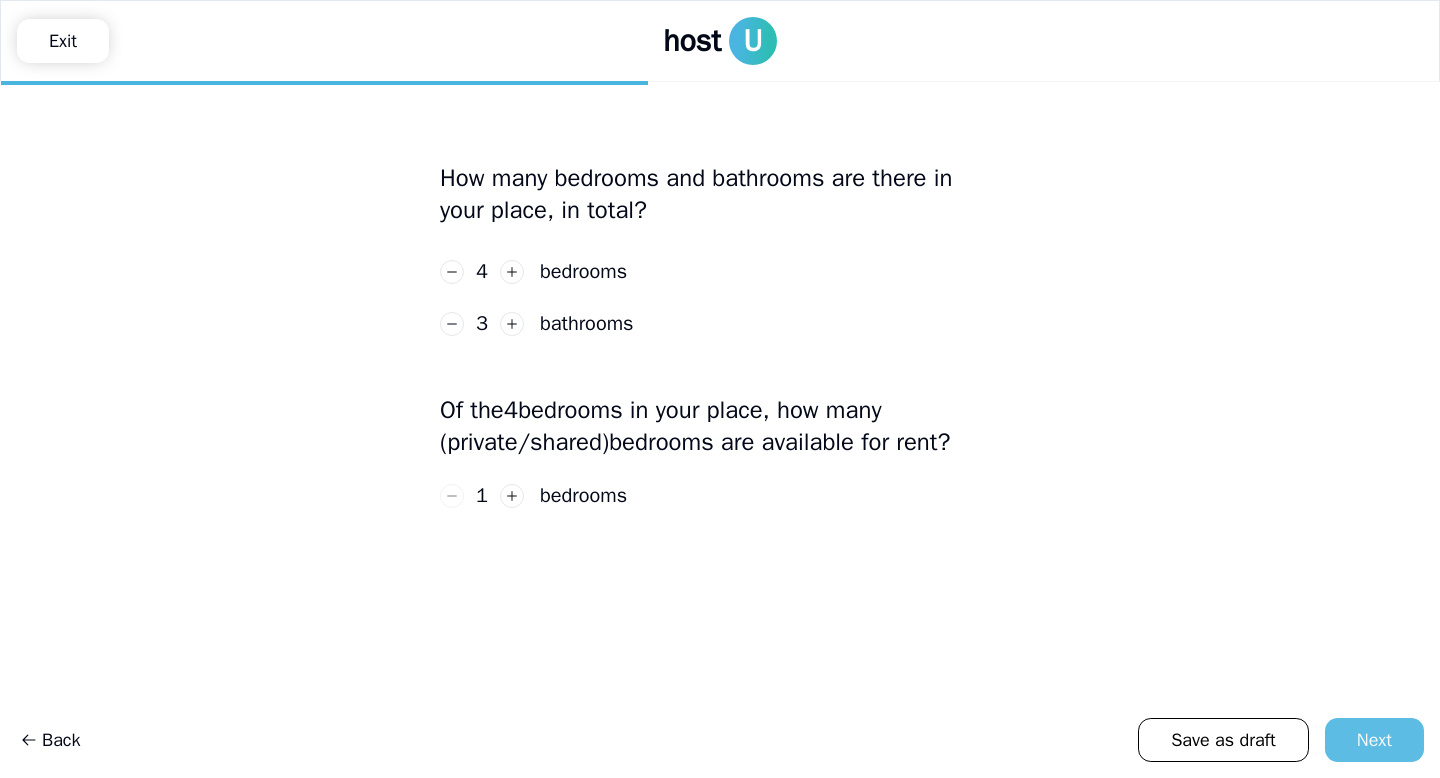 click on "Next" at bounding box center (1374, 740) 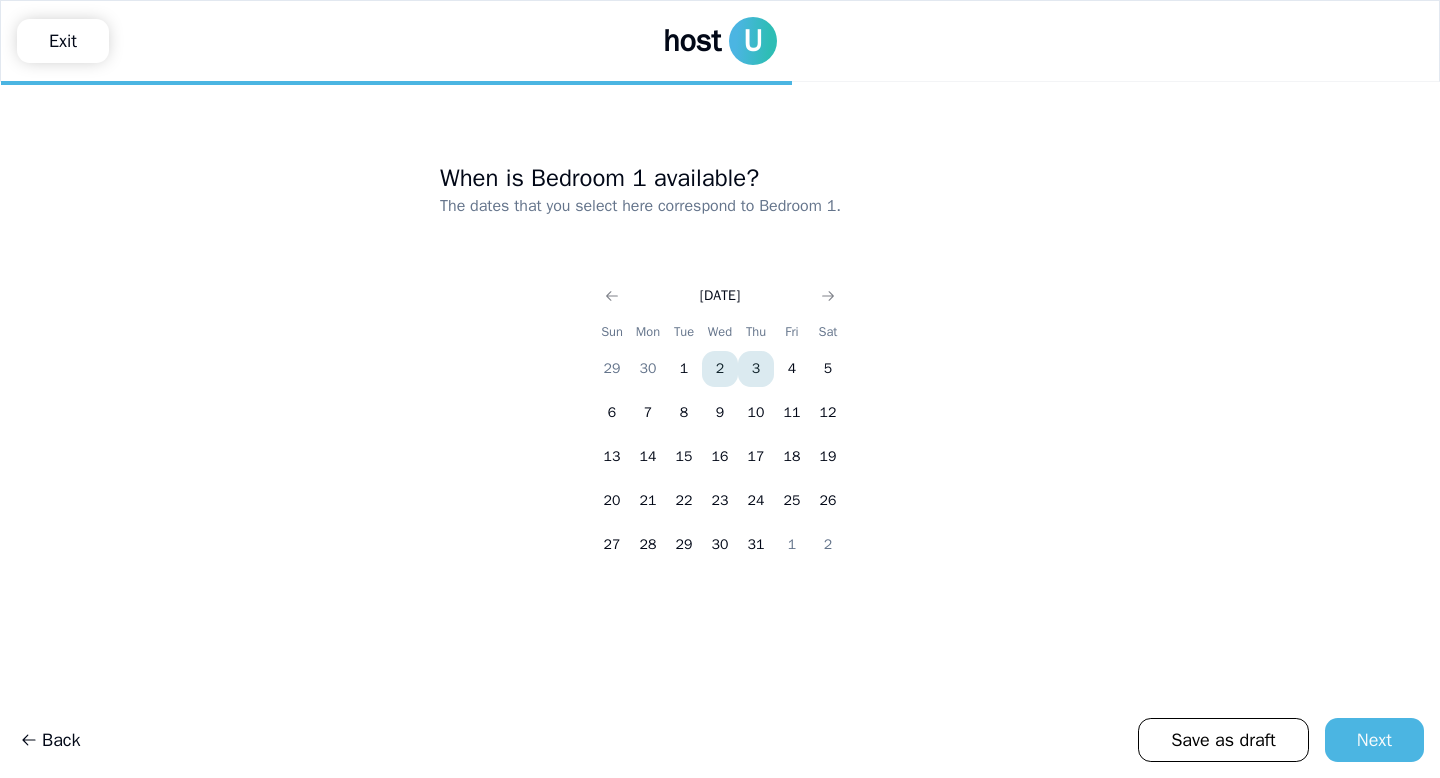 click on "3" at bounding box center (756, 369) 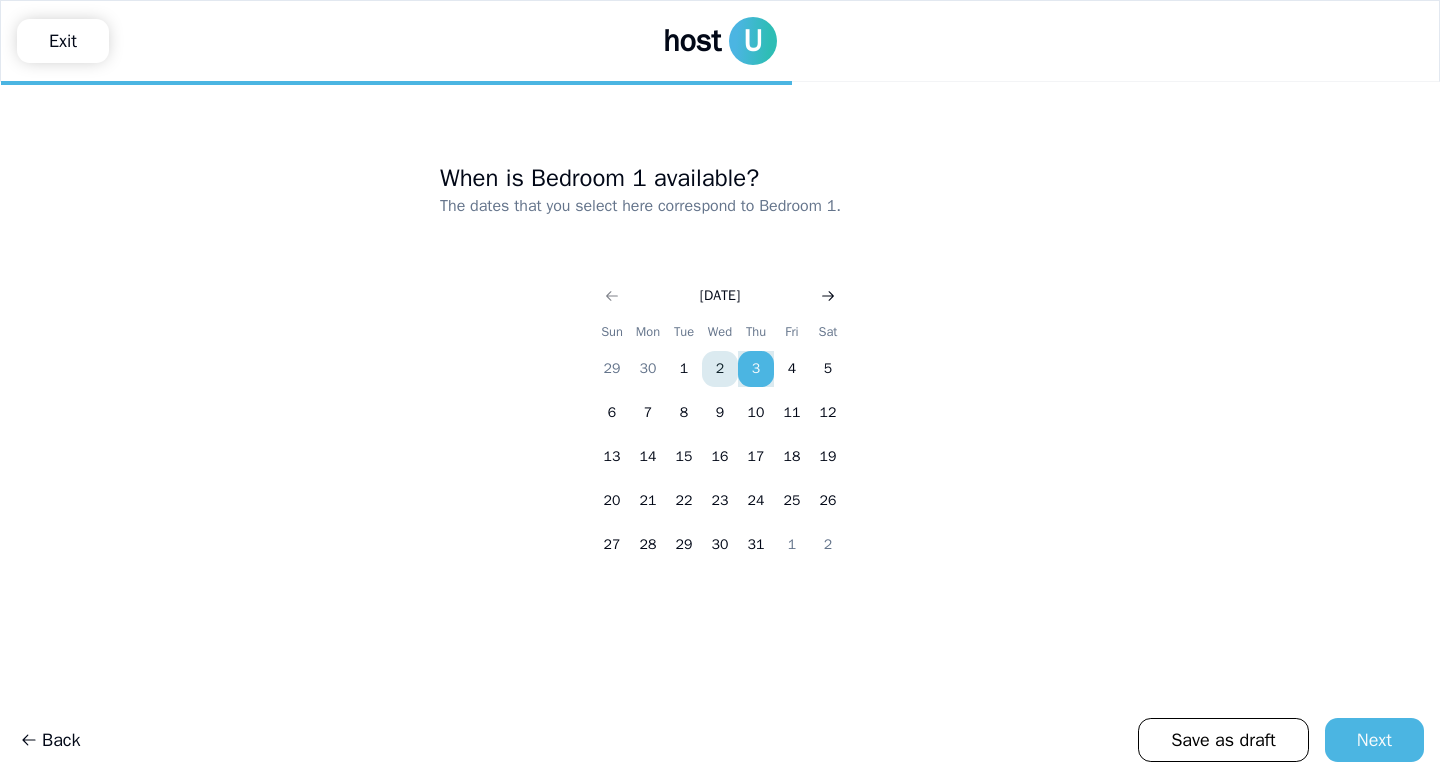 click 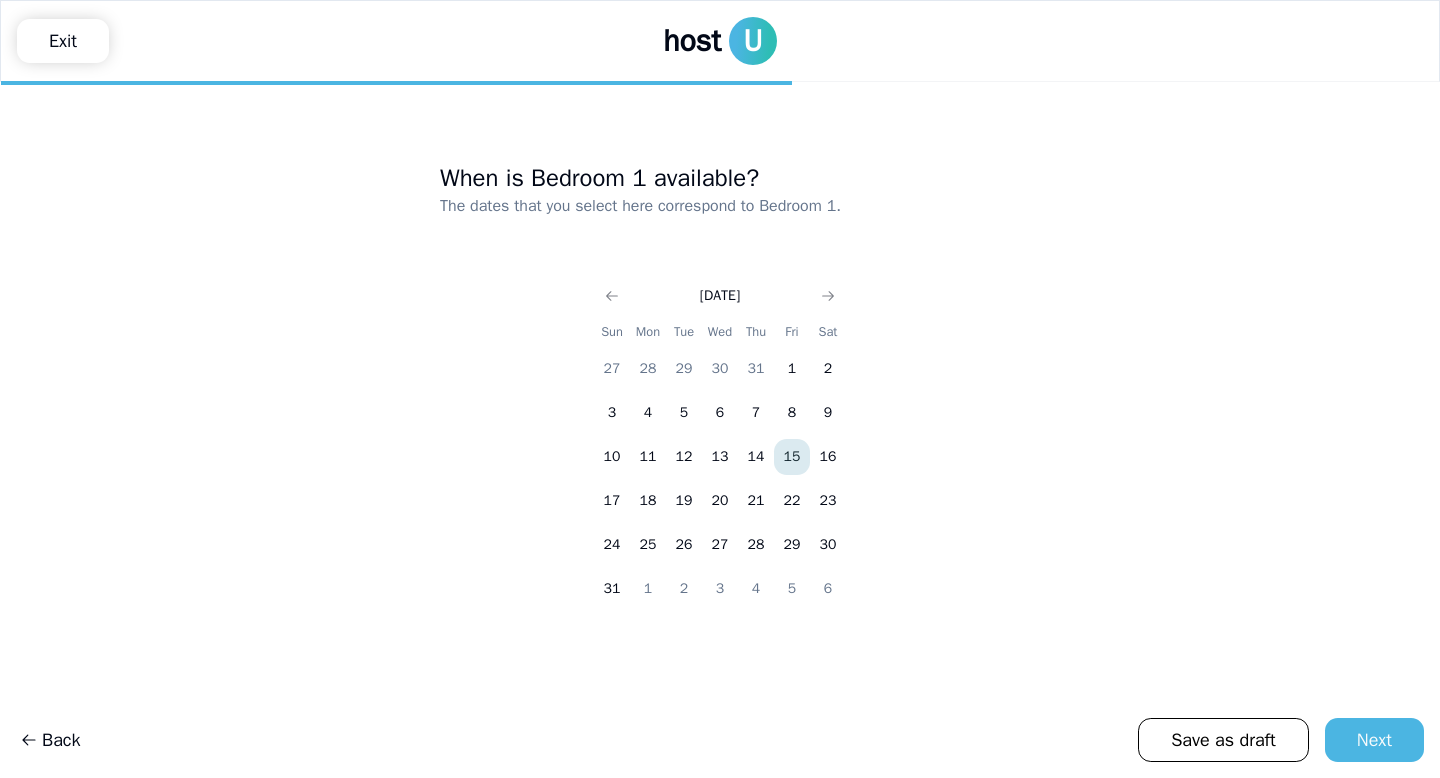 click on "15" at bounding box center (792, 457) 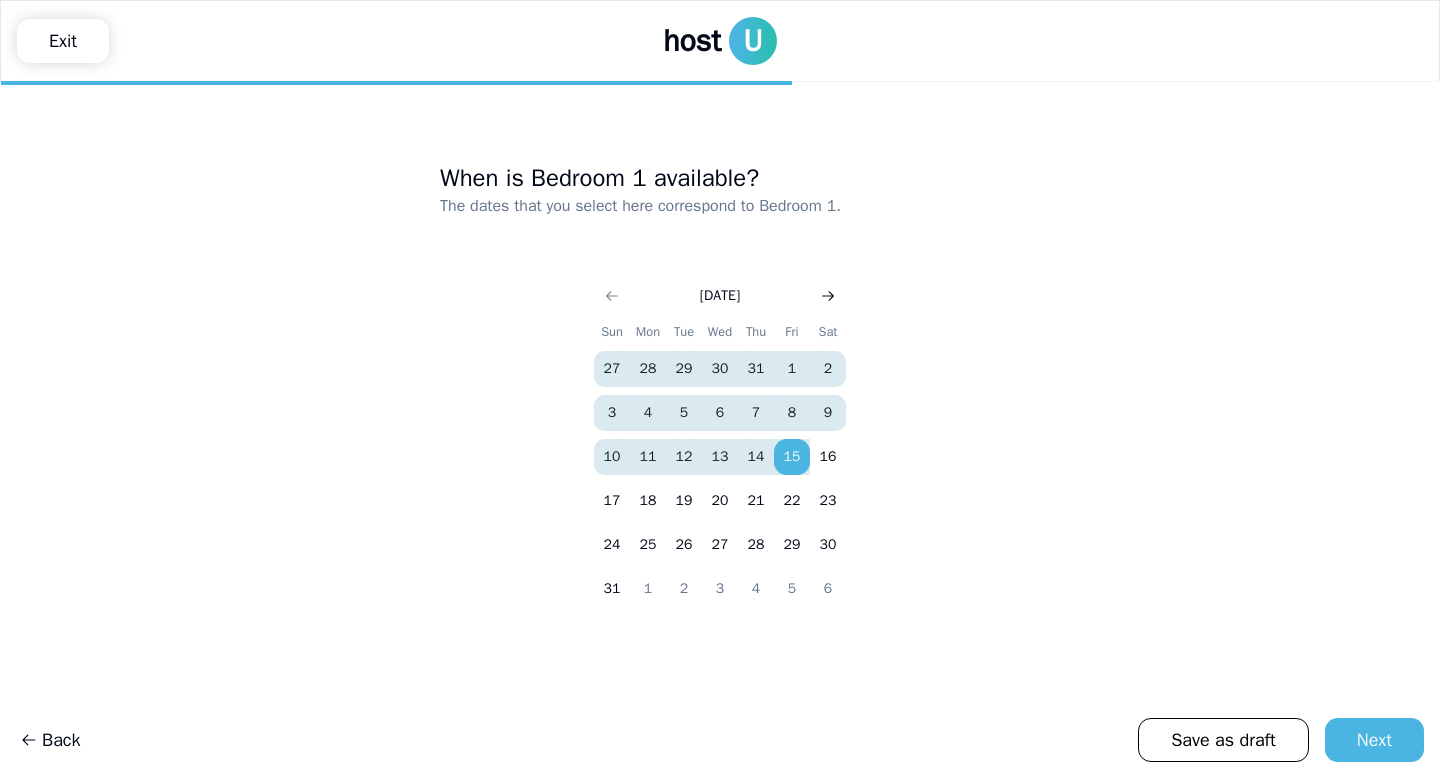 click at bounding box center (828, 296) 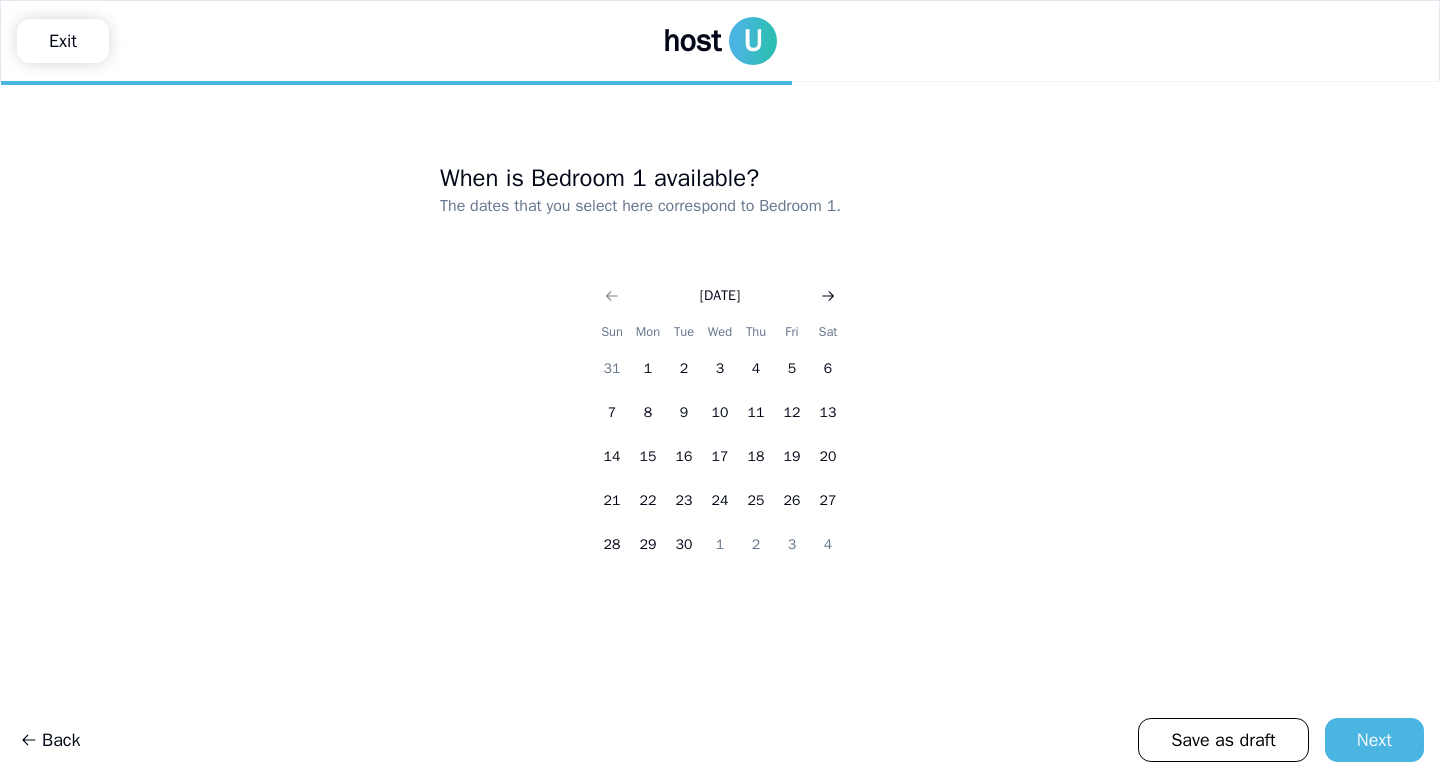 click 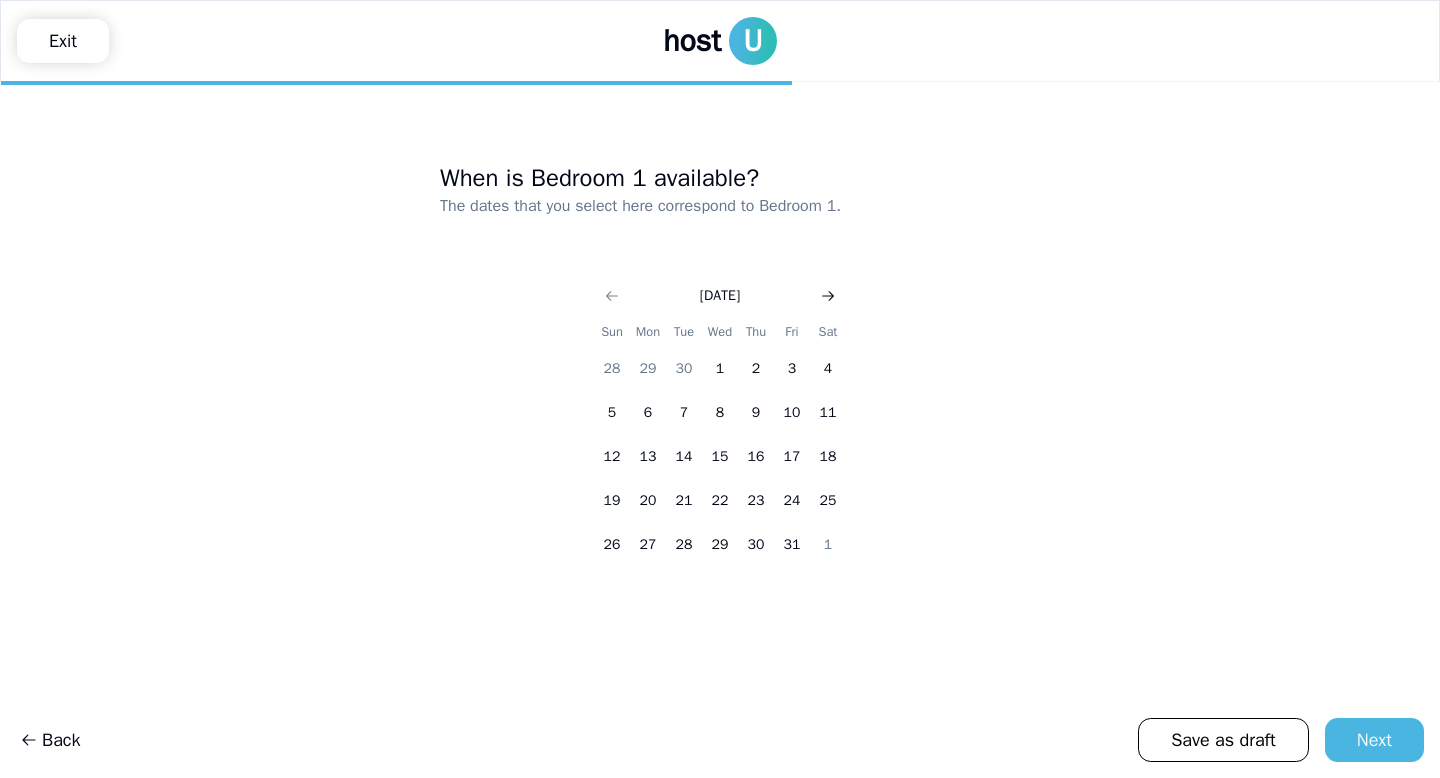 click 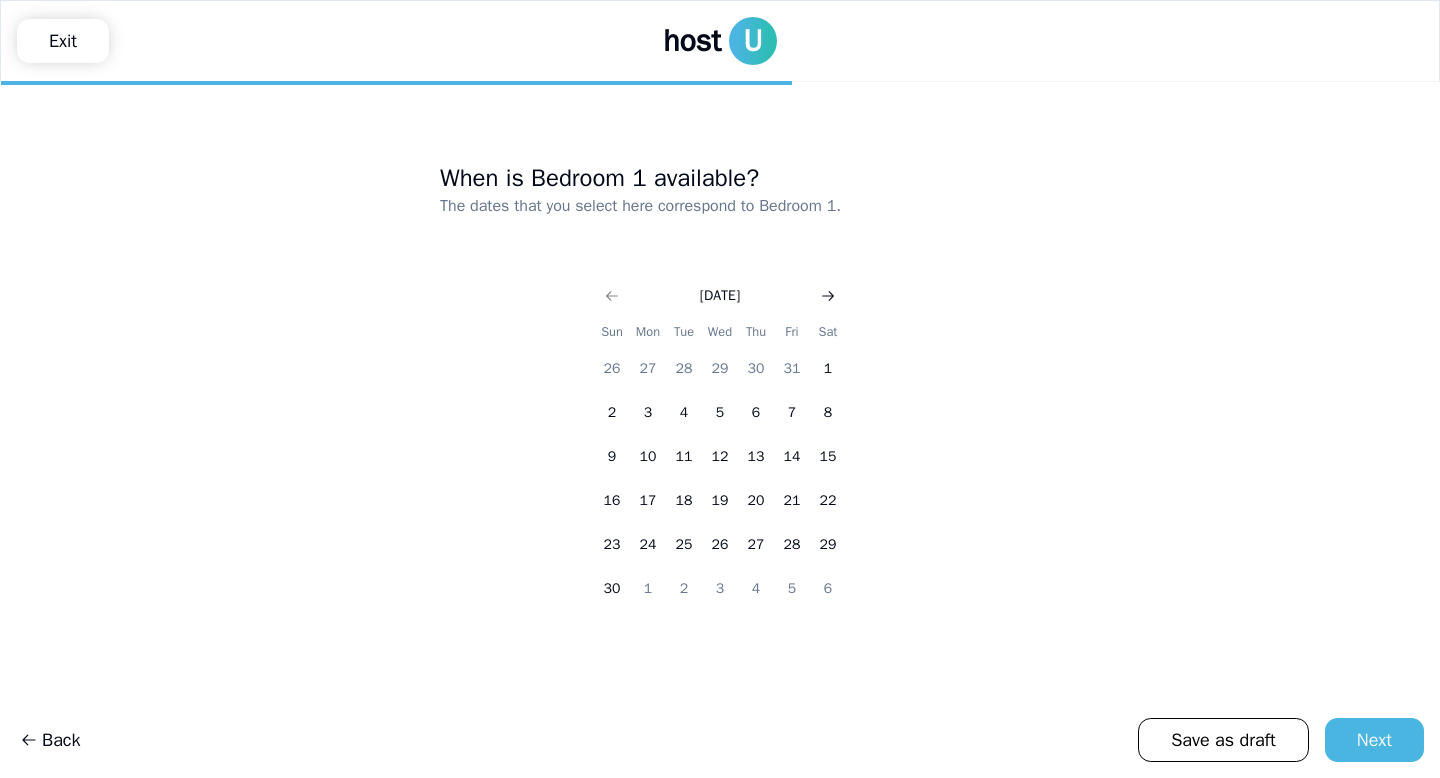 click 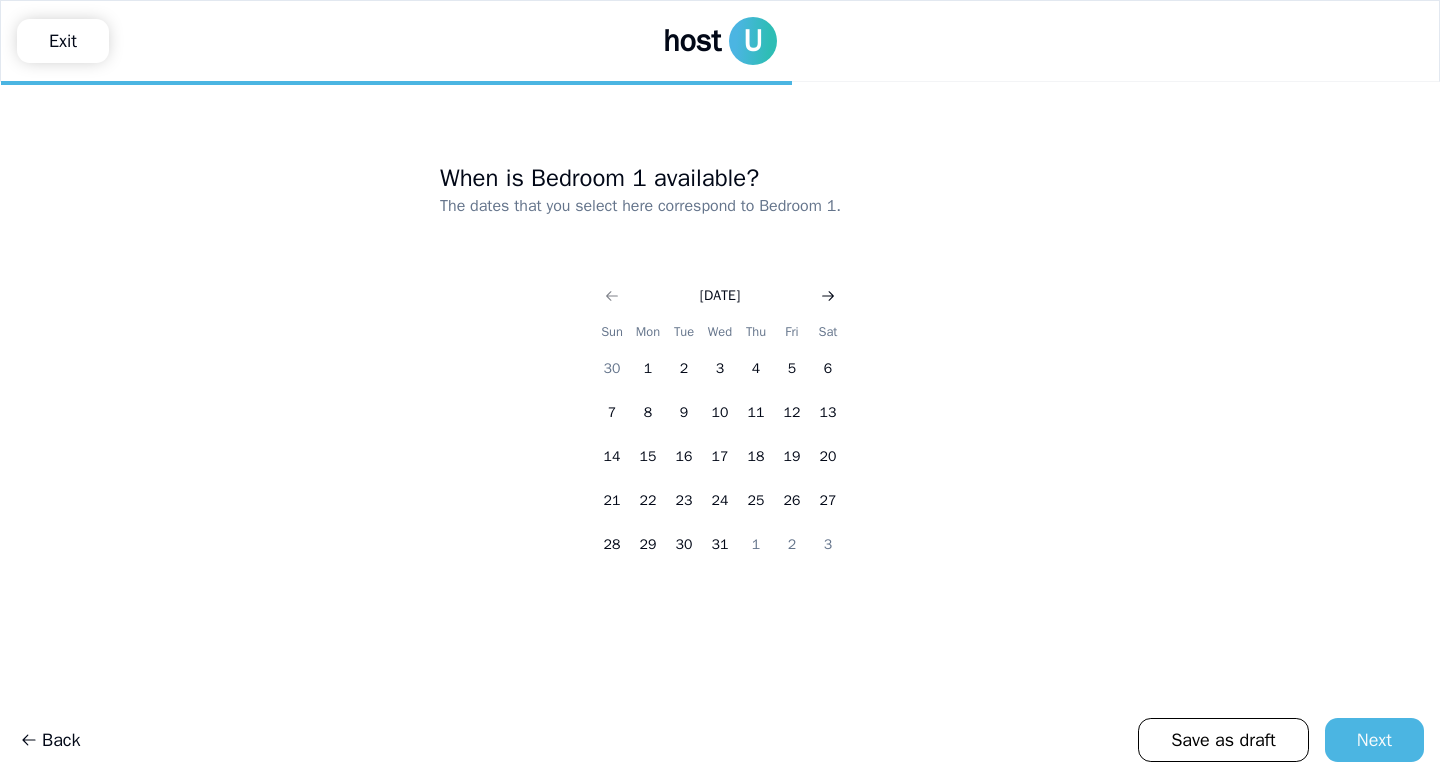 click 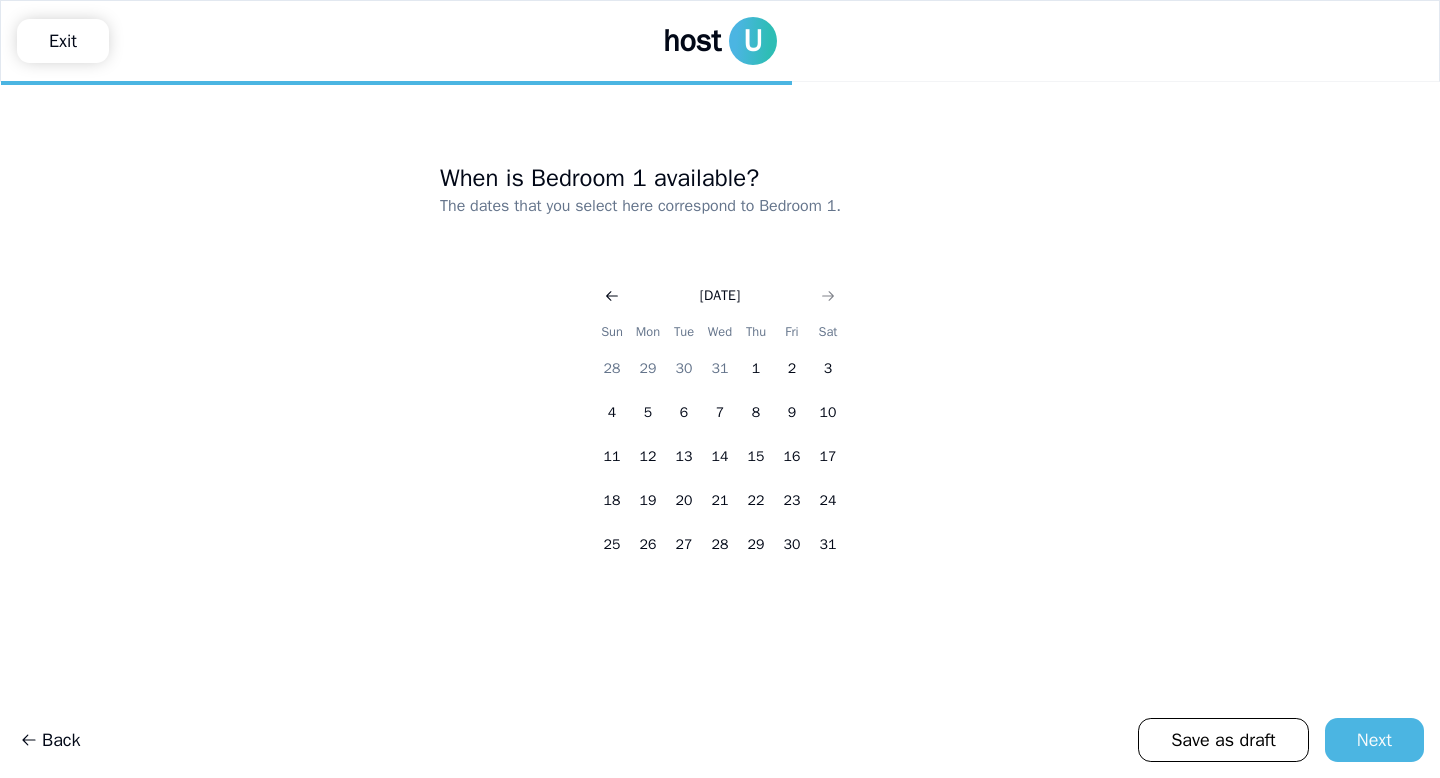 click 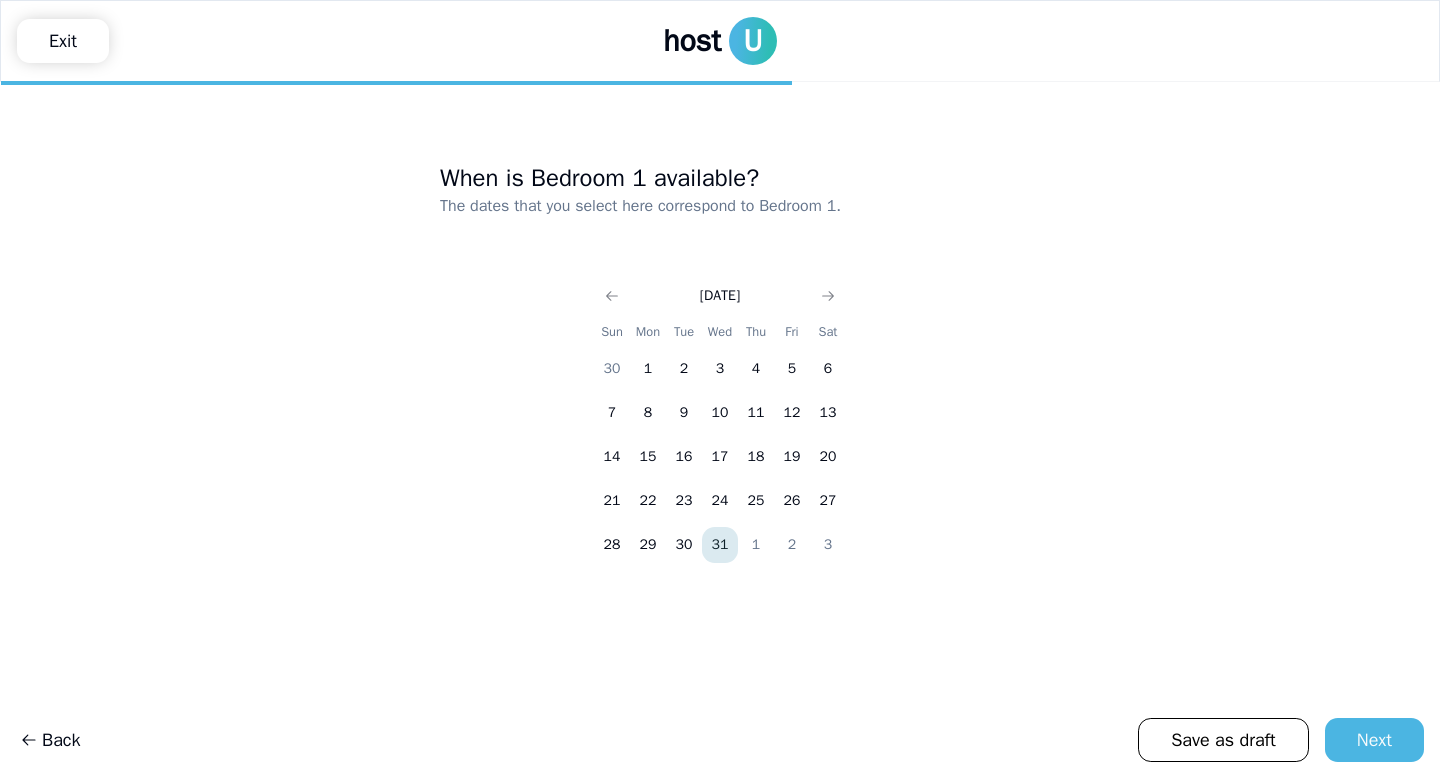 click on "31" at bounding box center (720, 545) 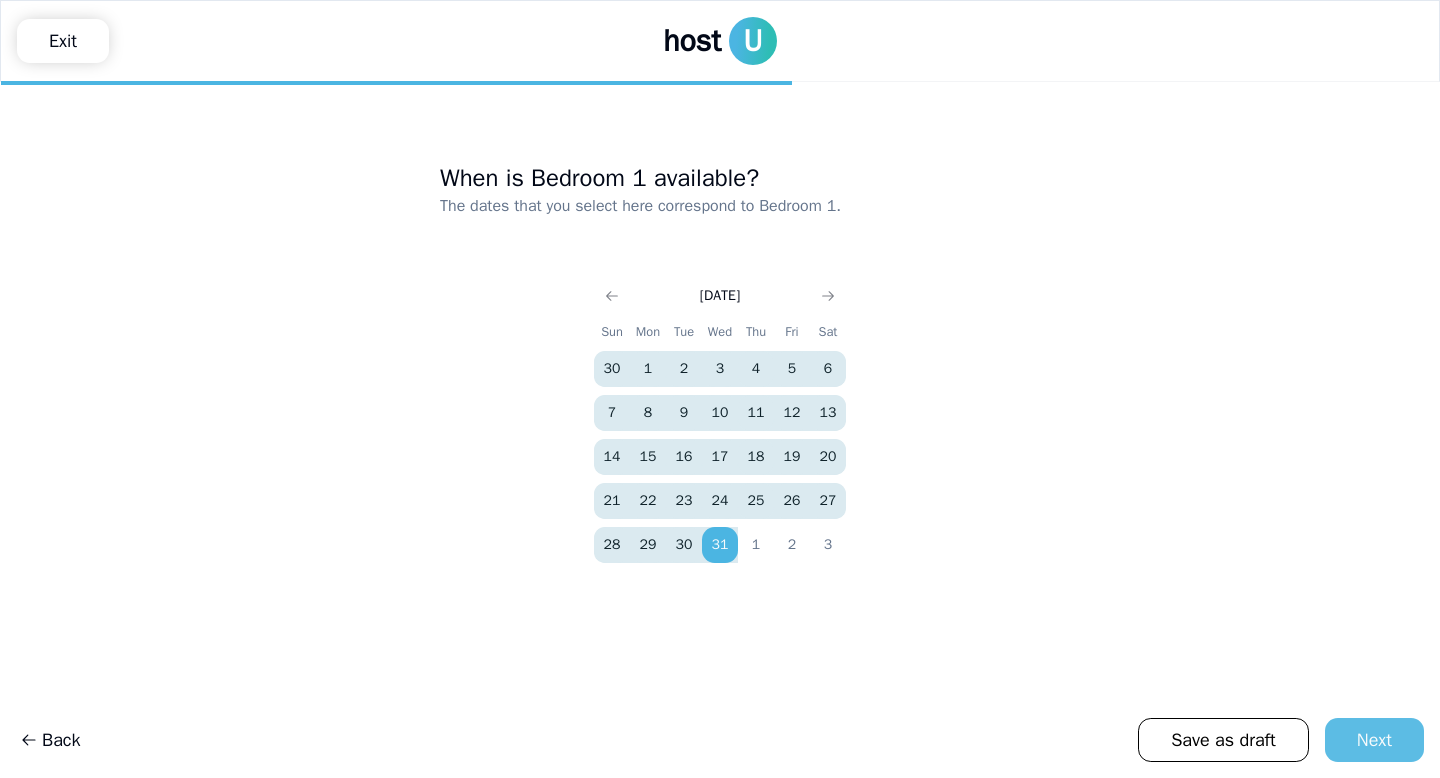 click on "Next" at bounding box center (1374, 740) 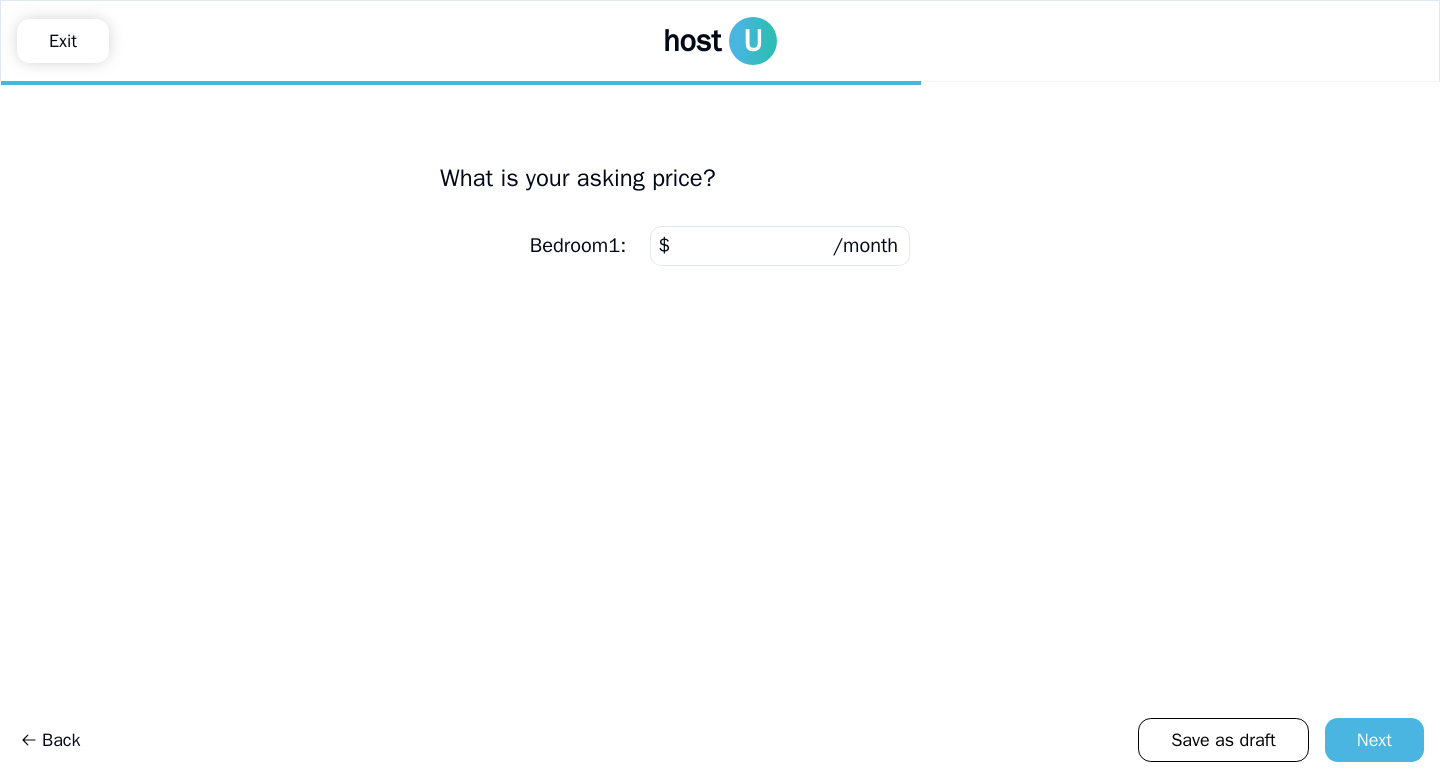 click at bounding box center (780, 246) 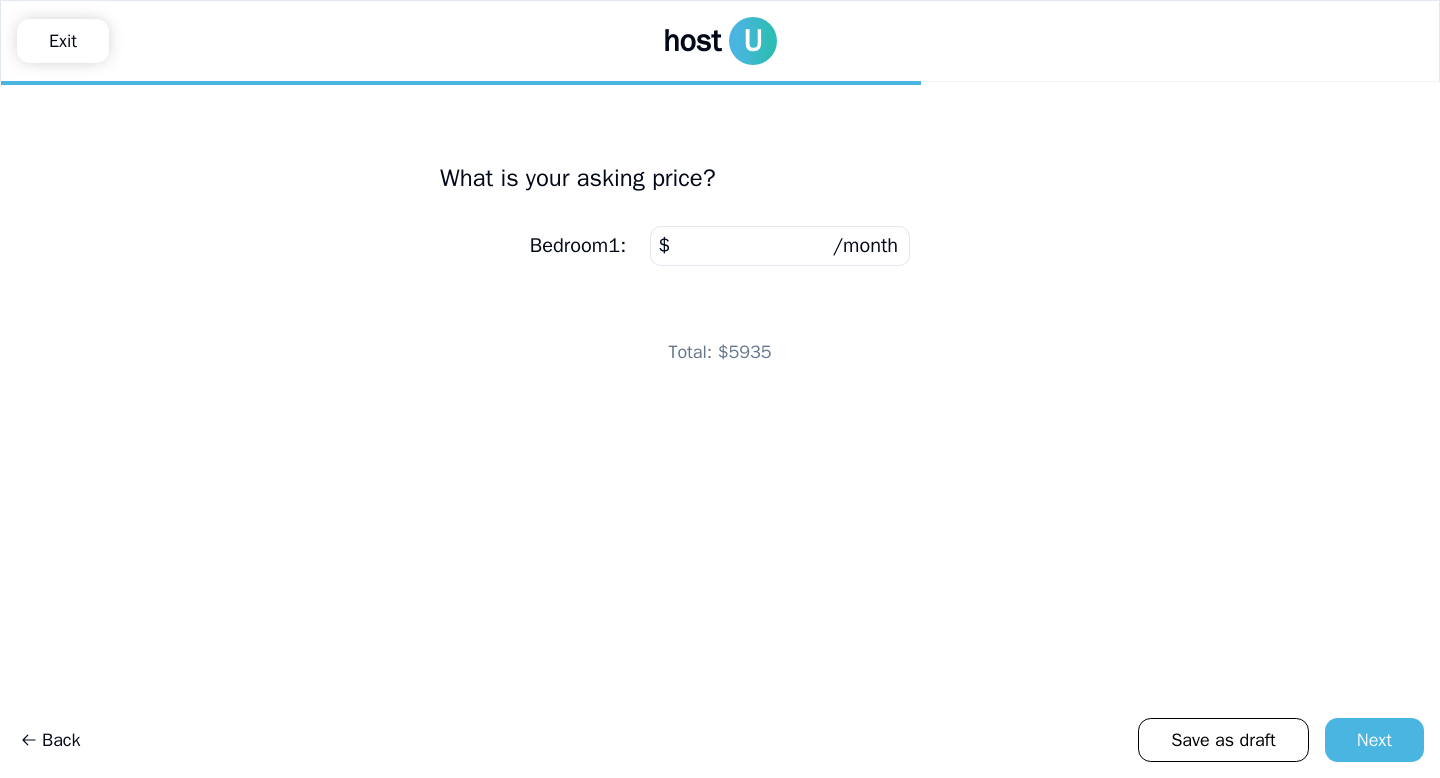 type on "****" 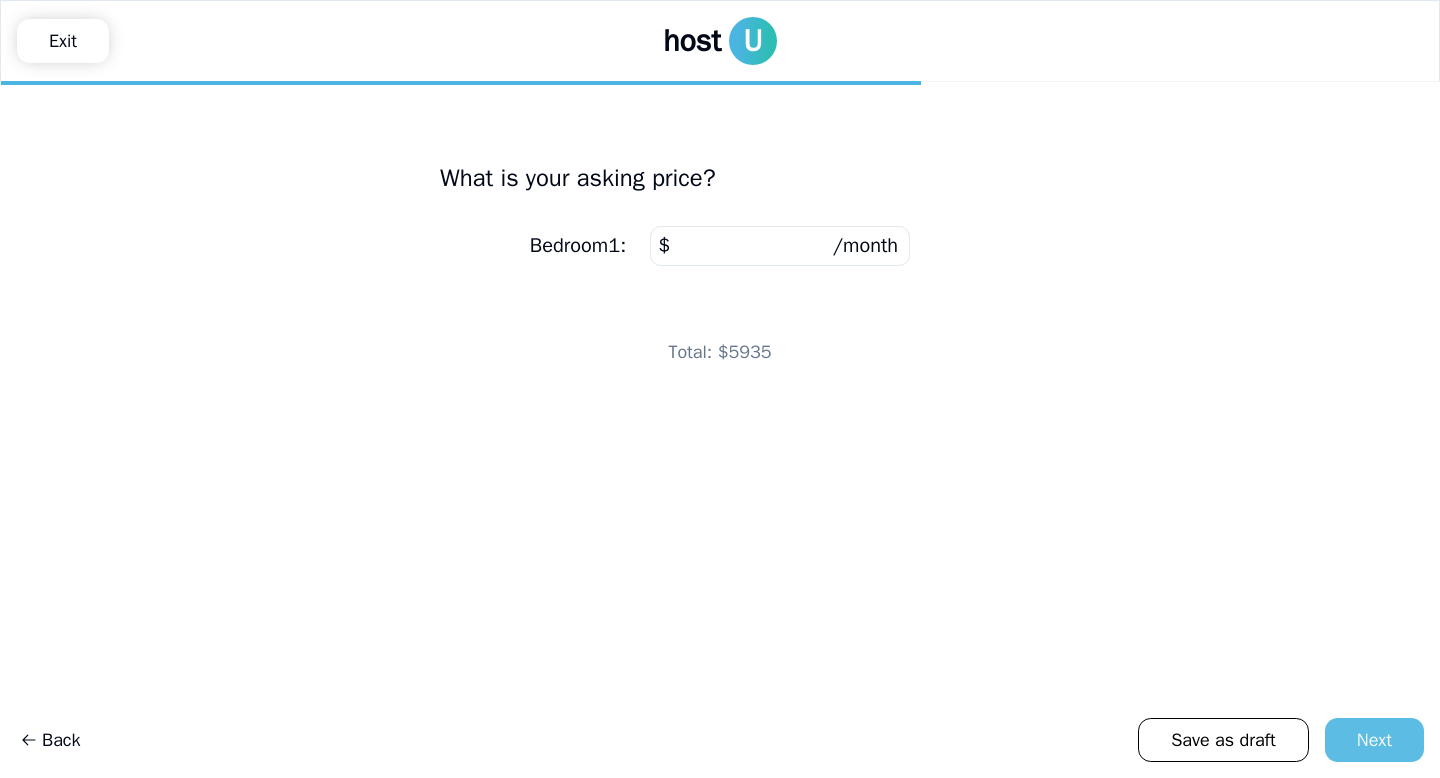 click on "Next" at bounding box center (1374, 740) 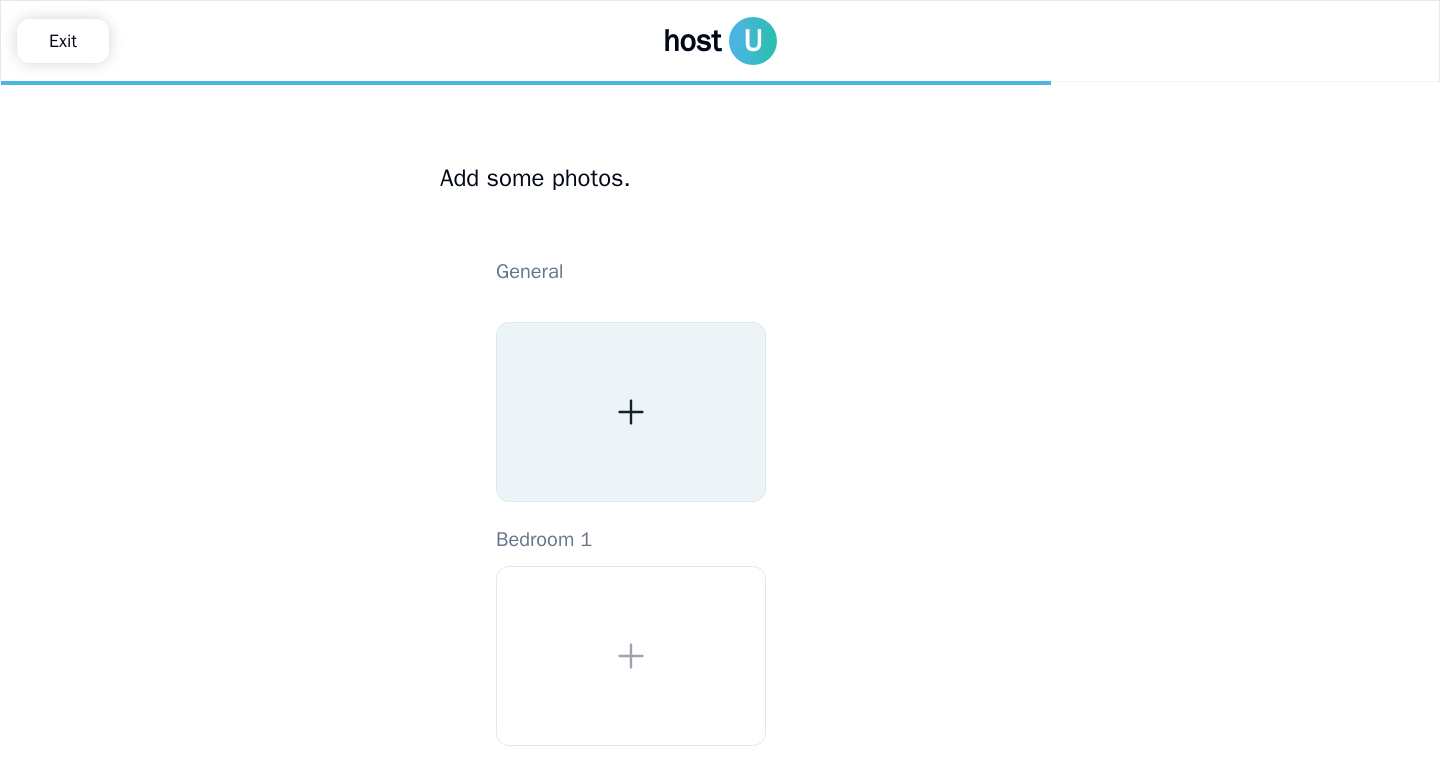 click at bounding box center [631, 412] 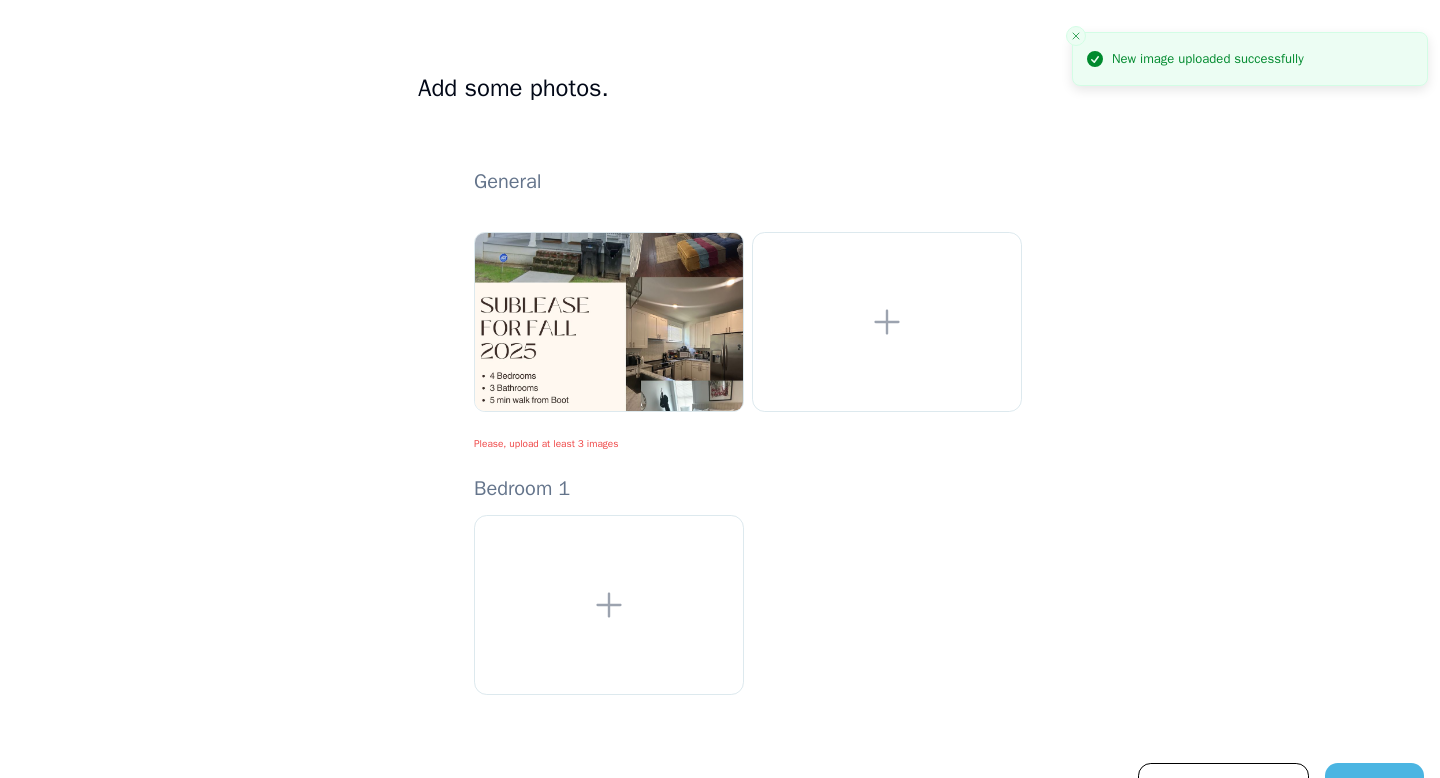 scroll, scrollTop: 92, scrollLeft: 0, axis: vertical 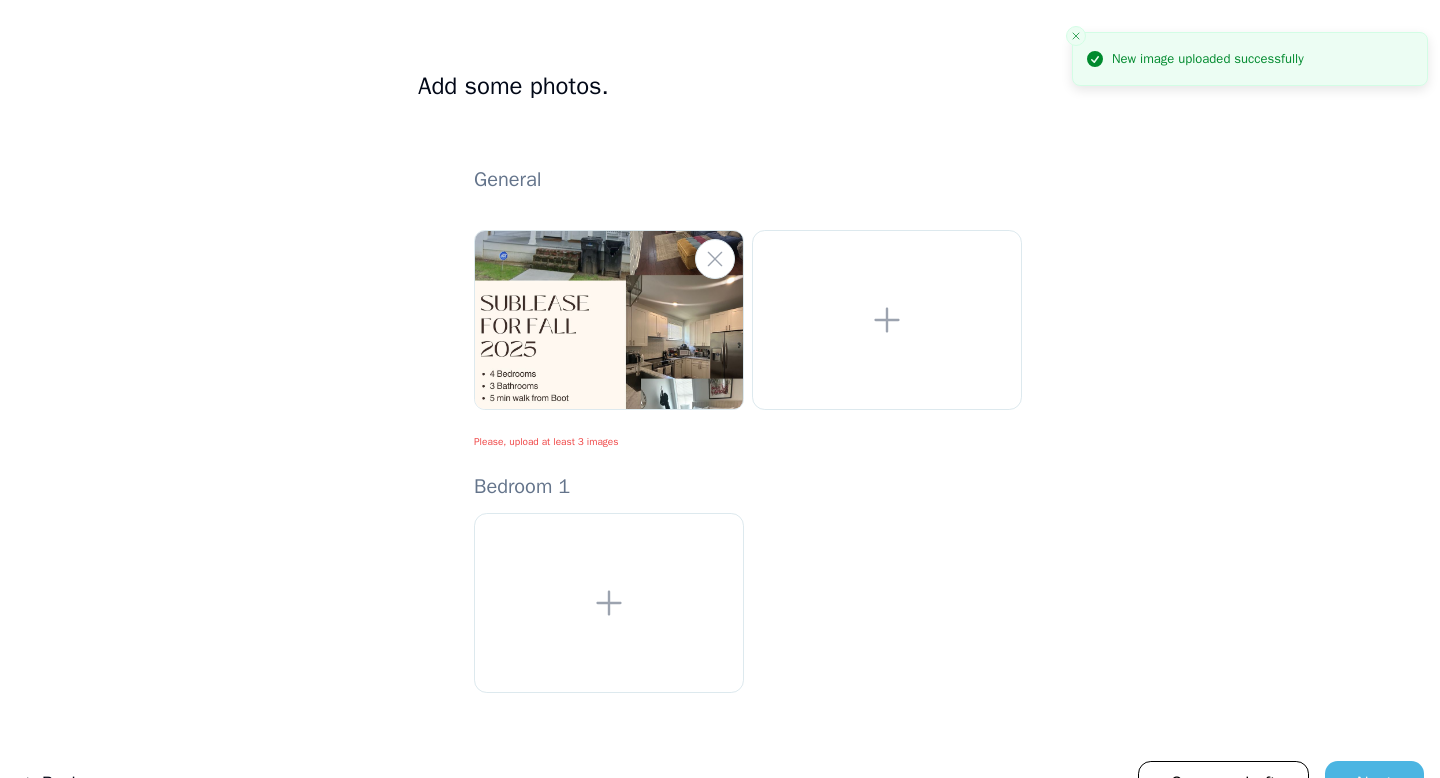 click at bounding box center [609, 320] 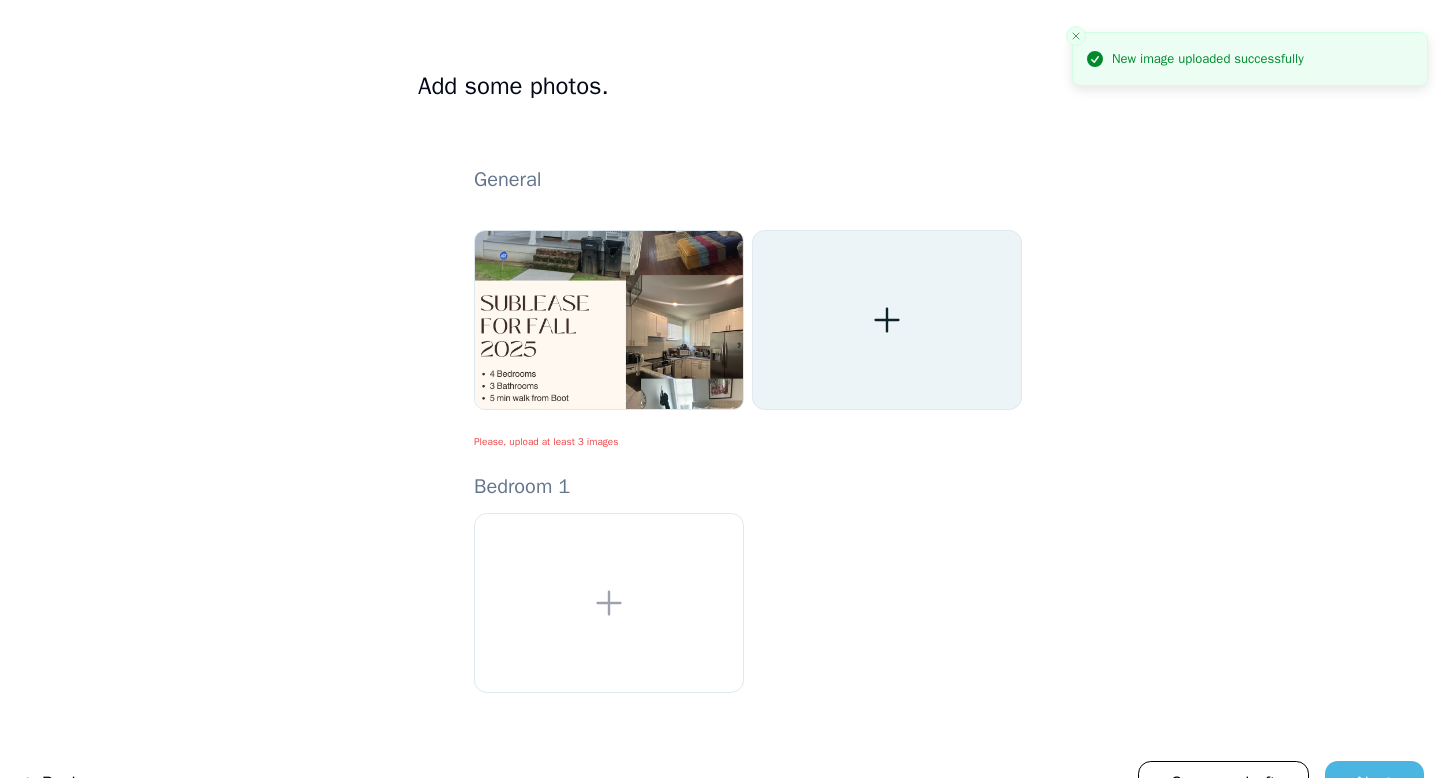 click at bounding box center (887, 320) 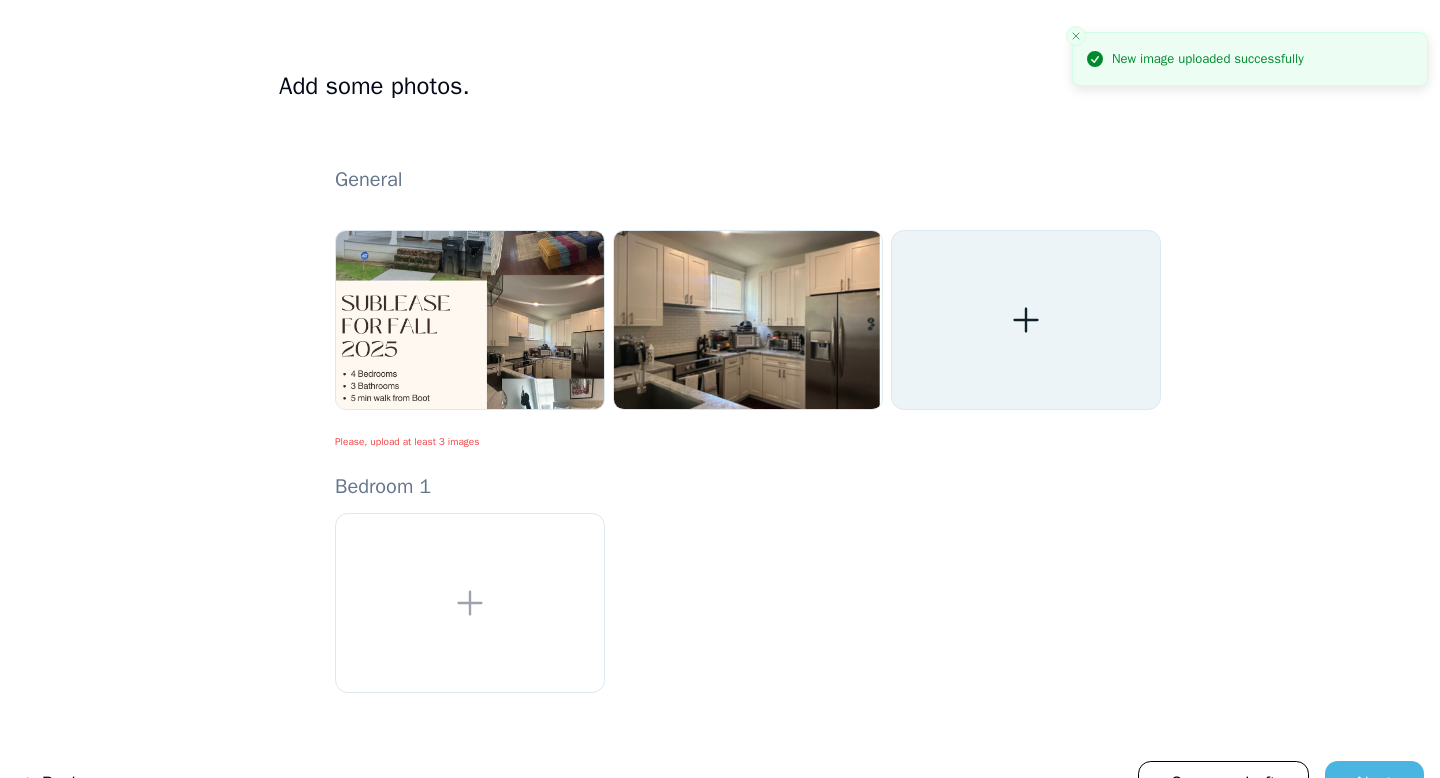 click at bounding box center [1026, 320] 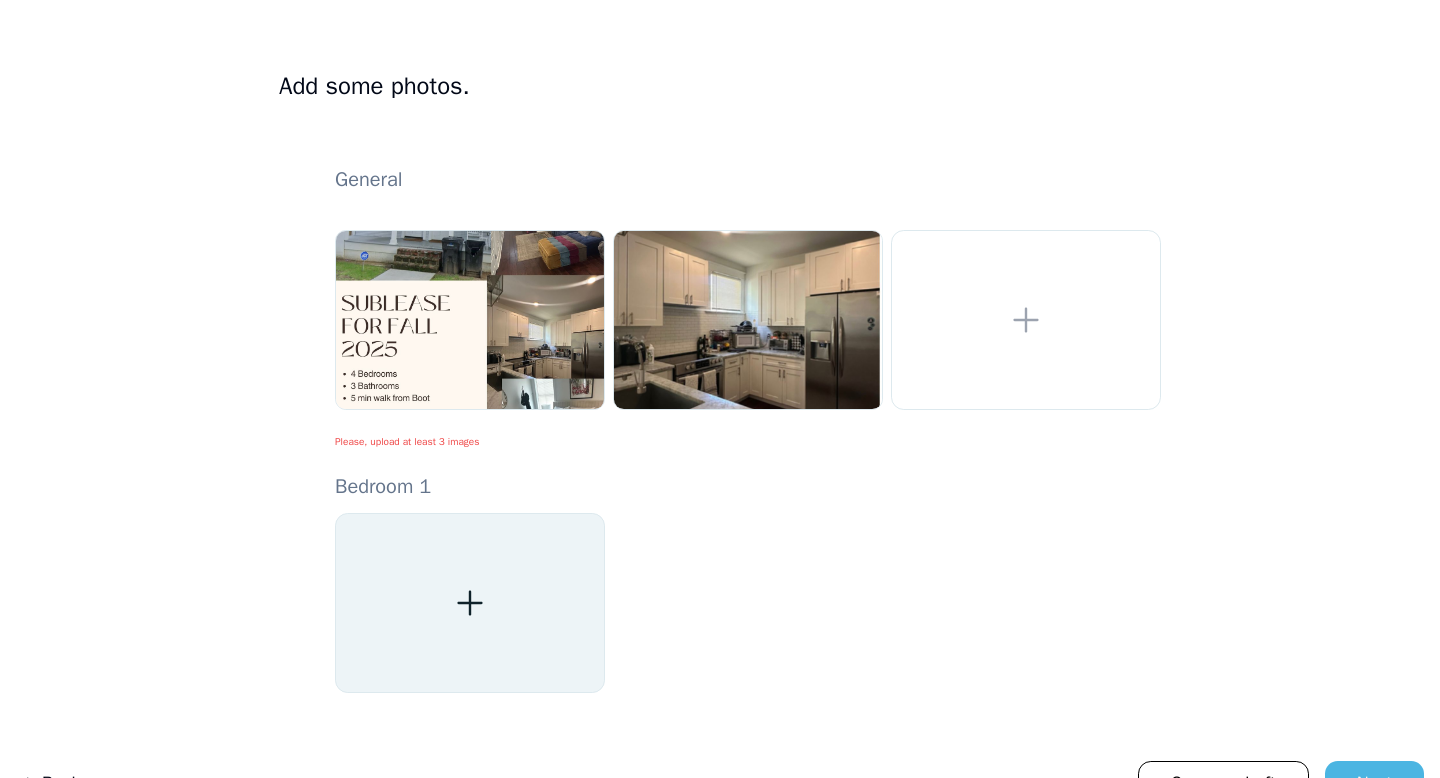 click at bounding box center (470, 603) 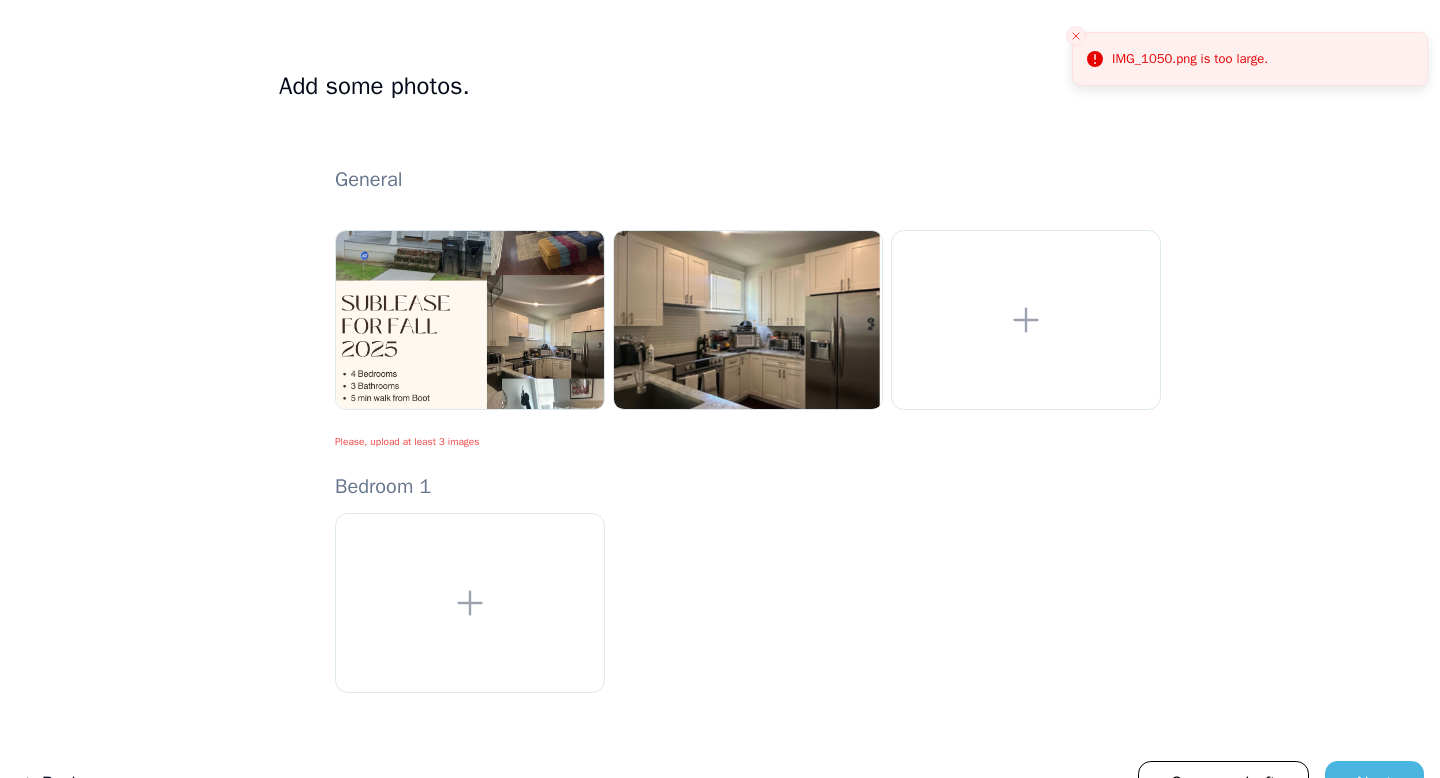 scroll, scrollTop: 123, scrollLeft: 0, axis: vertical 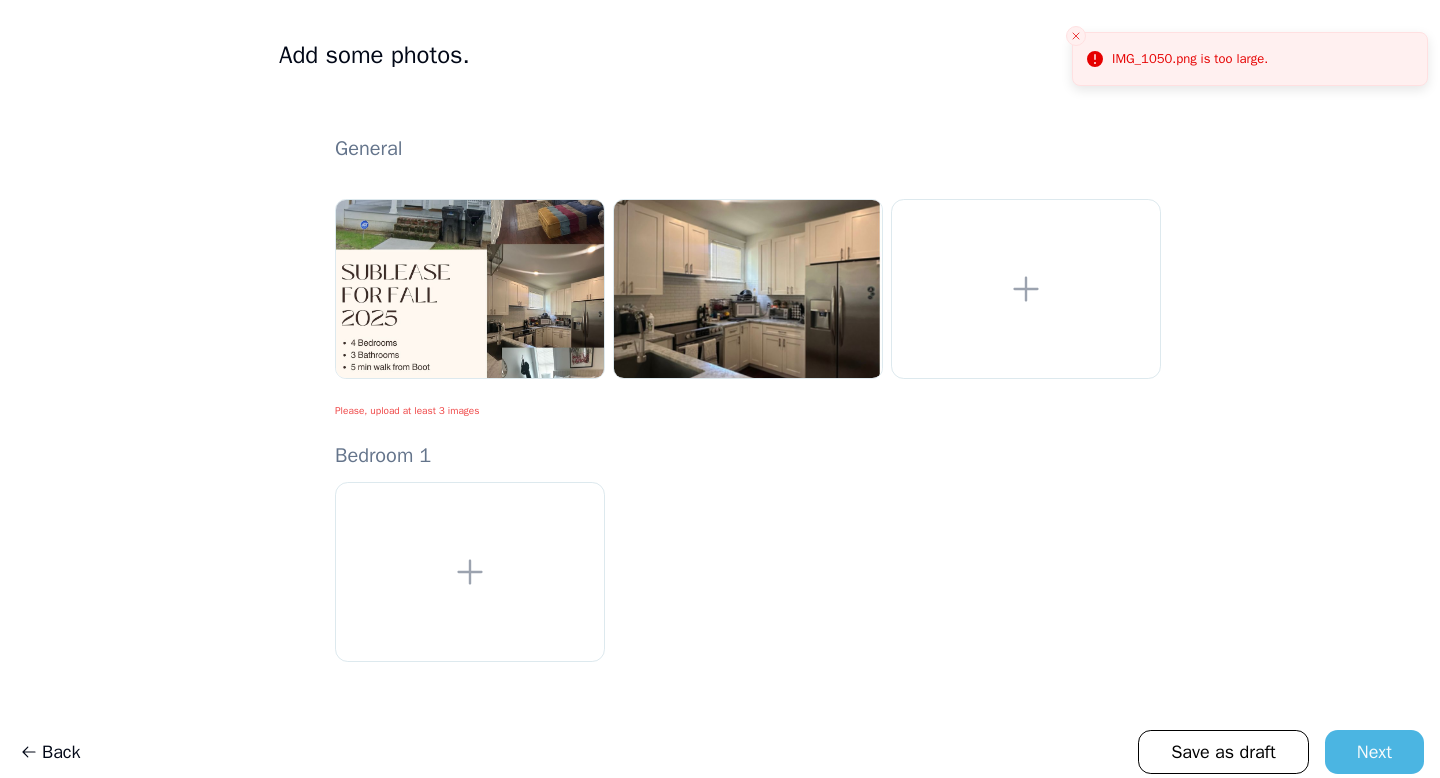 click on "IMG_1050.png is too large." at bounding box center (1190, 59) 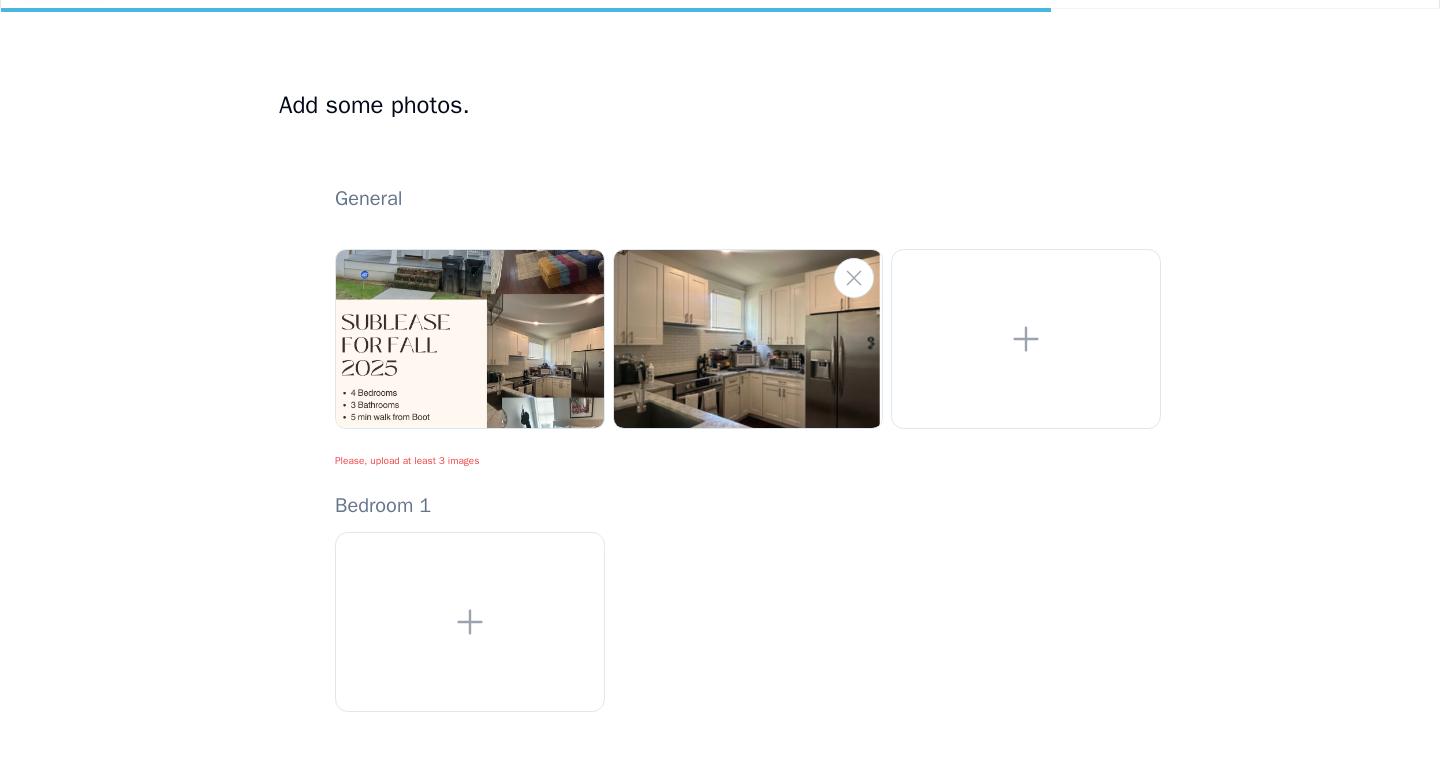 scroll, scrollTop: 69, scrollLeft: 0, axis: vertical 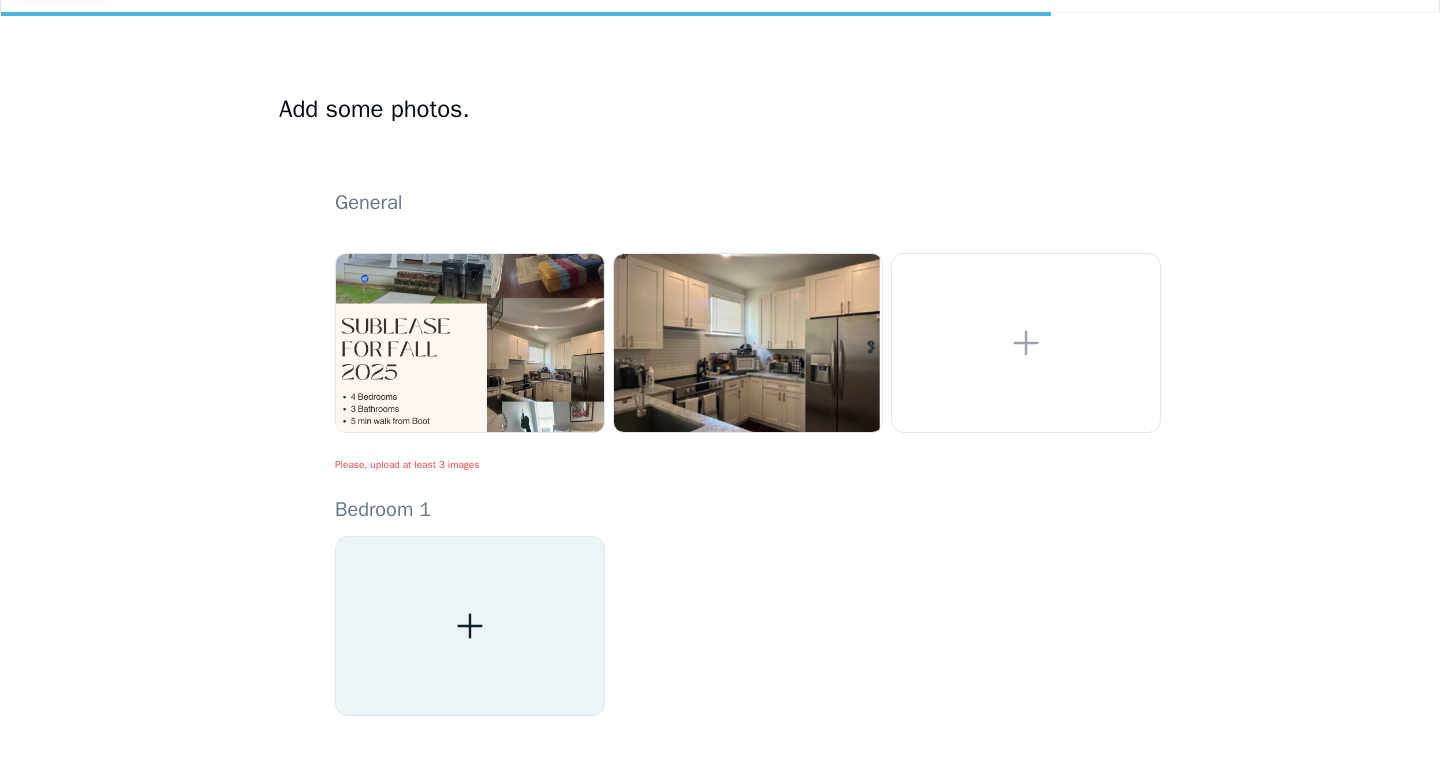 click at bounding box center (470, 626) 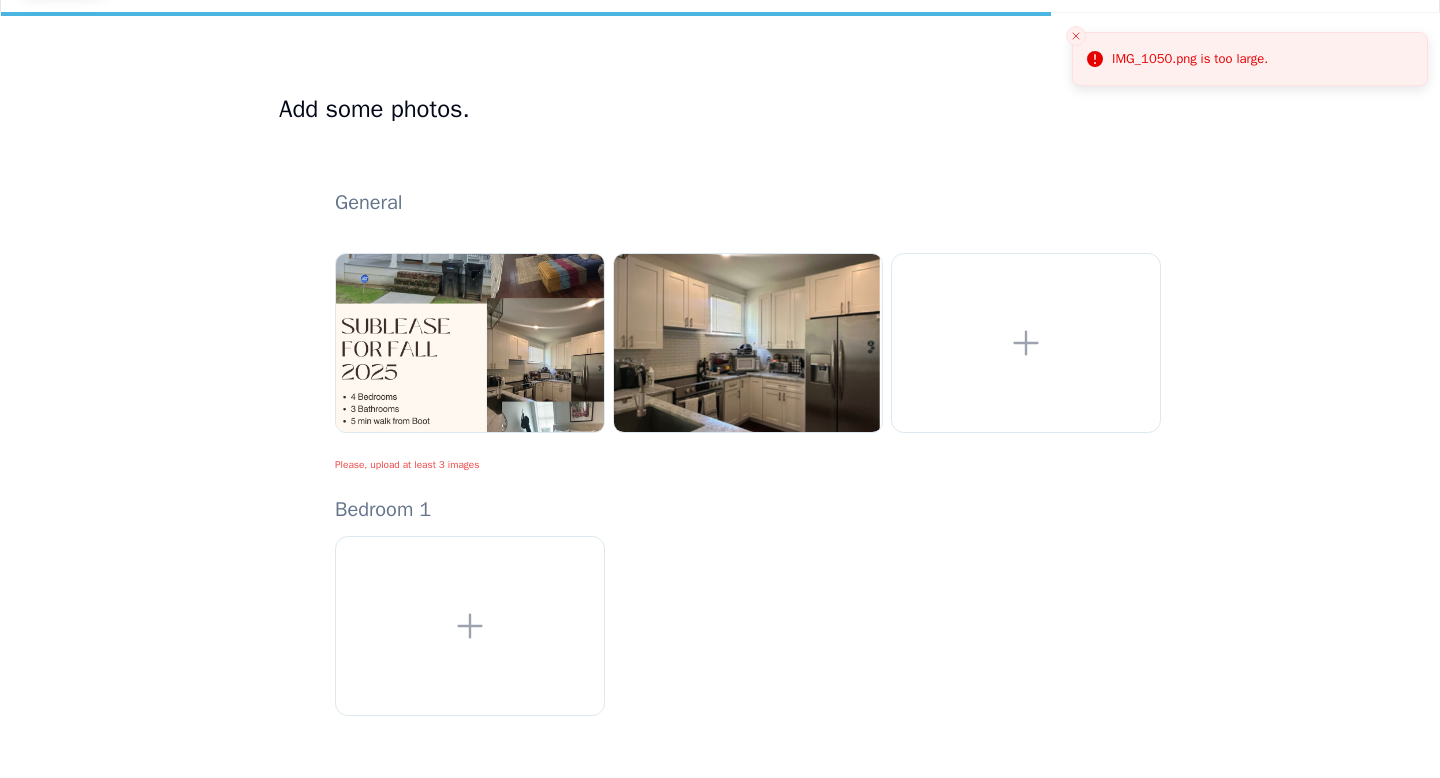 scroll, scrollTop: 135, scrollLeft: 0, axis: vertical 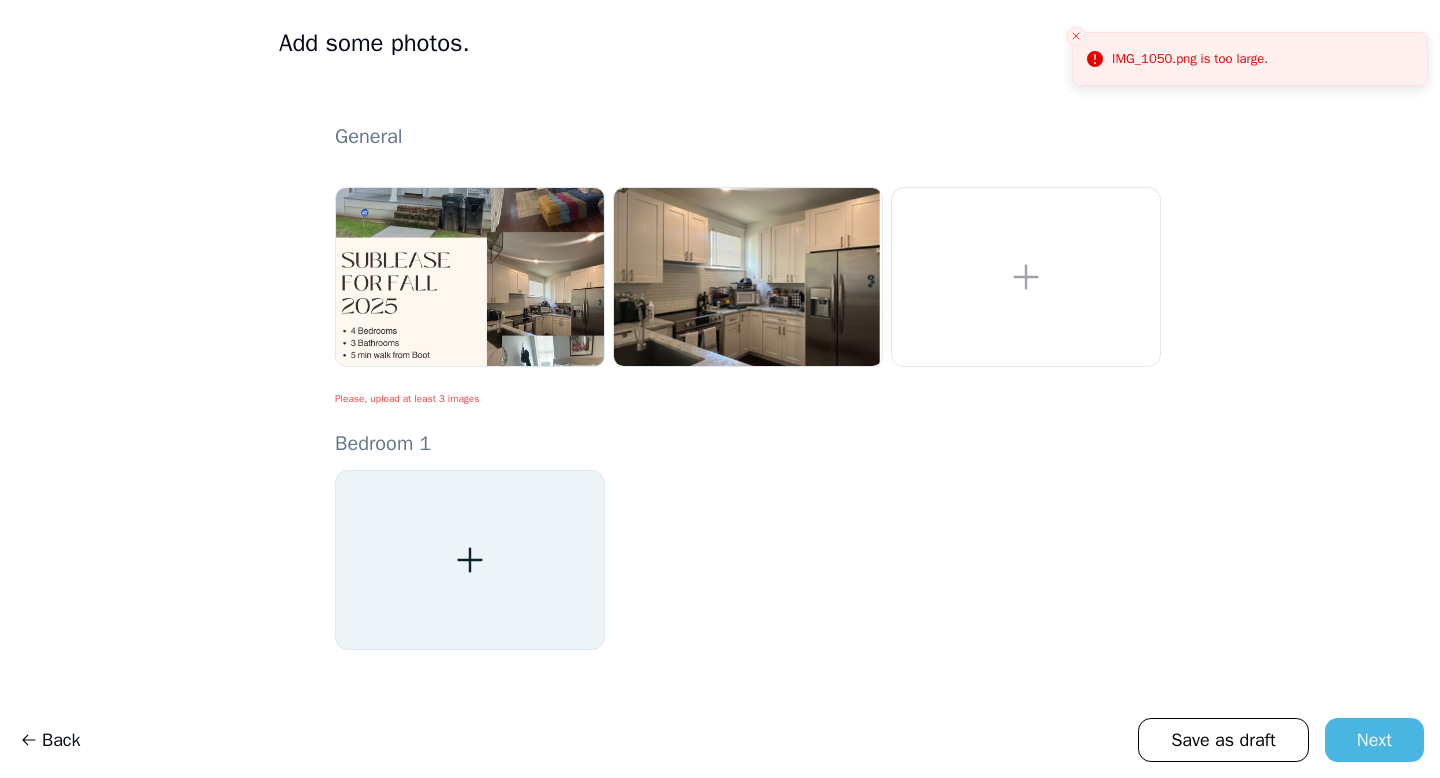 click at bounding box center (470, 560) 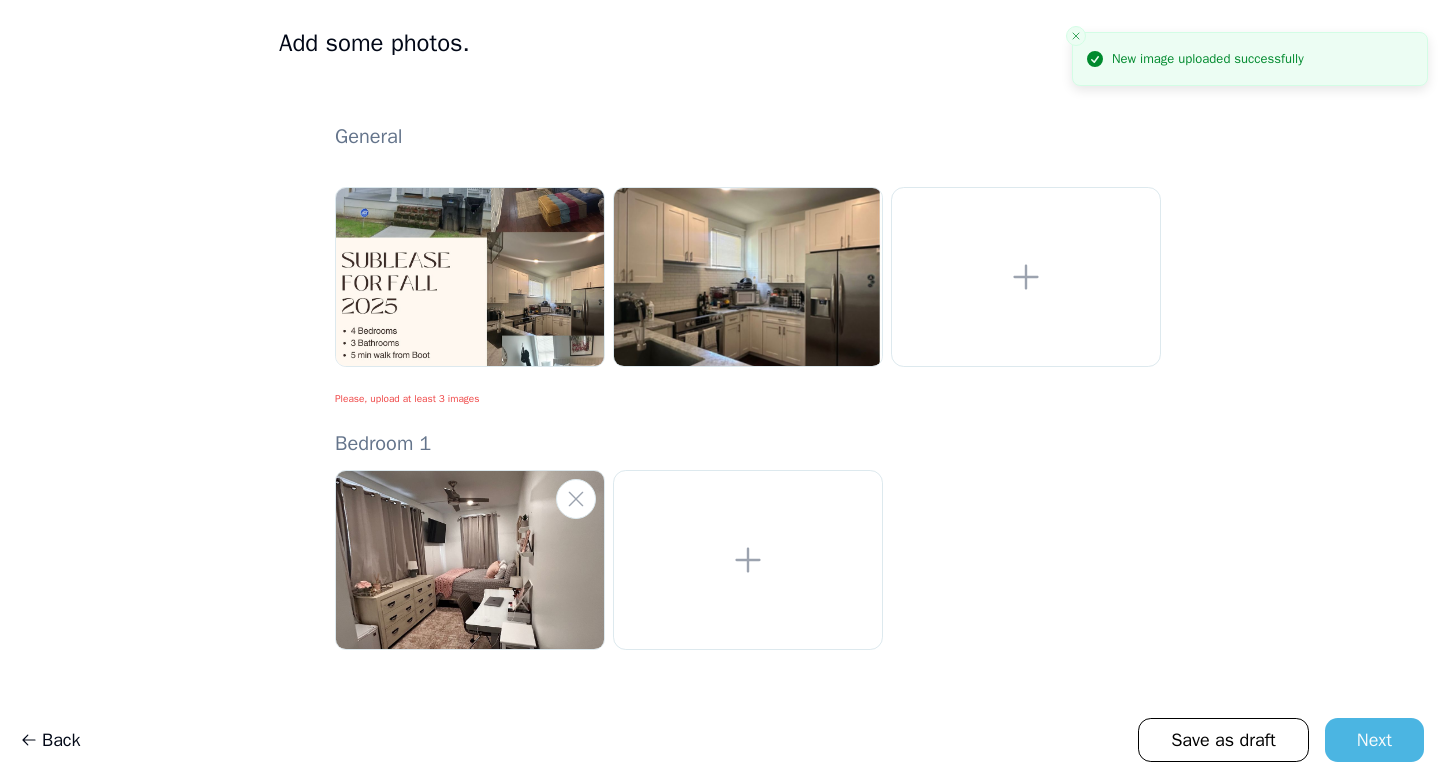 click at bounding box center (470, 560) 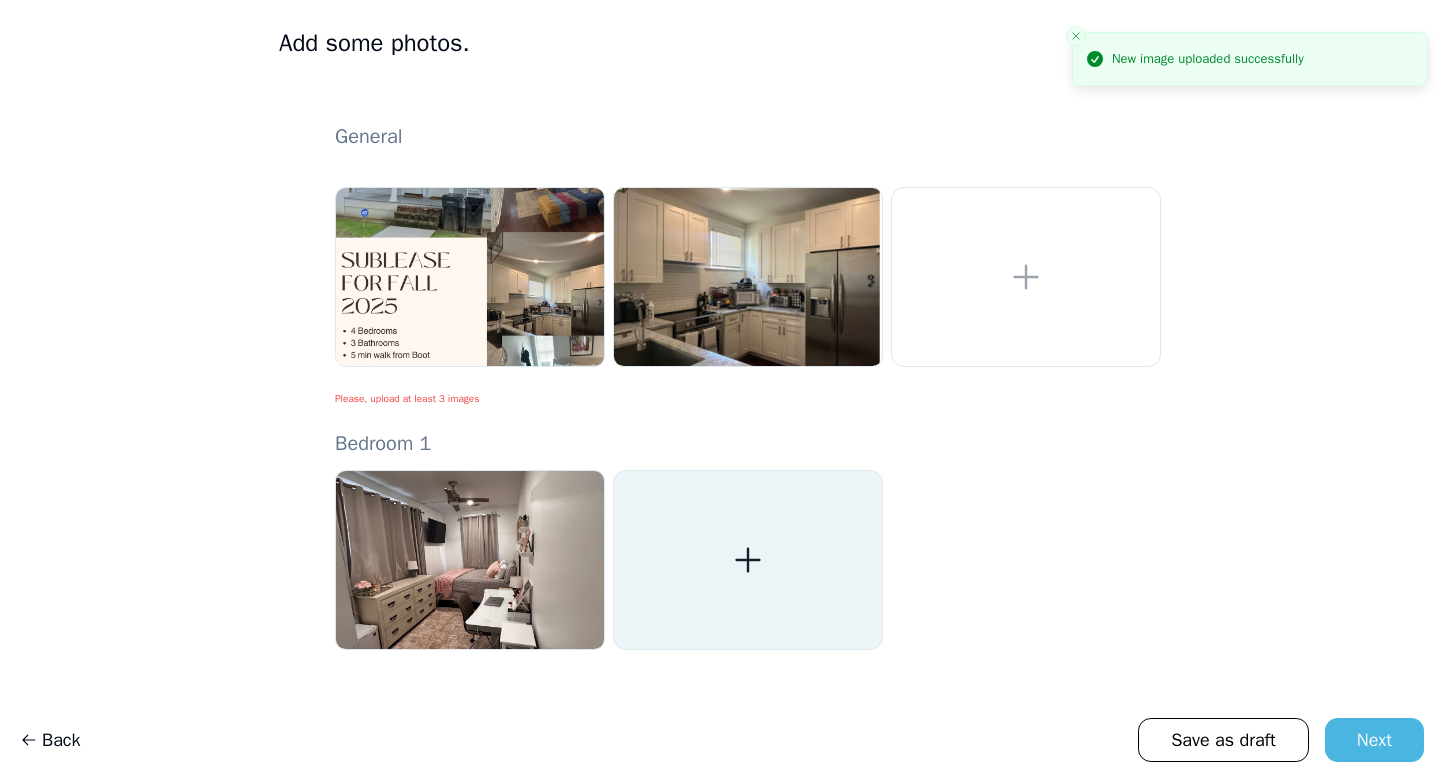 click at bounding box center (748, 560) 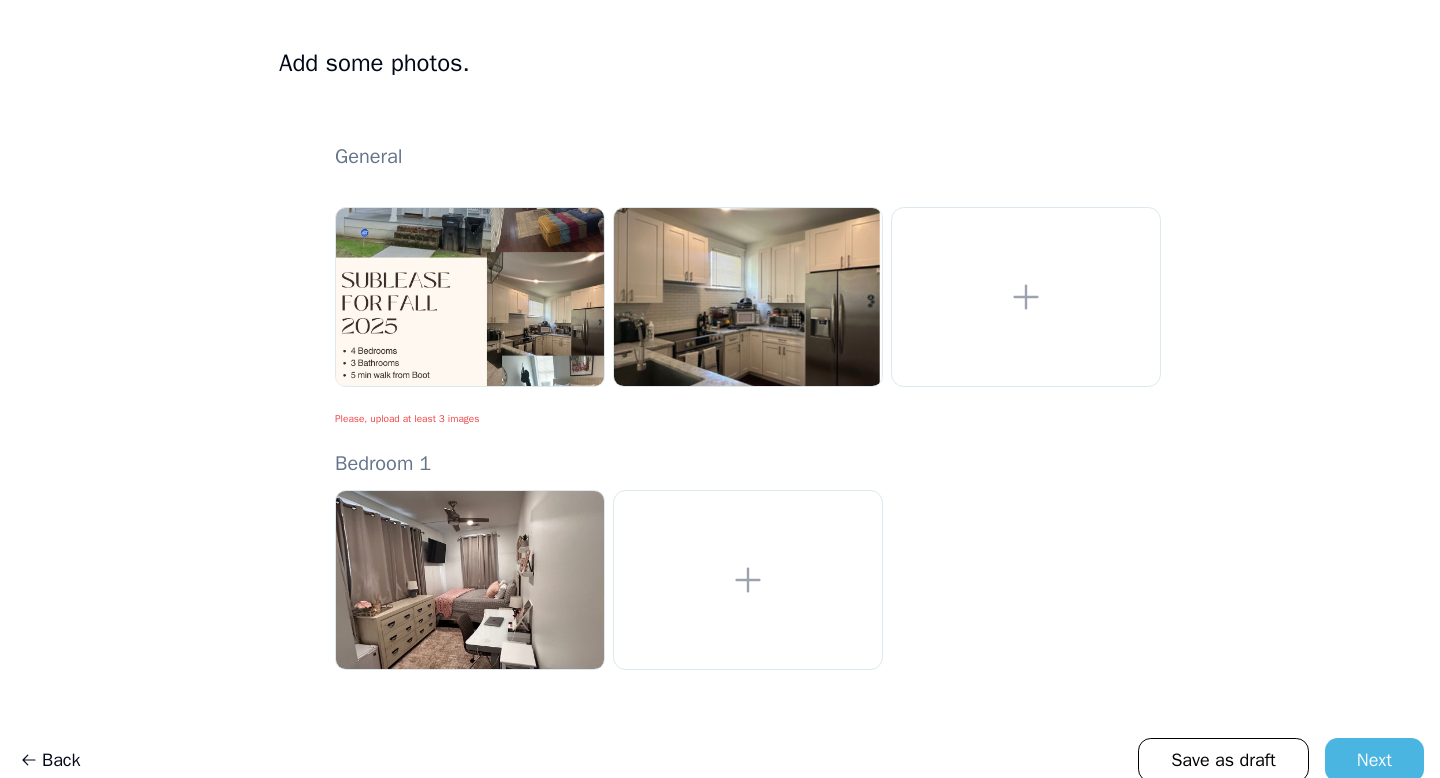 scroll, scrollTop: 98, scrollLeft: 0, axis: vertical 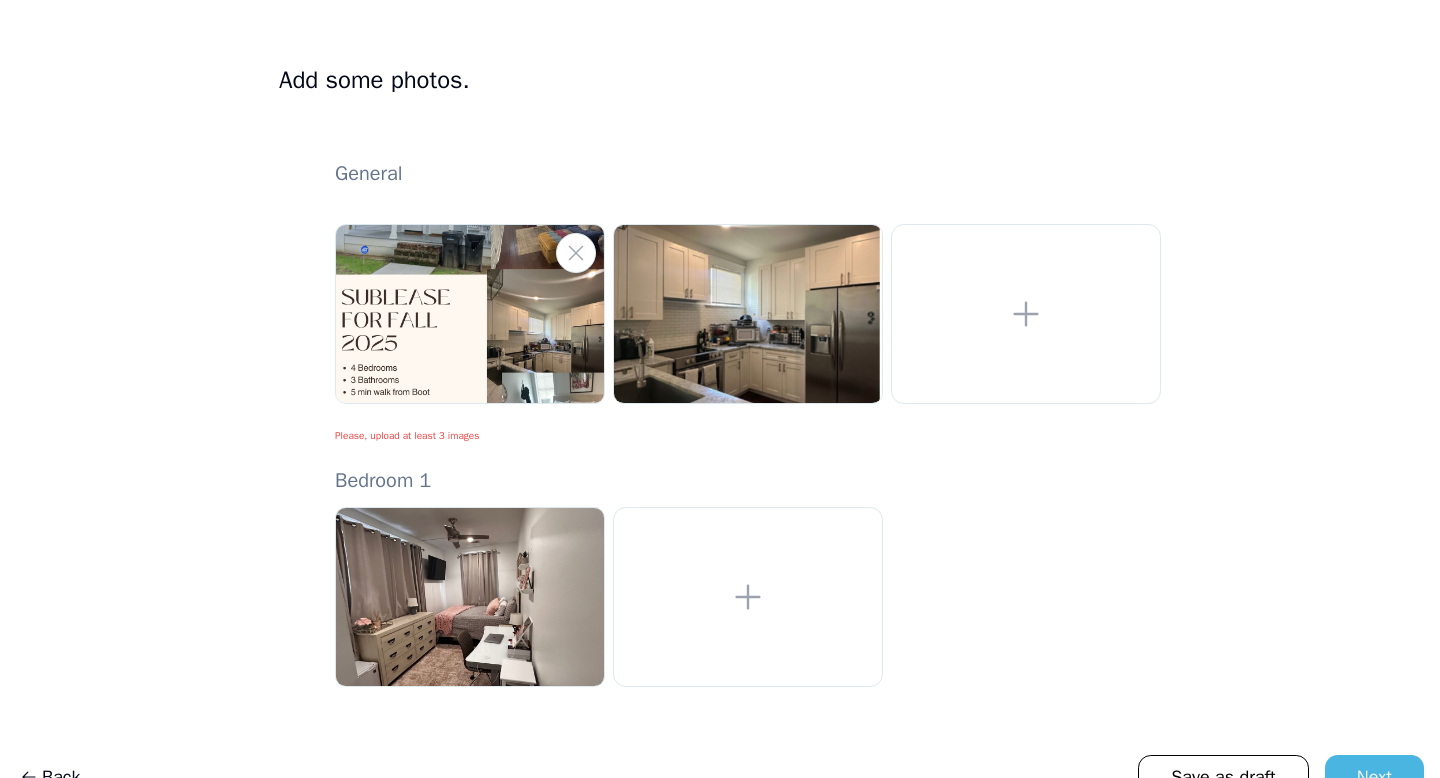 click at bounding box center [470, 314] 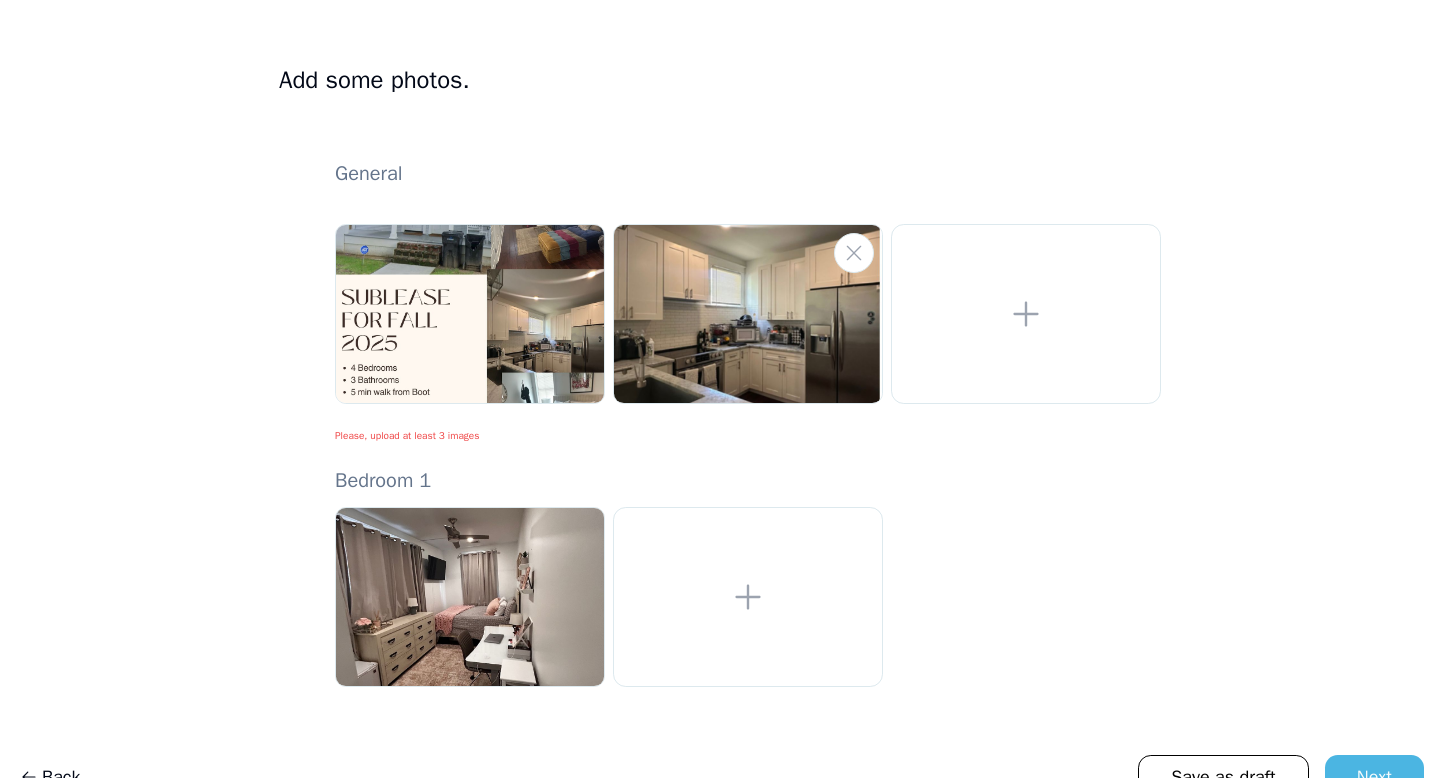 click at bounding box center (748, 314) 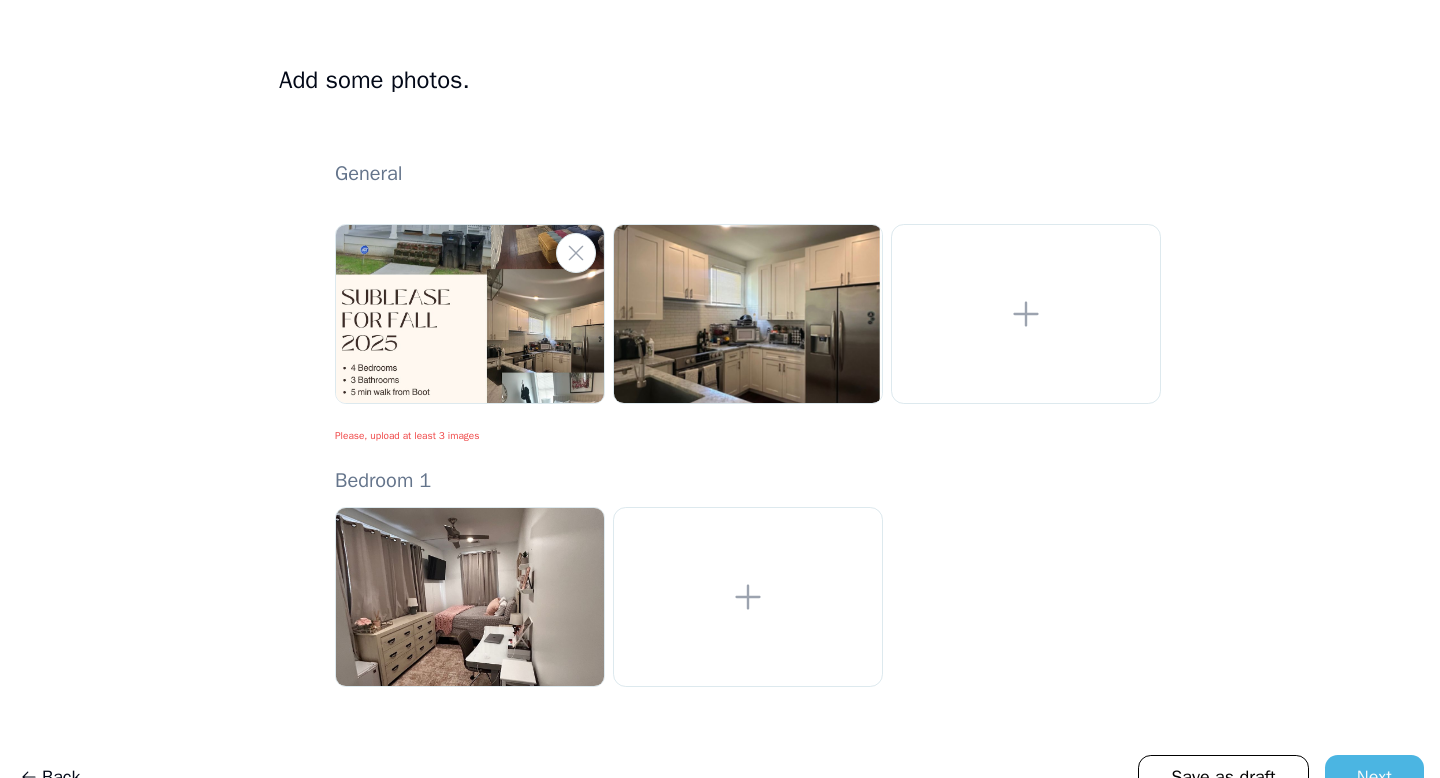 click at bounding box center [470, 314] 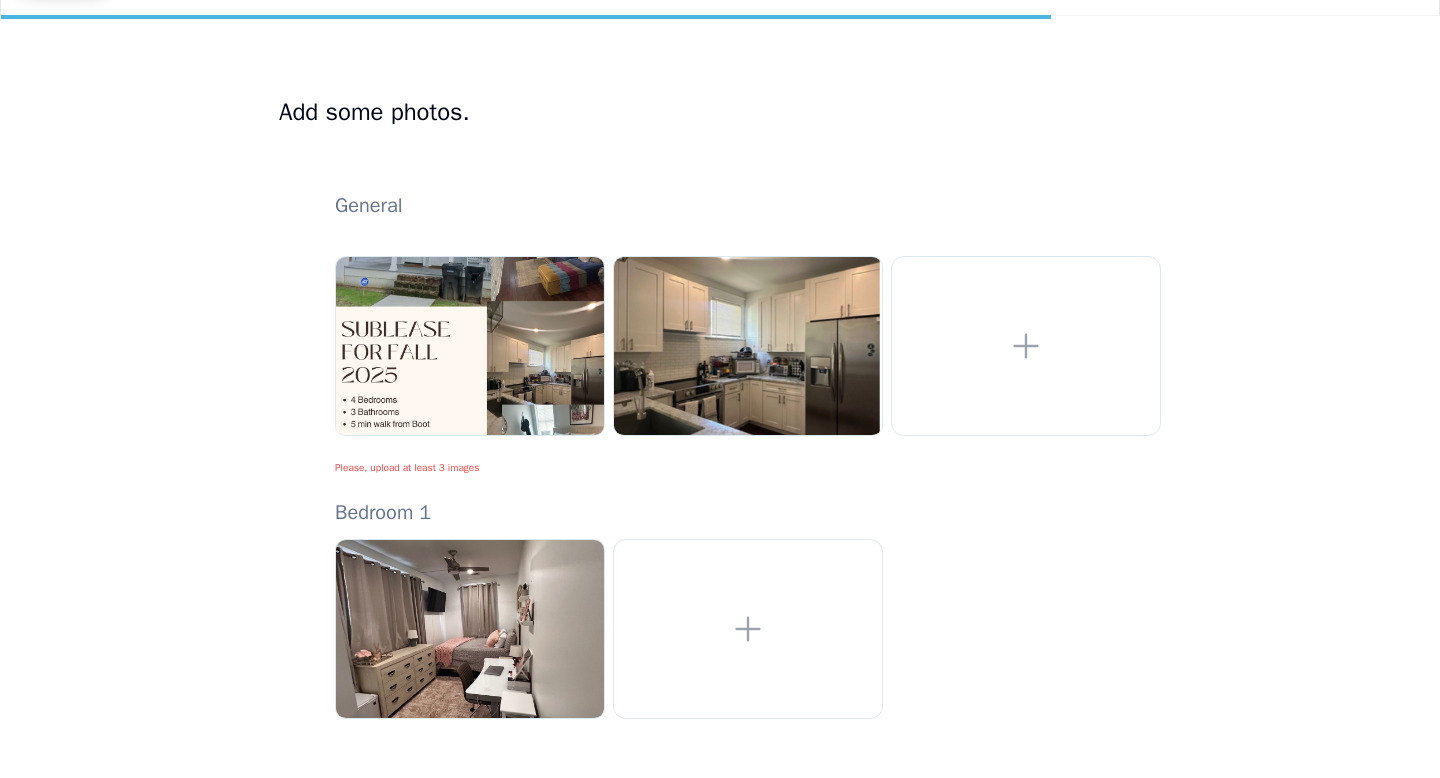 scroll, scrollTop: 36, scrollLeft: 0, axis: vertical 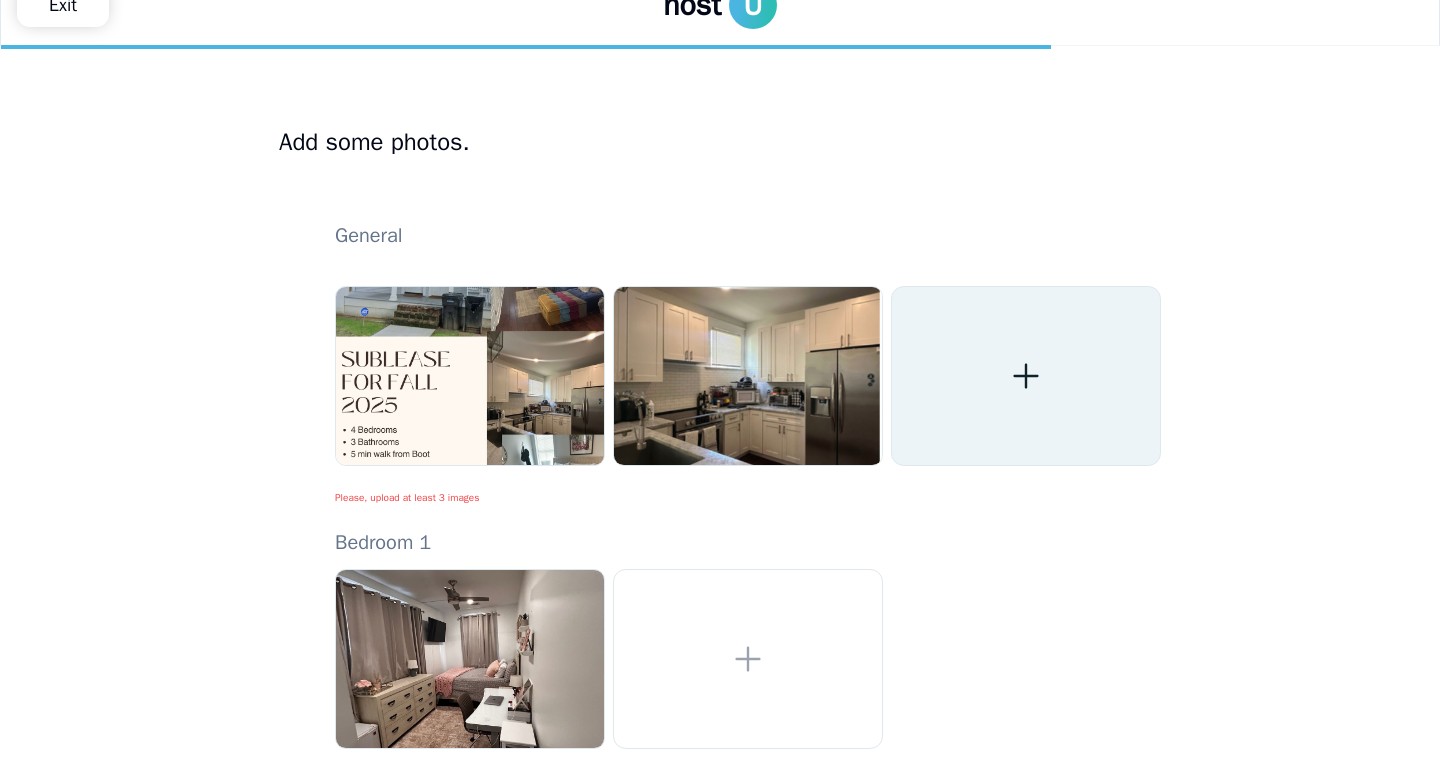 click at bounding box center (1026, 376) 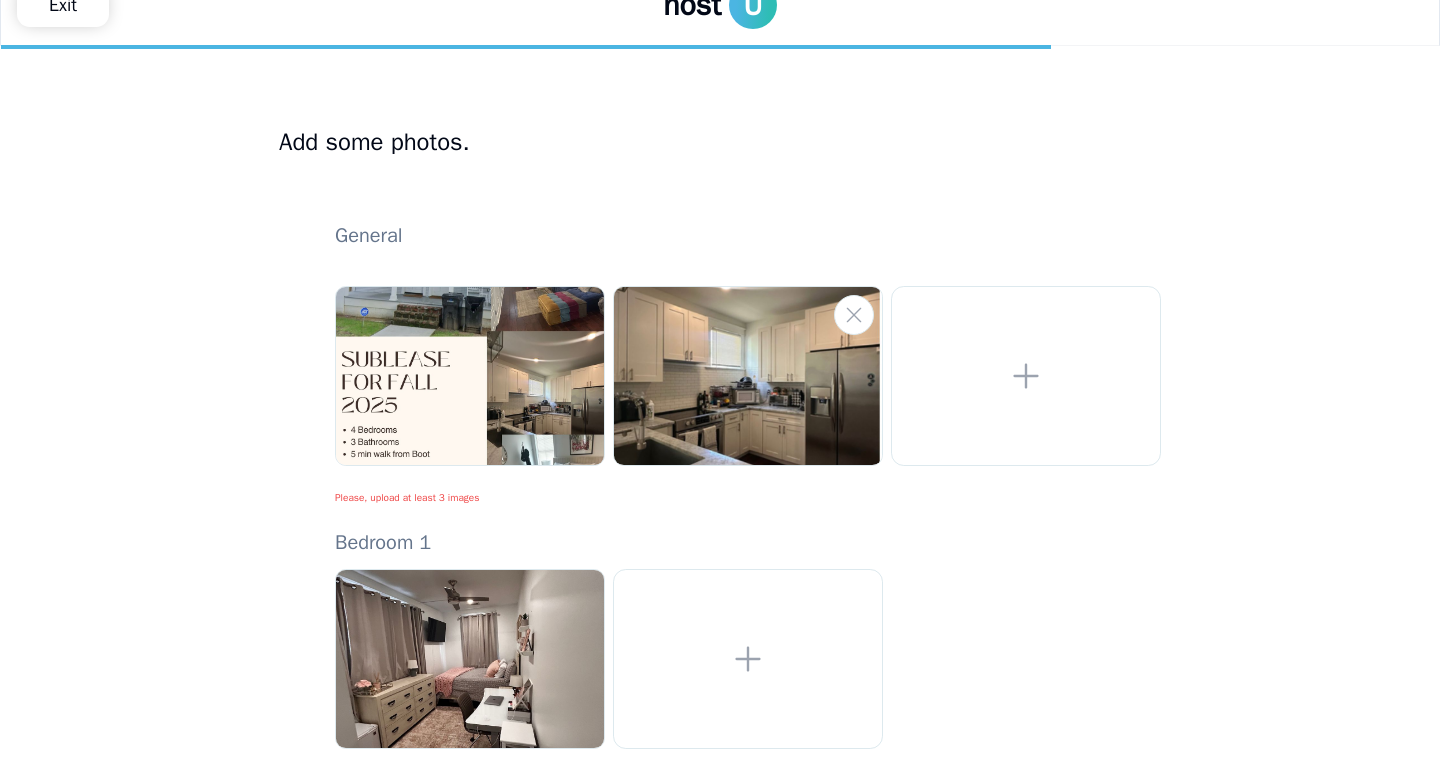 scroll, scrollTop: 135, scrollLeft: 0, axis: vertical 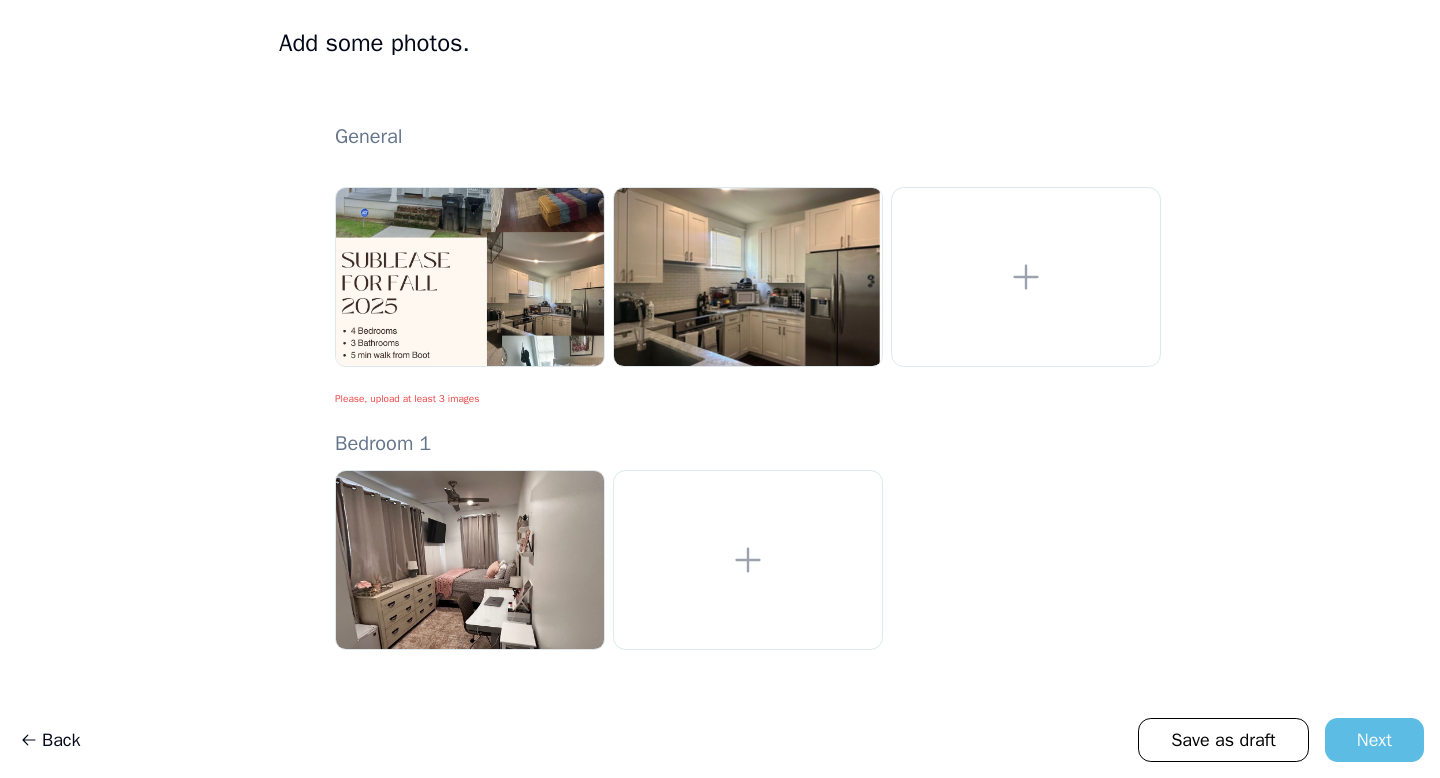 click on "Next" at bounding box center (1374, 740) 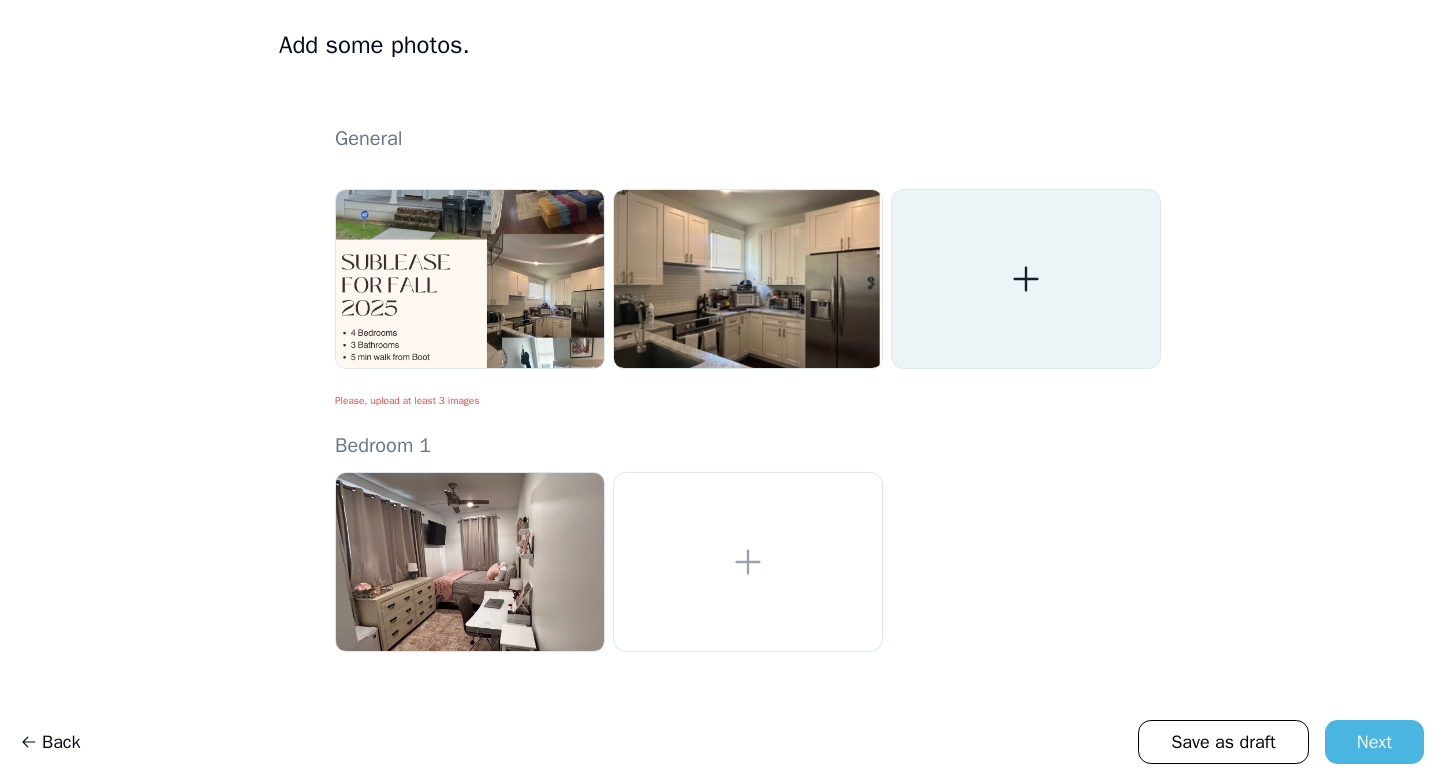 scroll, scrollTop: 135, scrollLeft: 0, axis: vertical 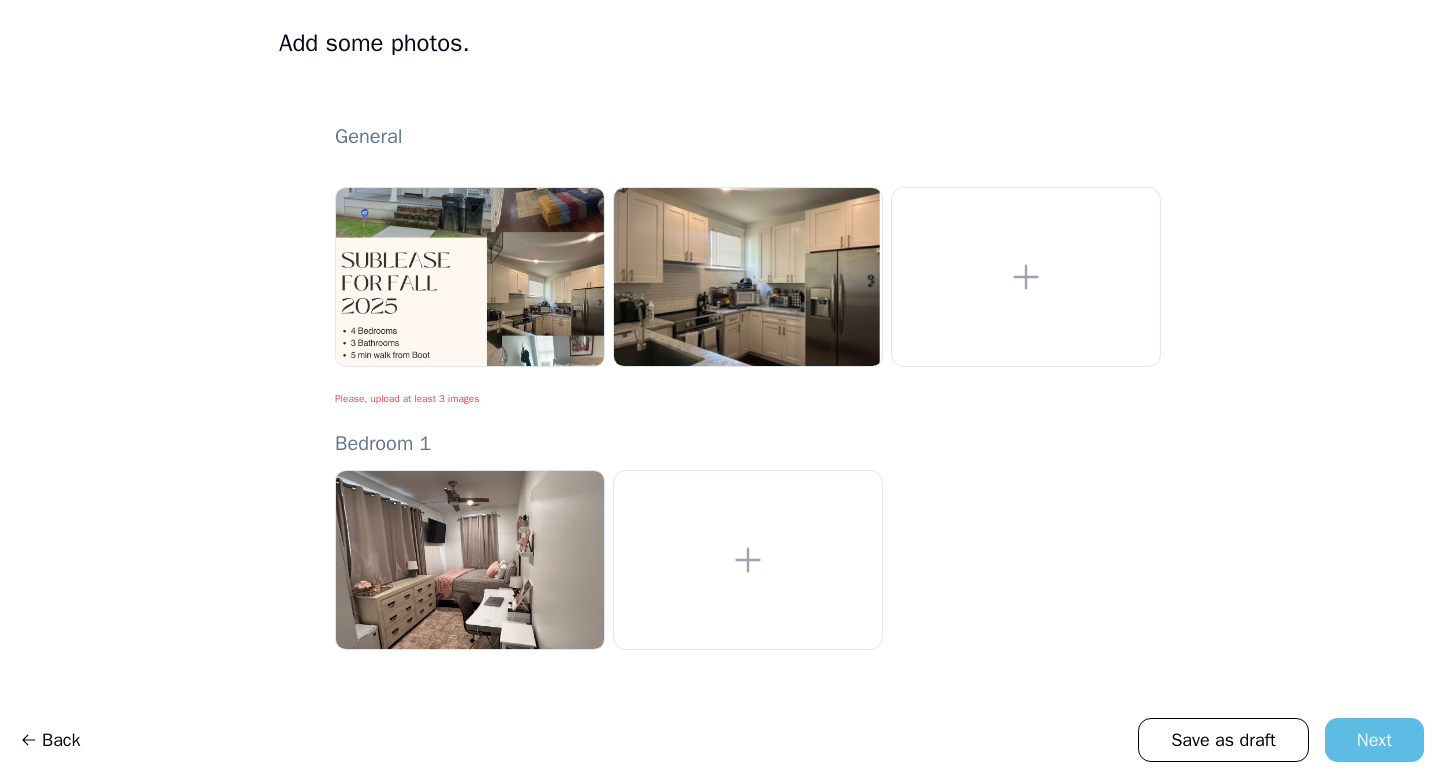click on "Next" at bounding box center (1374, 740) 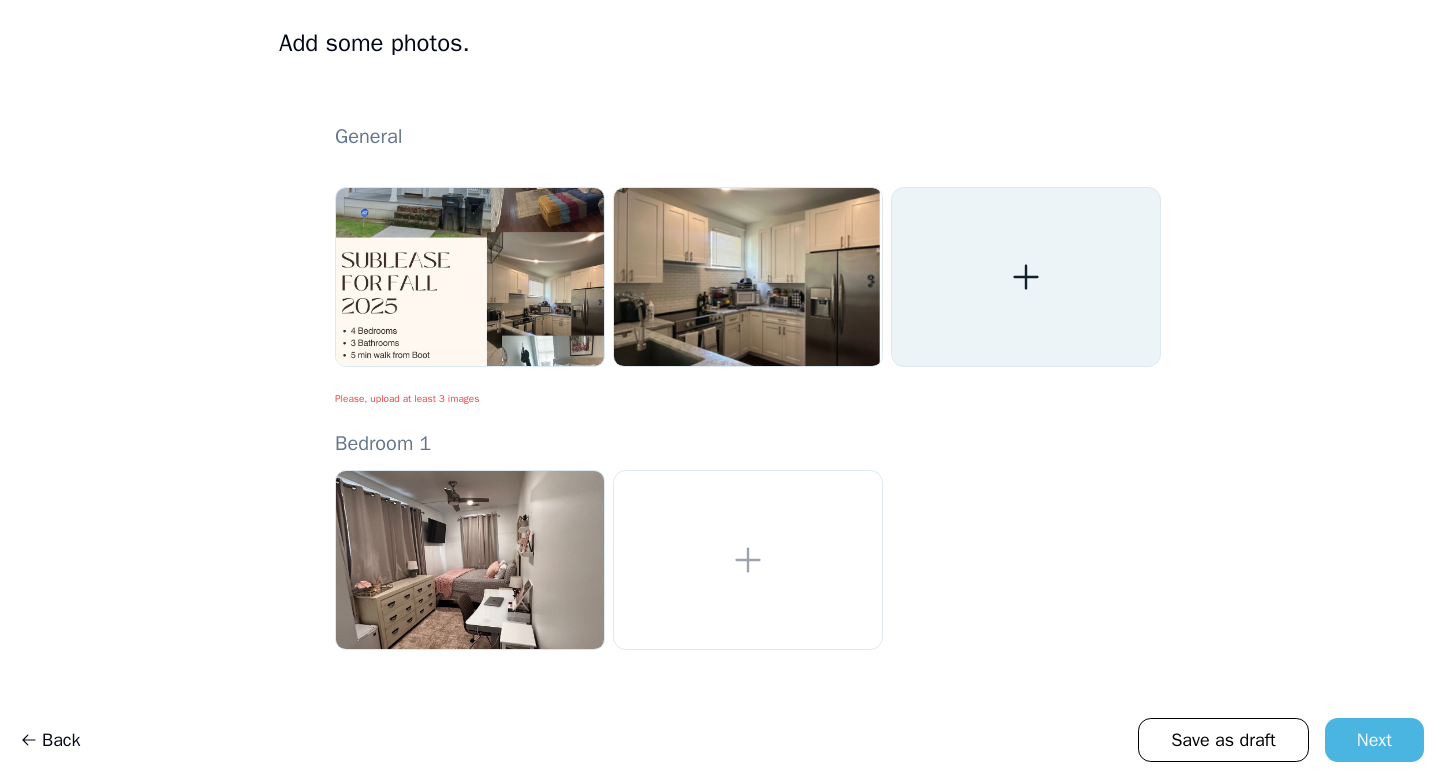 click at bounding box center [1026, 277] 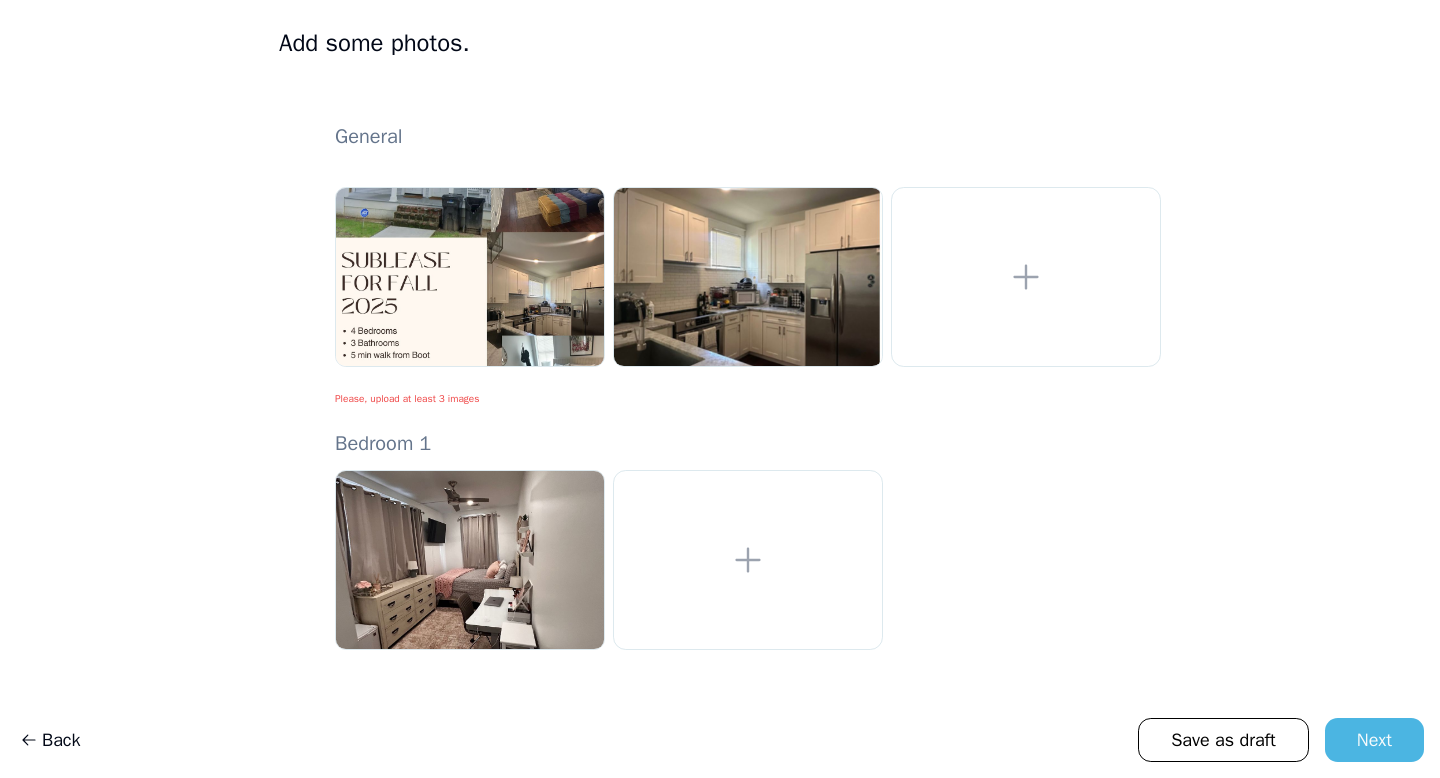scroll, scrollTop: 96, scrollLeft: 0, axis: vertical 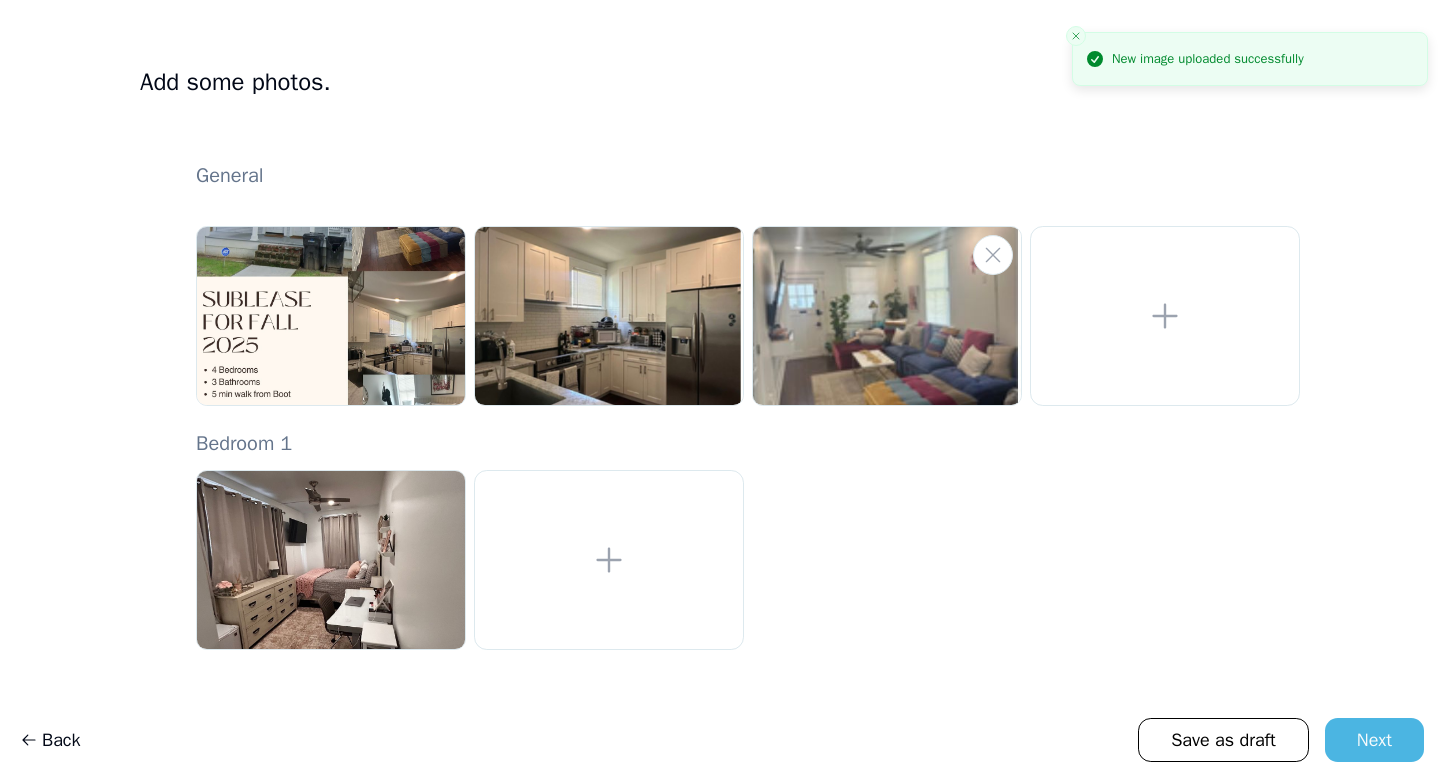 click at bounding box center (887, 316) 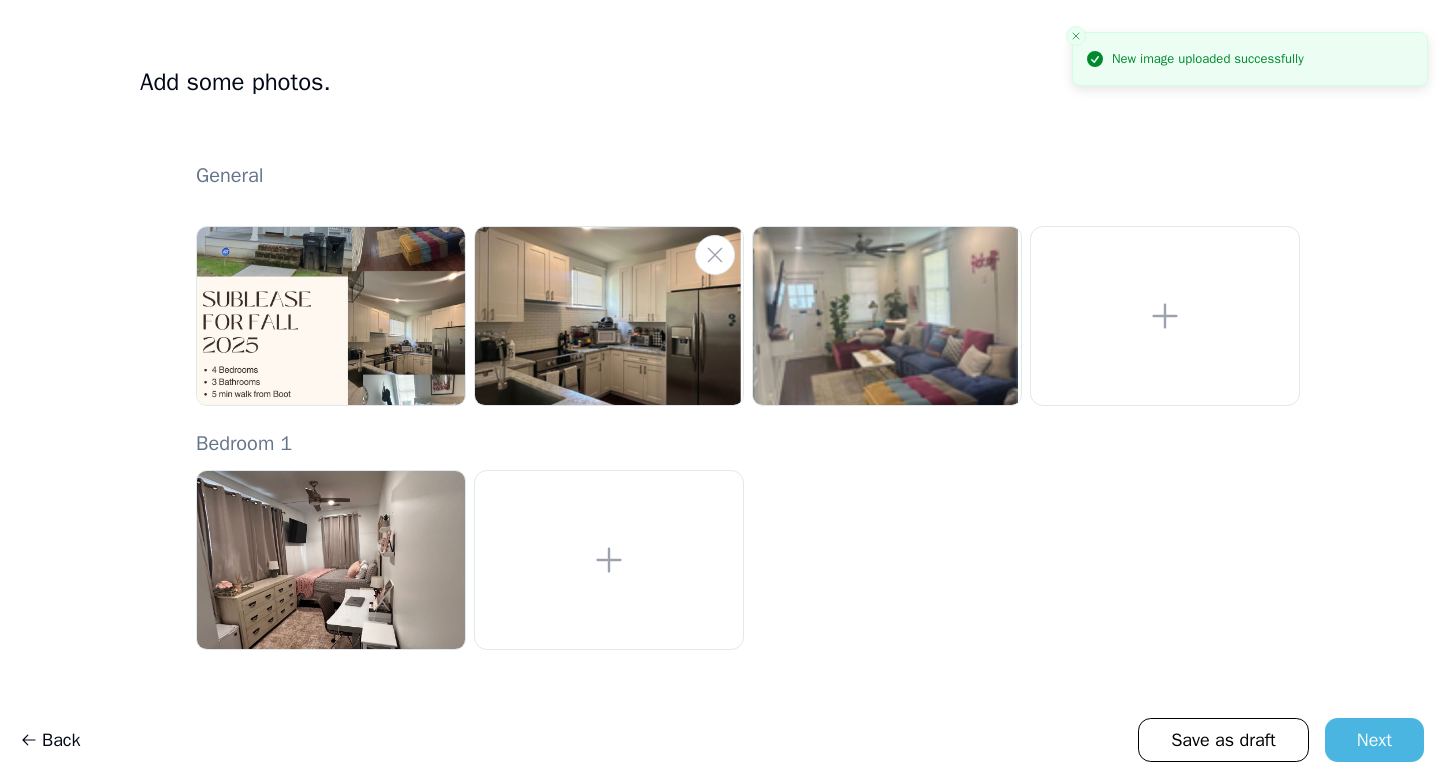click at bounding box center [609, 316] 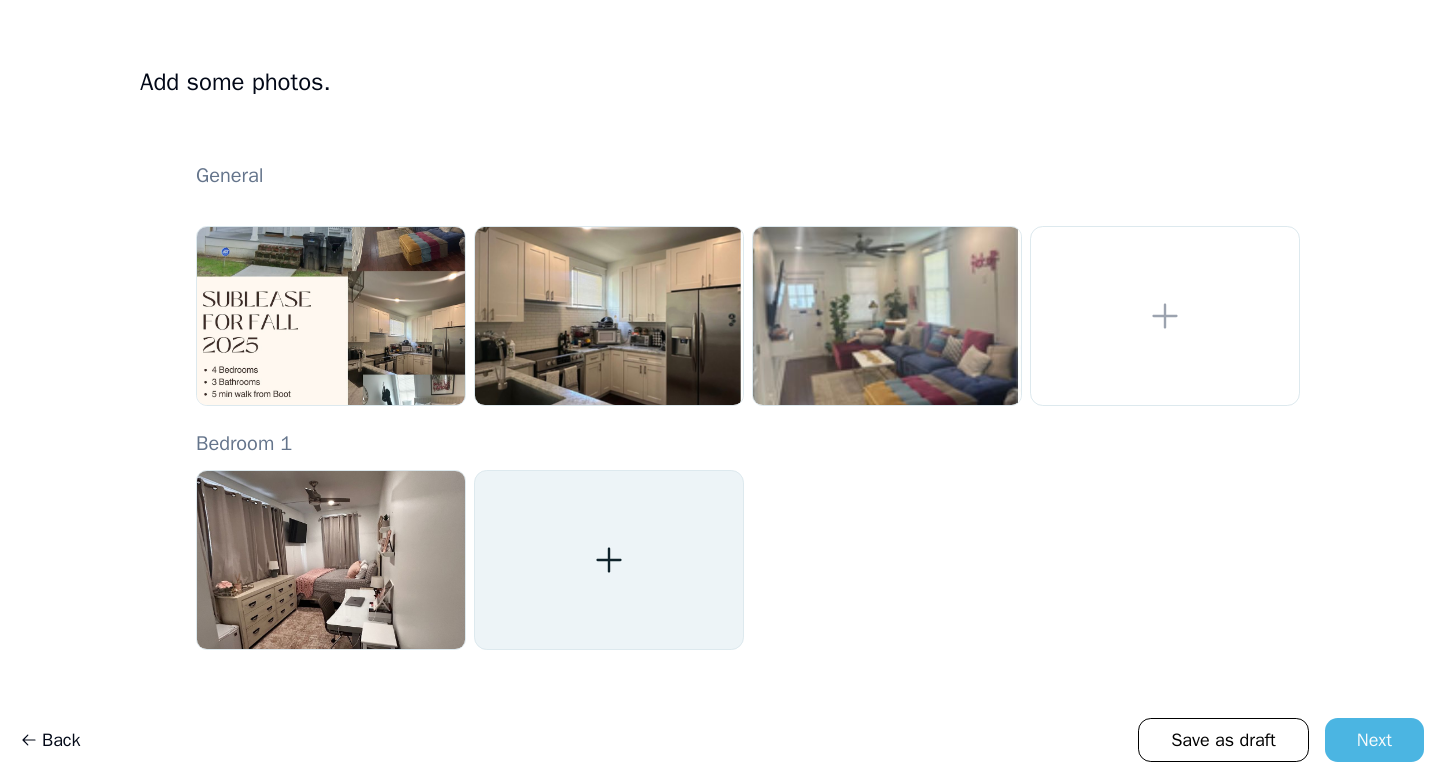 click at bounding box center [609, 560] 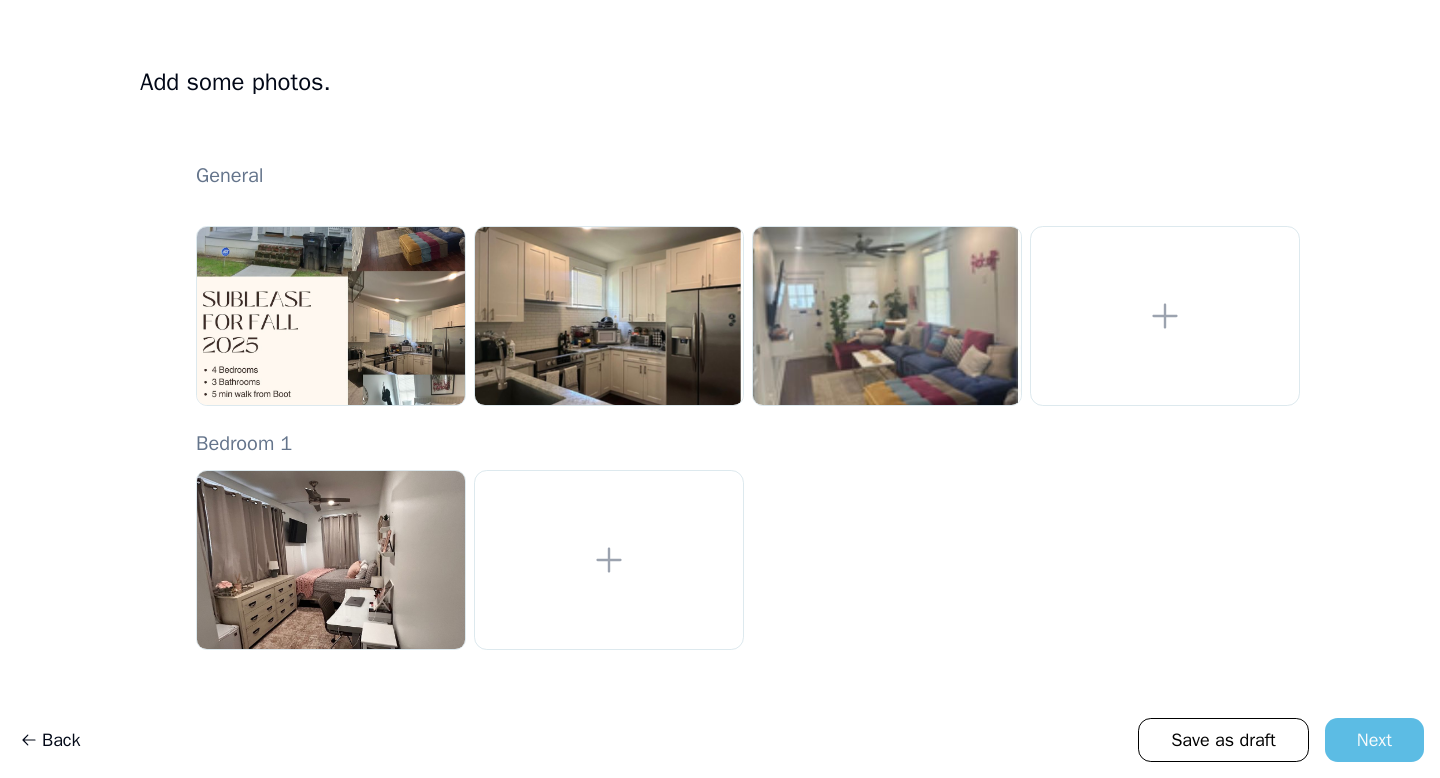 click on "Next" at bounding box center (1374, 740) 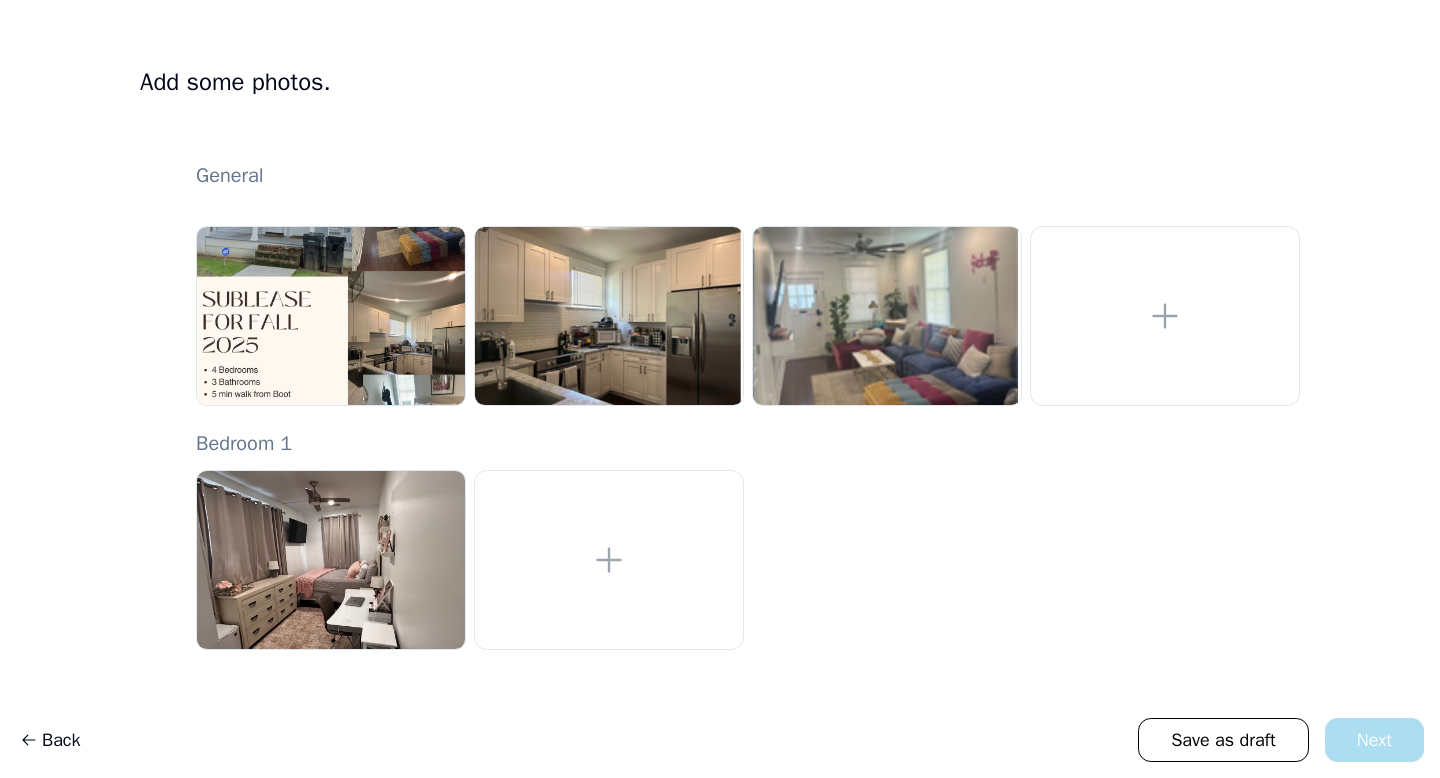 scroll, scrollTop: 0, scrollLeft: 0, axis: both 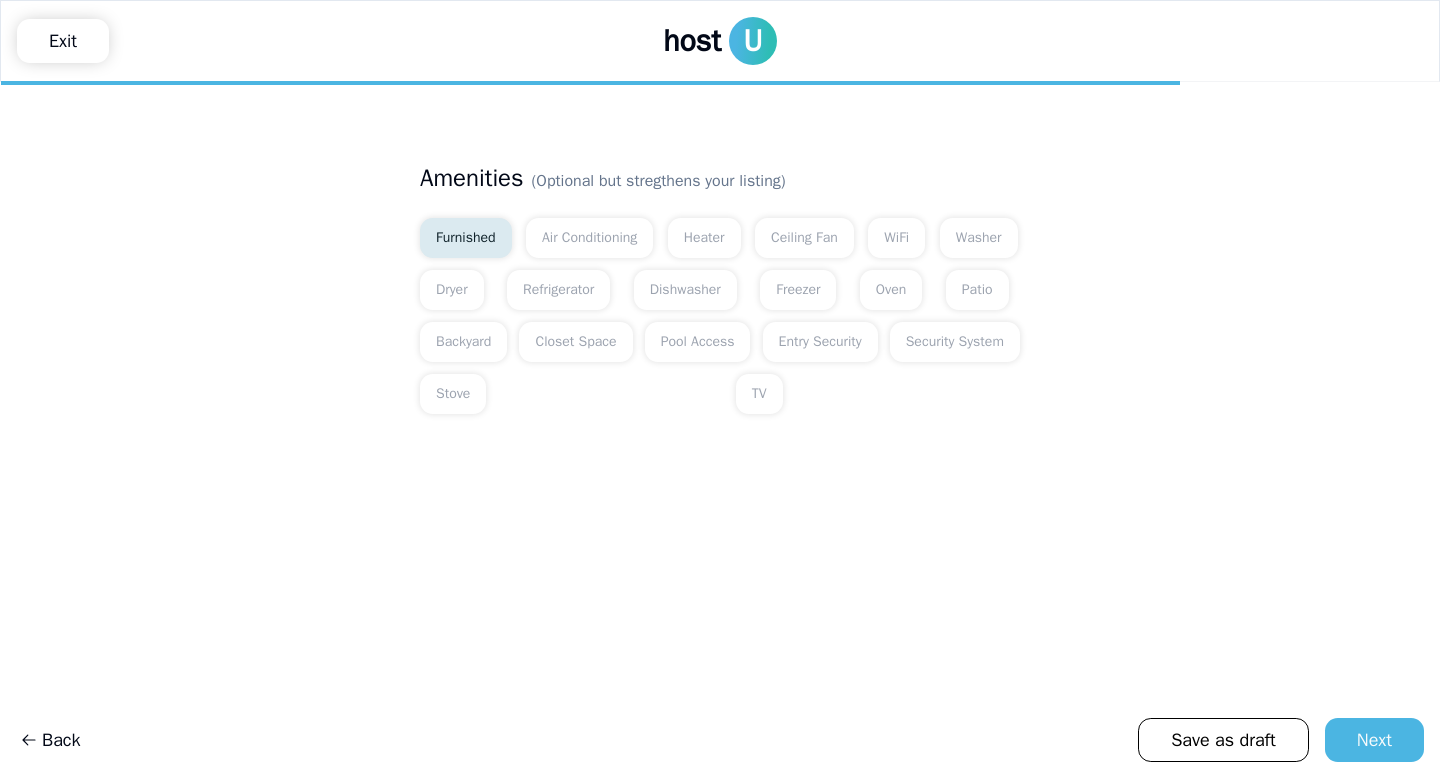 click on "Furnished" at bounding box center [466, 238] 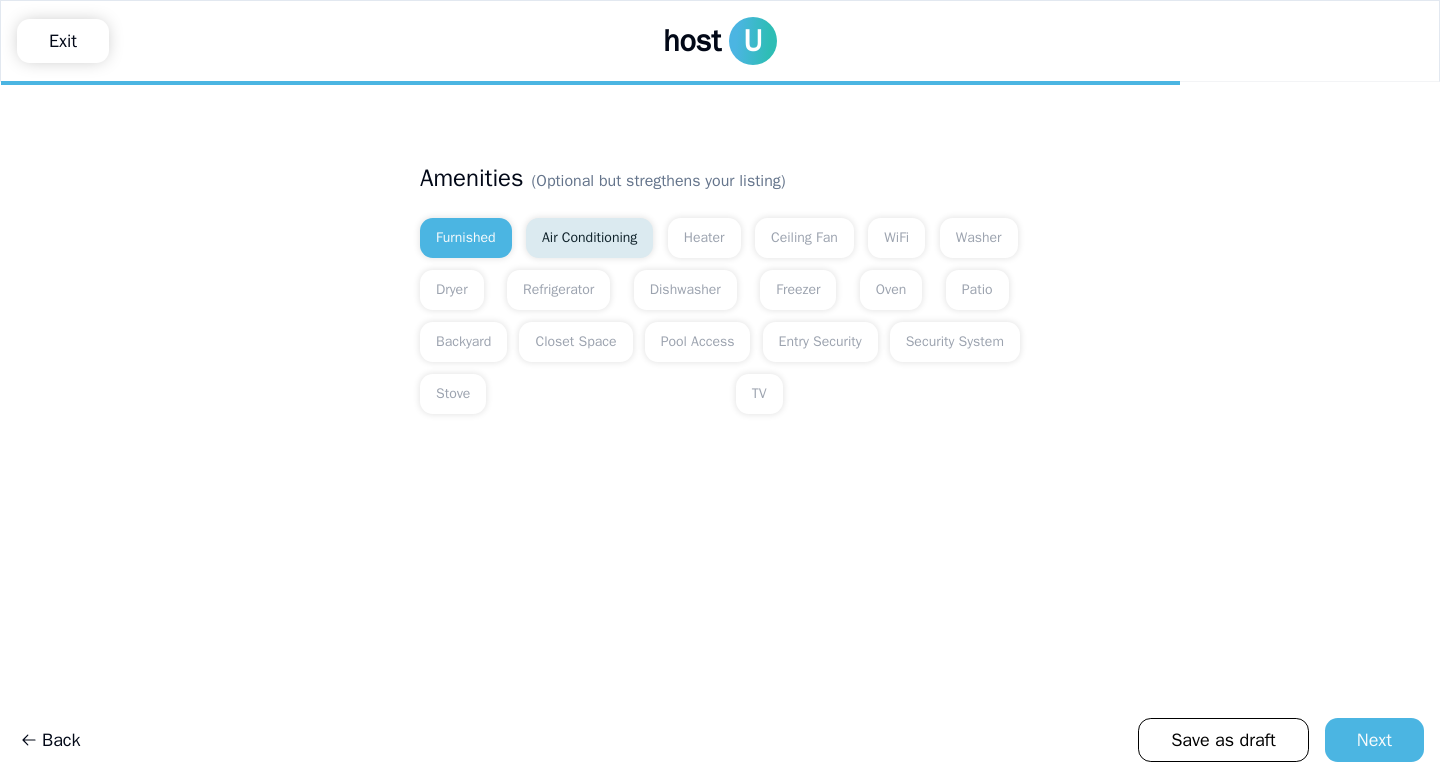 click on "Air Conditioning" at bounding box center (589, 238) 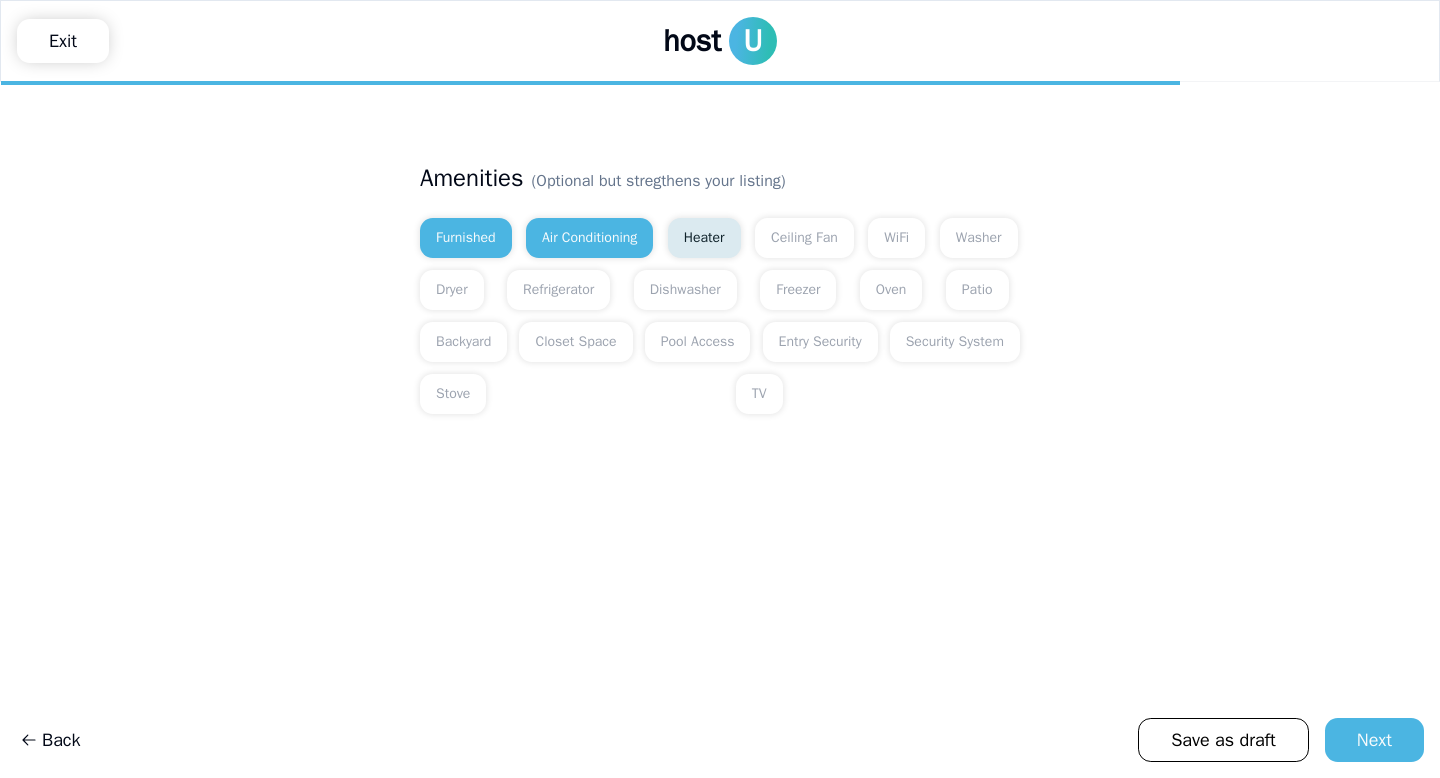 click on "Heater" at bounding box center [704, 238] 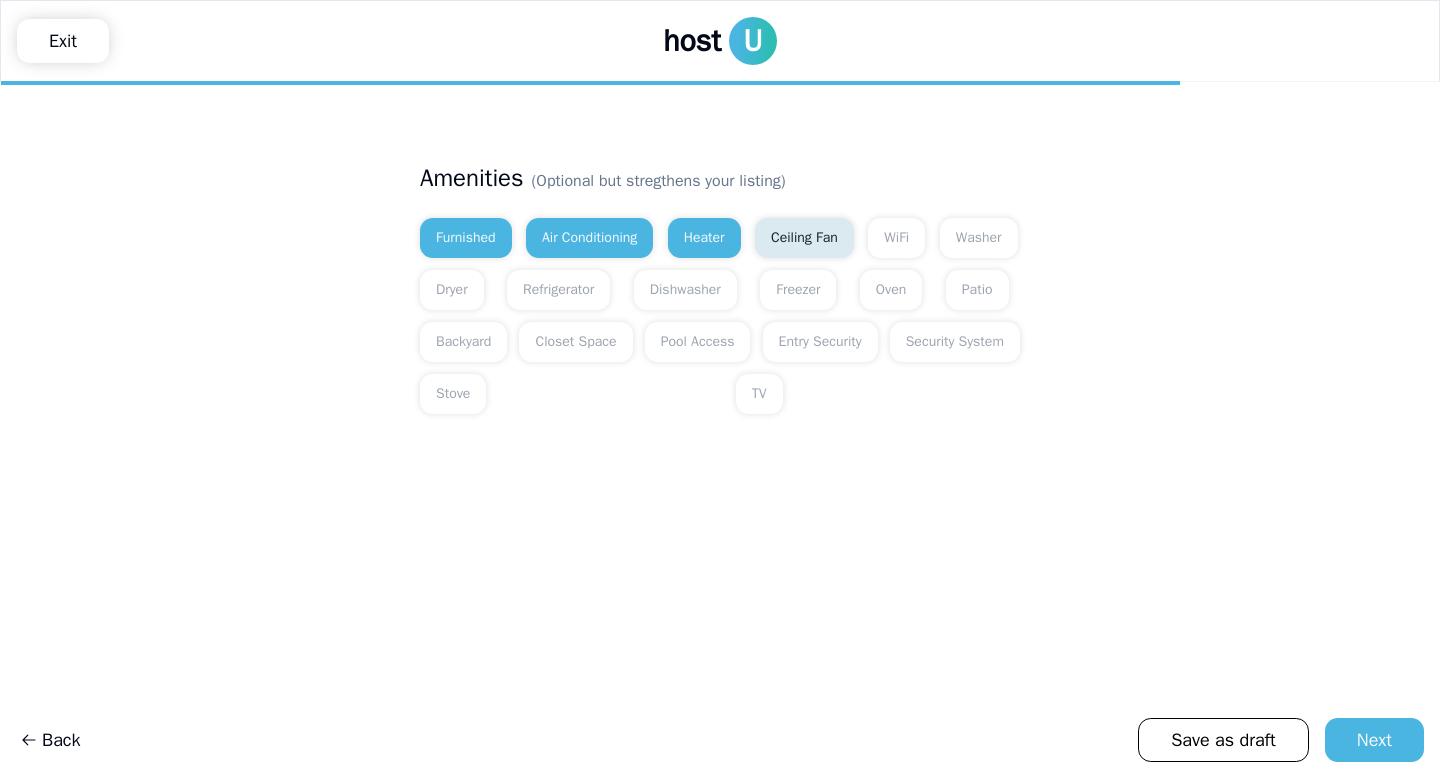 click on "Ceiling Fan" at bounding box center (804, 238) 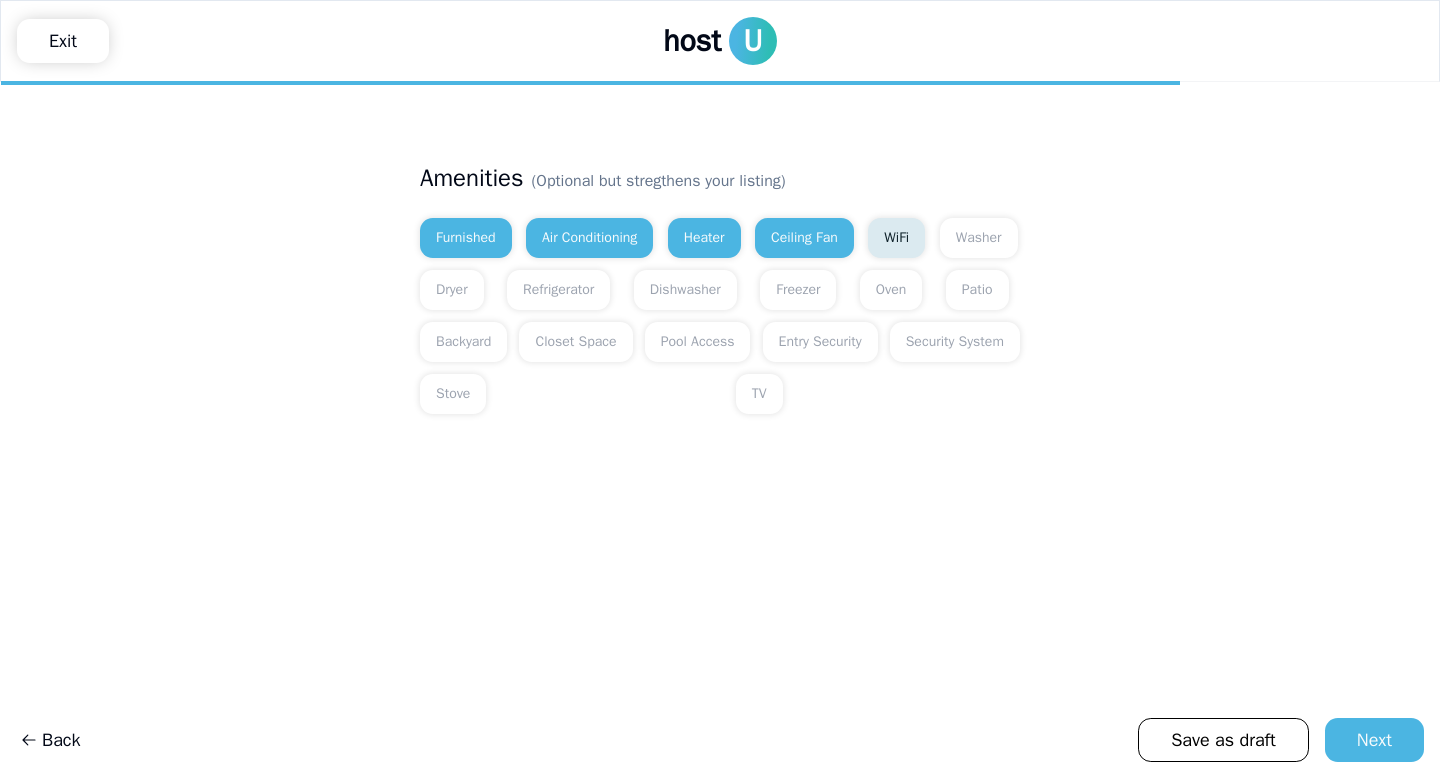 click on "WiFi" at bounding box center [896, 238] 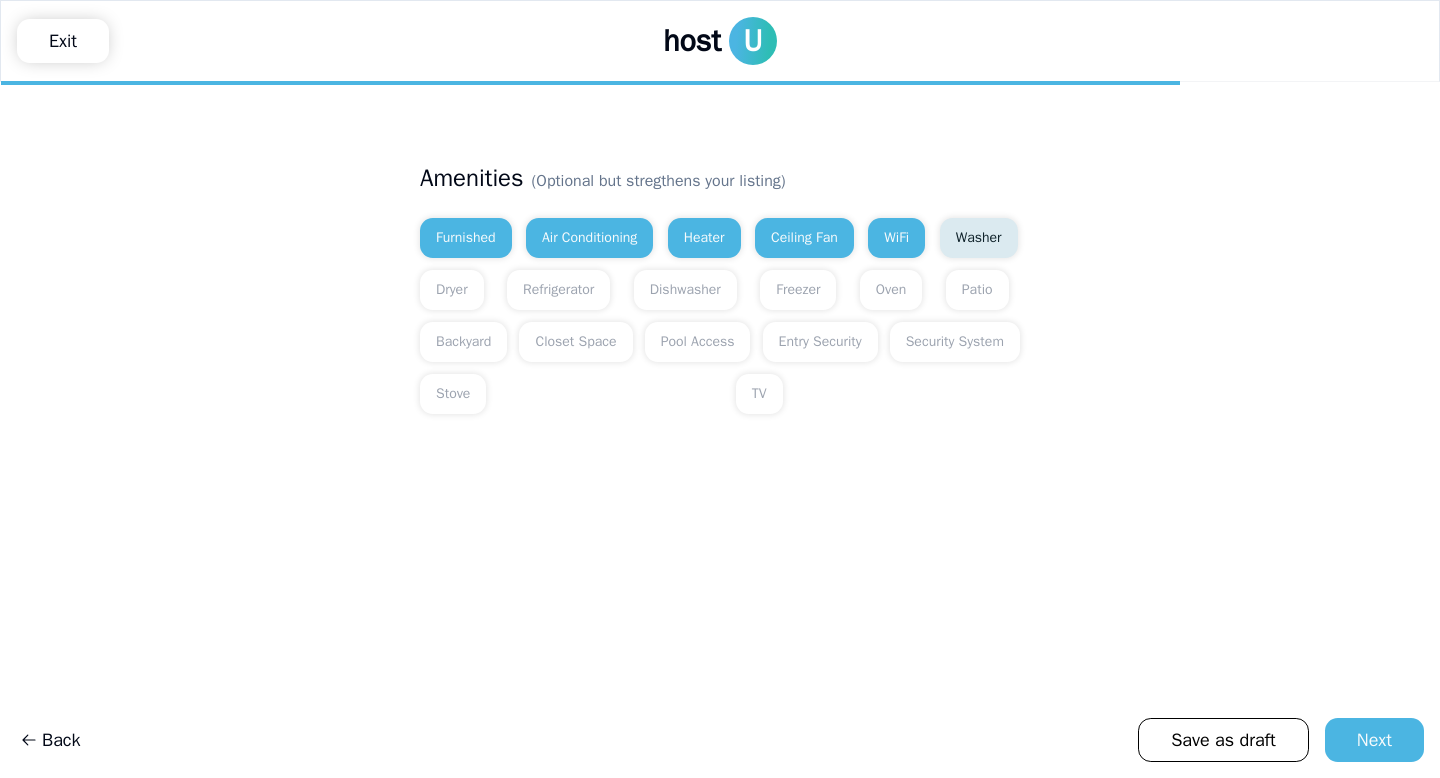 click on "Washer" at bounding box center [979, 238] 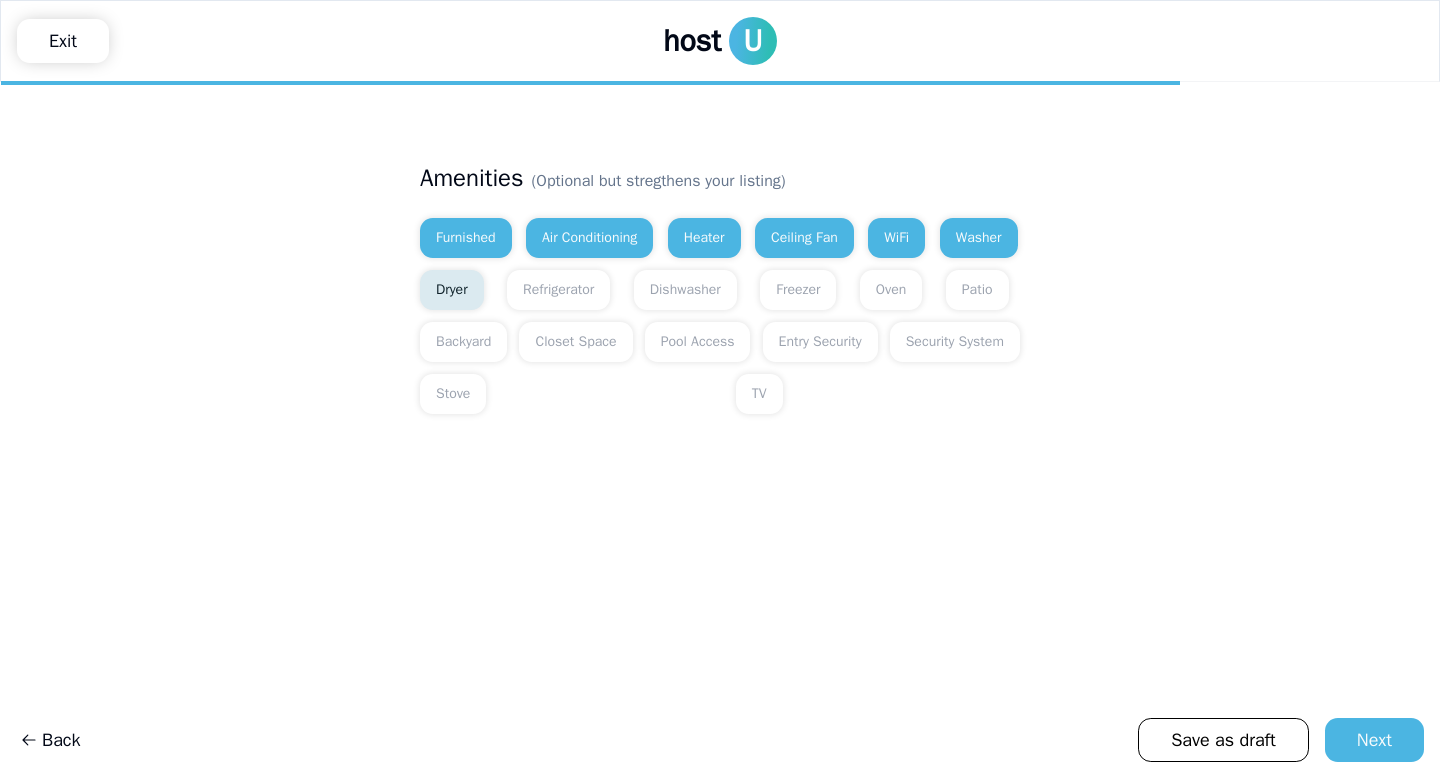 click on "Dryer" at bounding box center (452, 290) 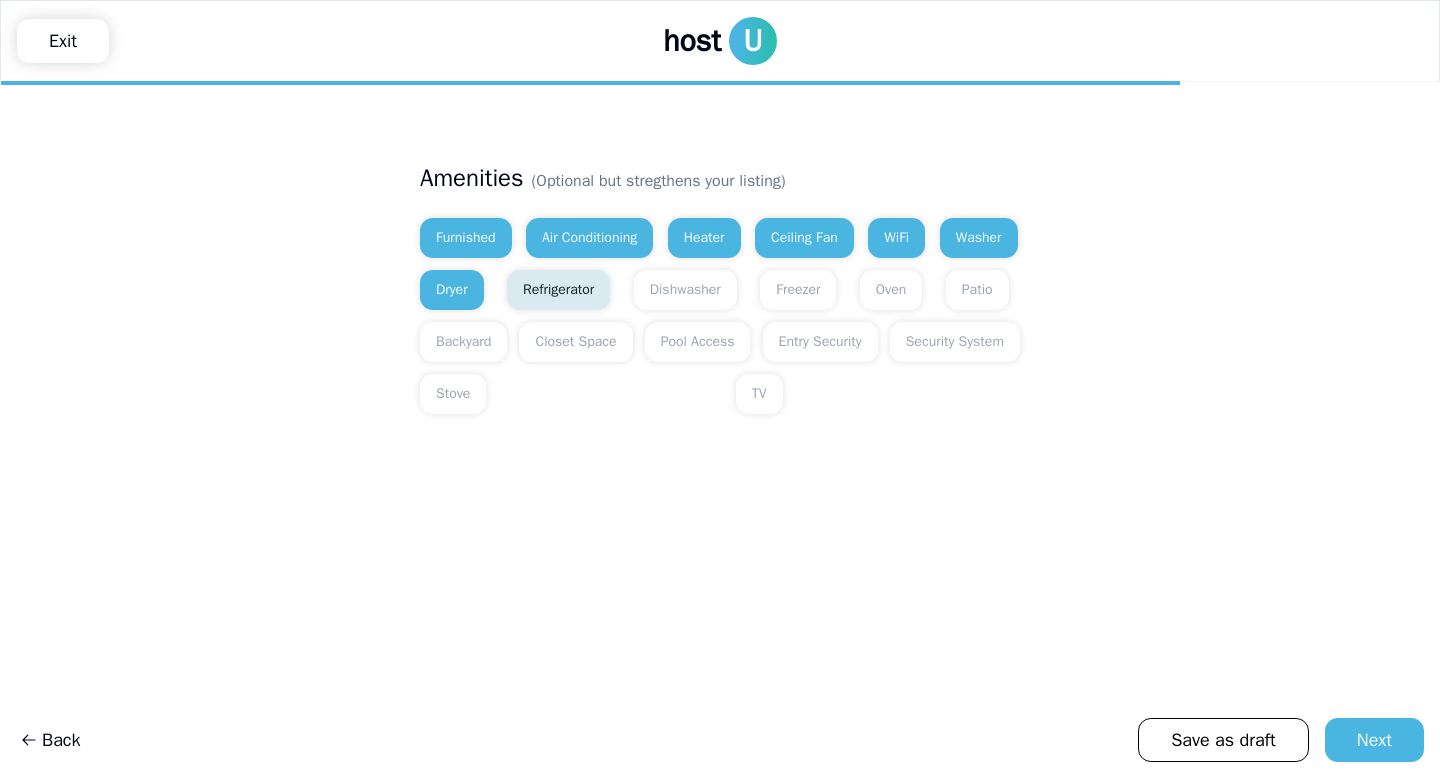 click on "Refrigerator" at bounding box center [558, 290] 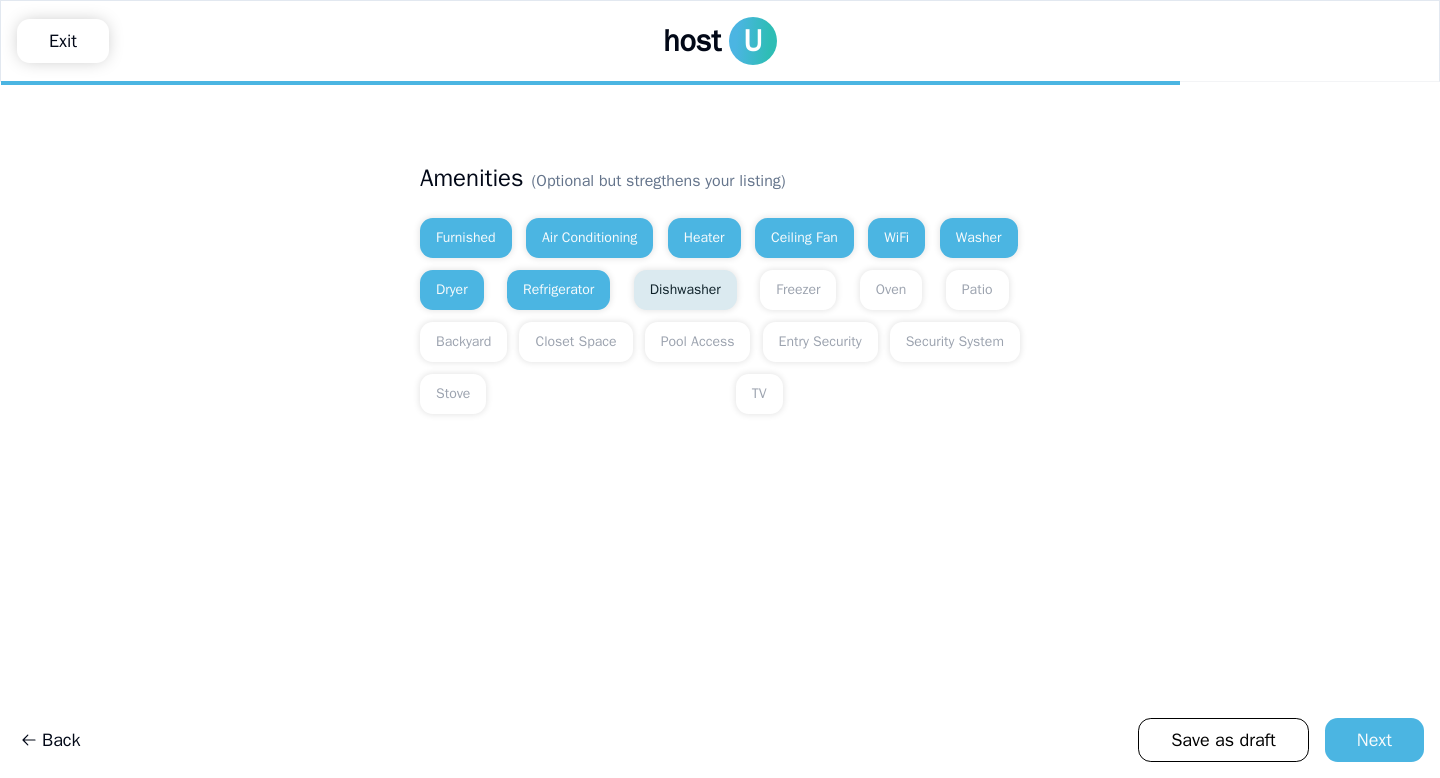 click on "Dishwasher" at bounding box center (685, 290) 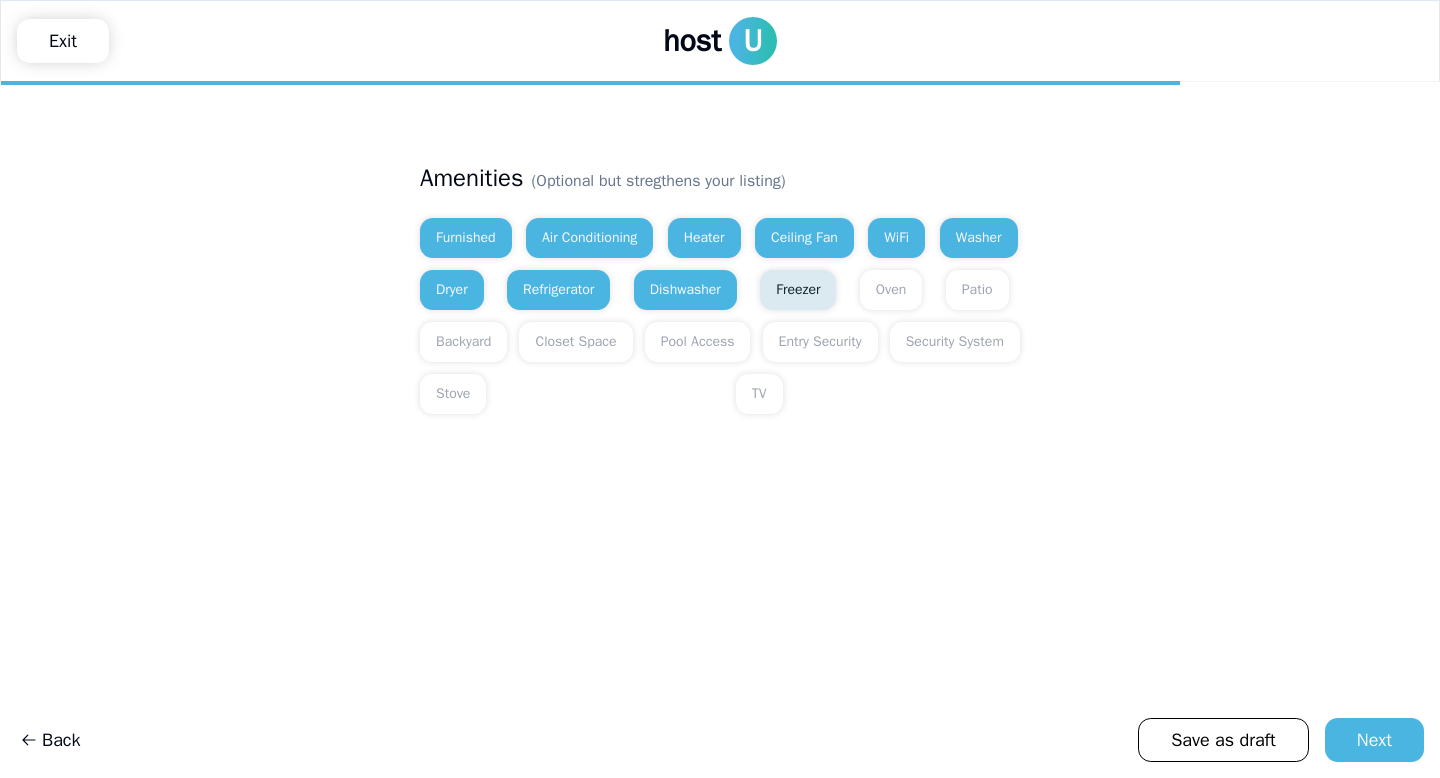 click on "Freezer" at bounding box center [798, 290] 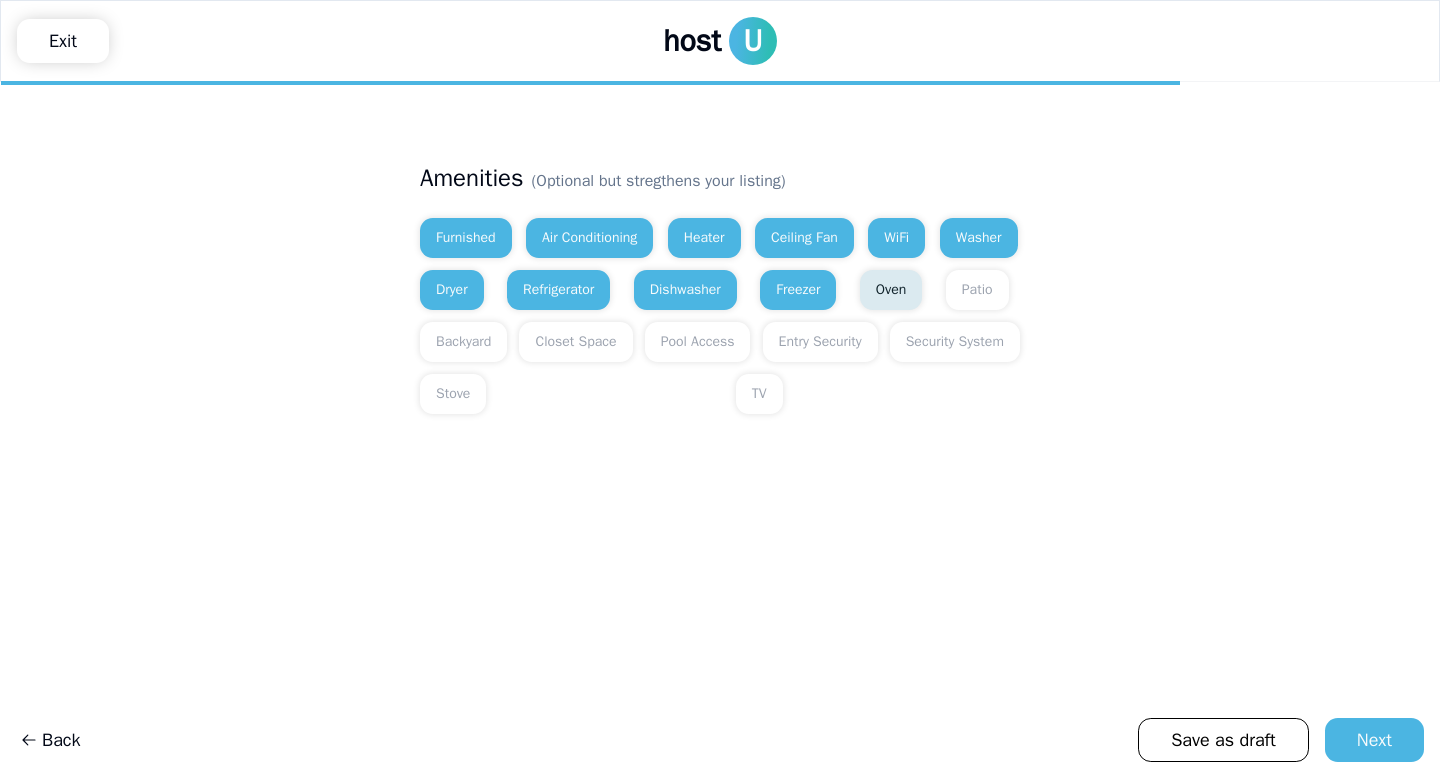 click on "Oven" at bounding box center (891, 290) 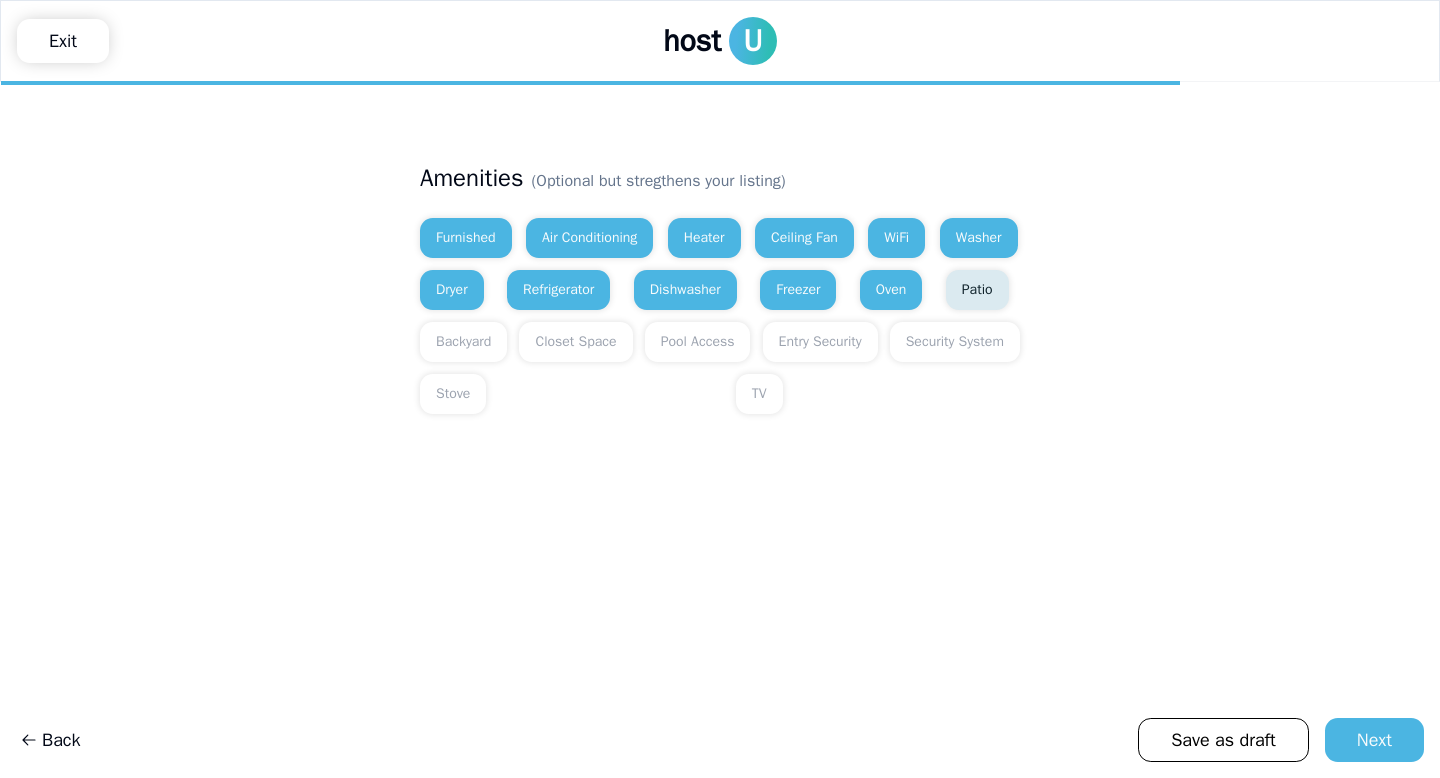 click on "Patio" at bounding box center [977, 290] 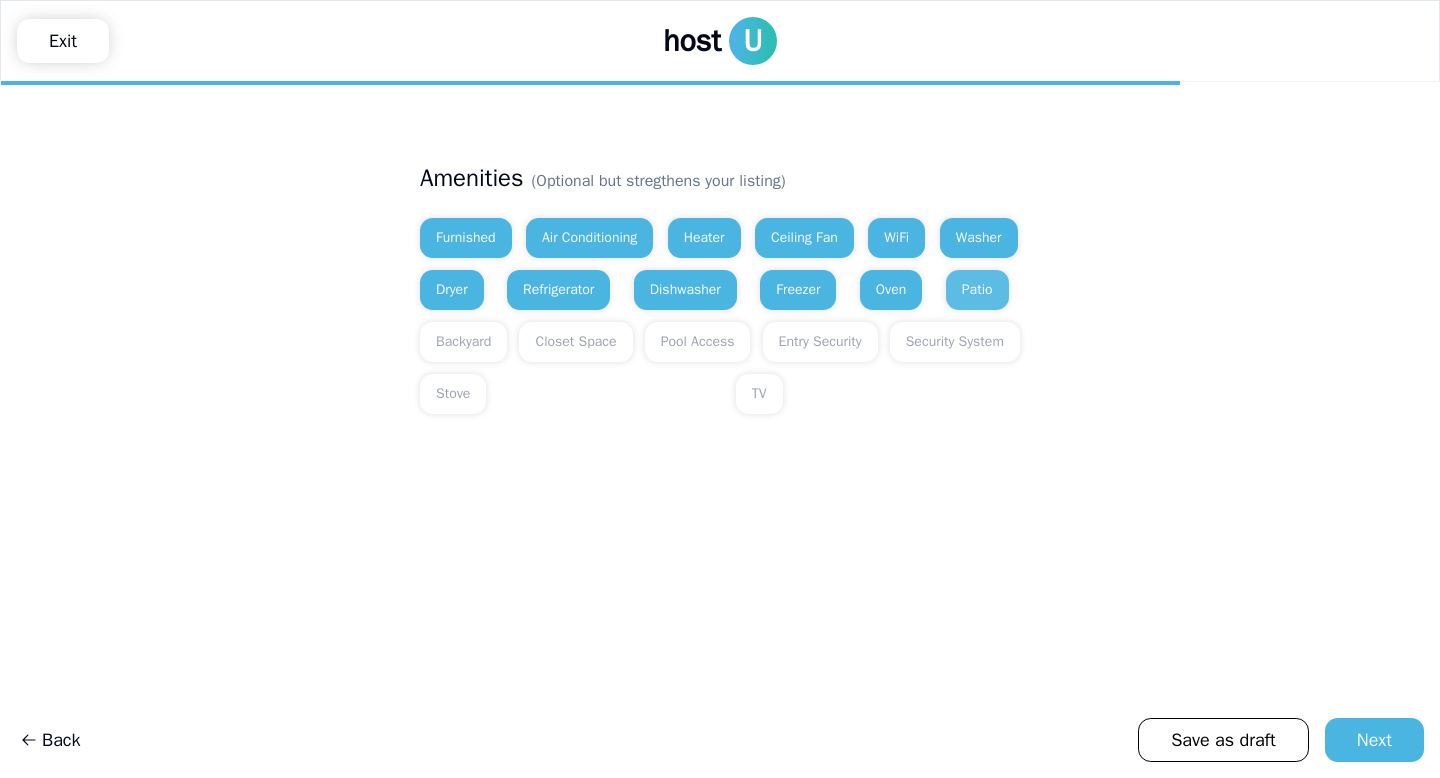 click on "Patio" at bounding box center [977, 290] 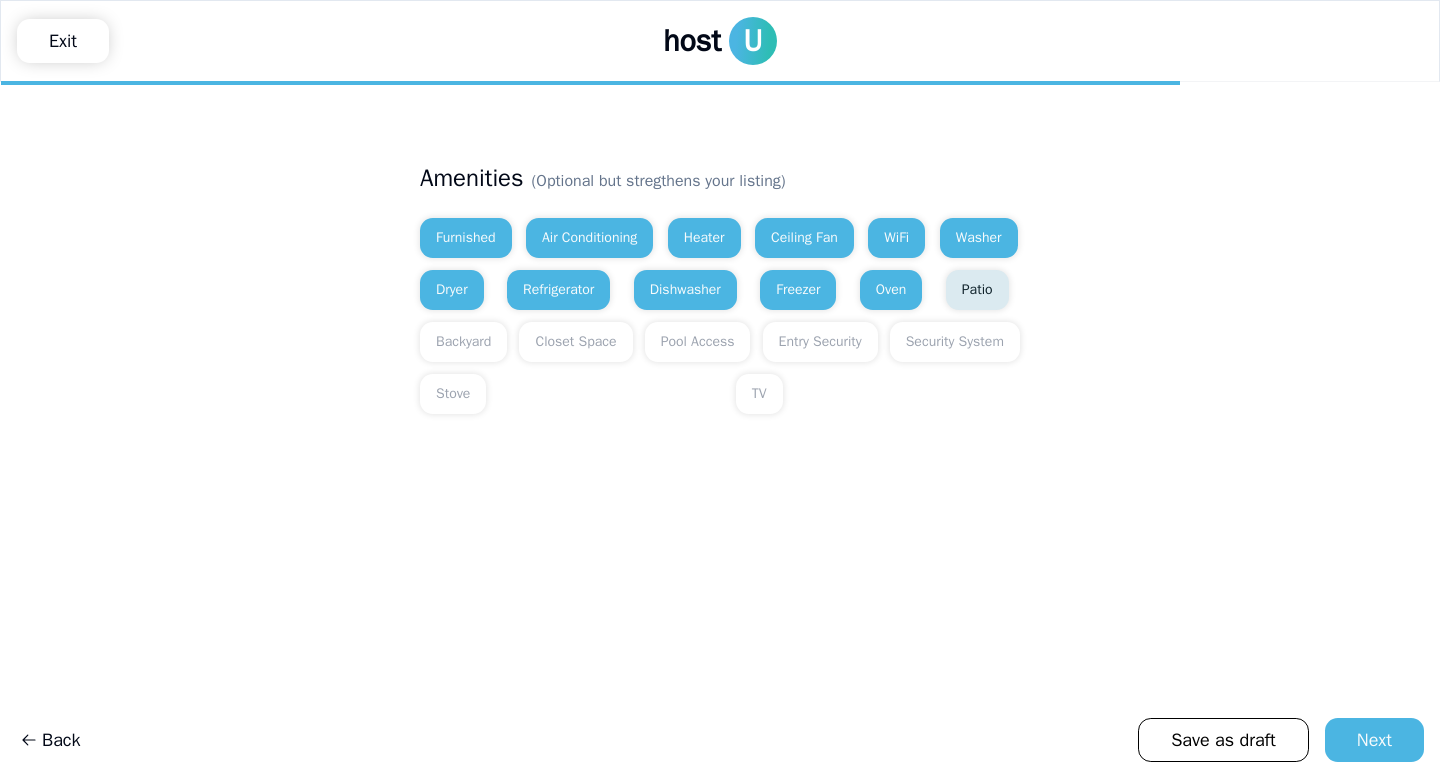 click on "Patio" at bounding box center (977, 290) 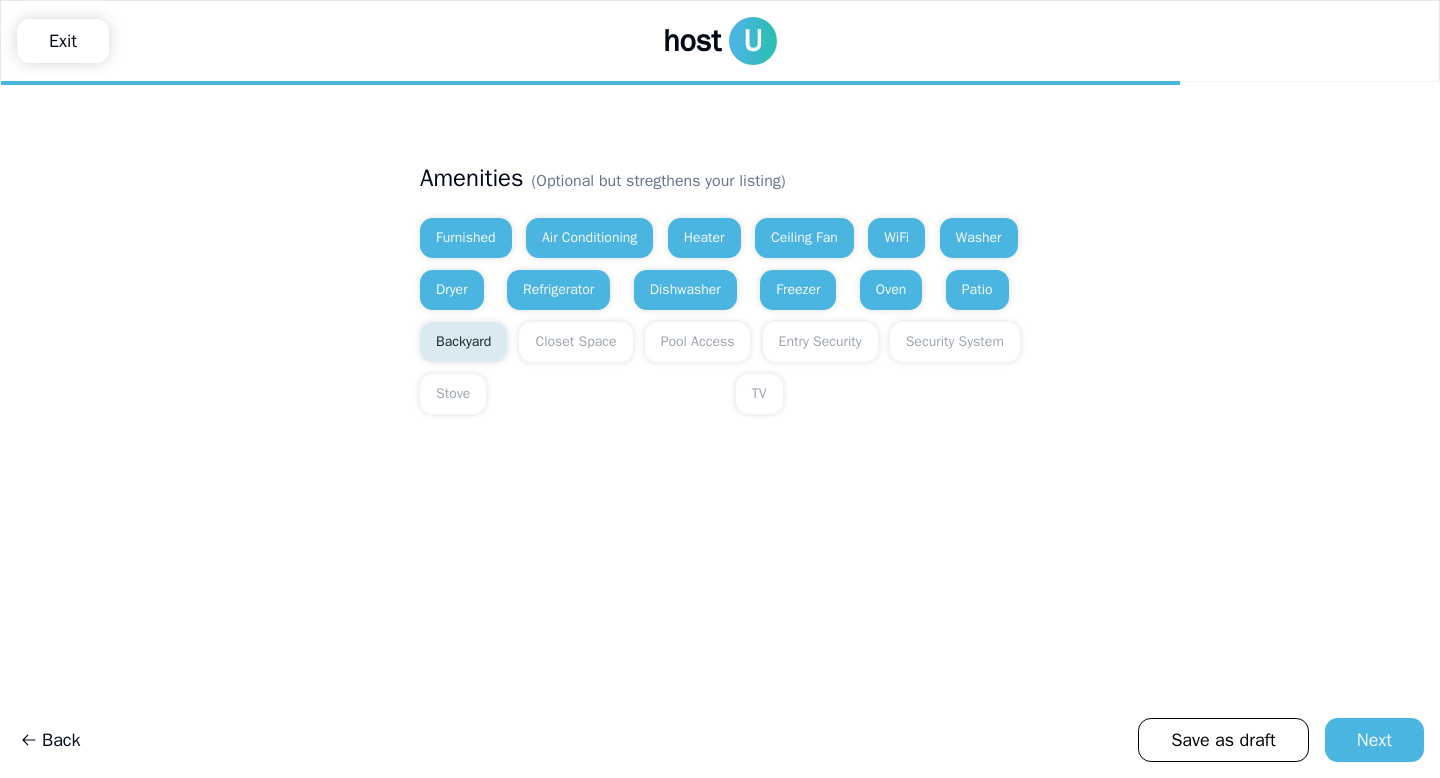 click on "Backyard" at bounding box center [463, 342] 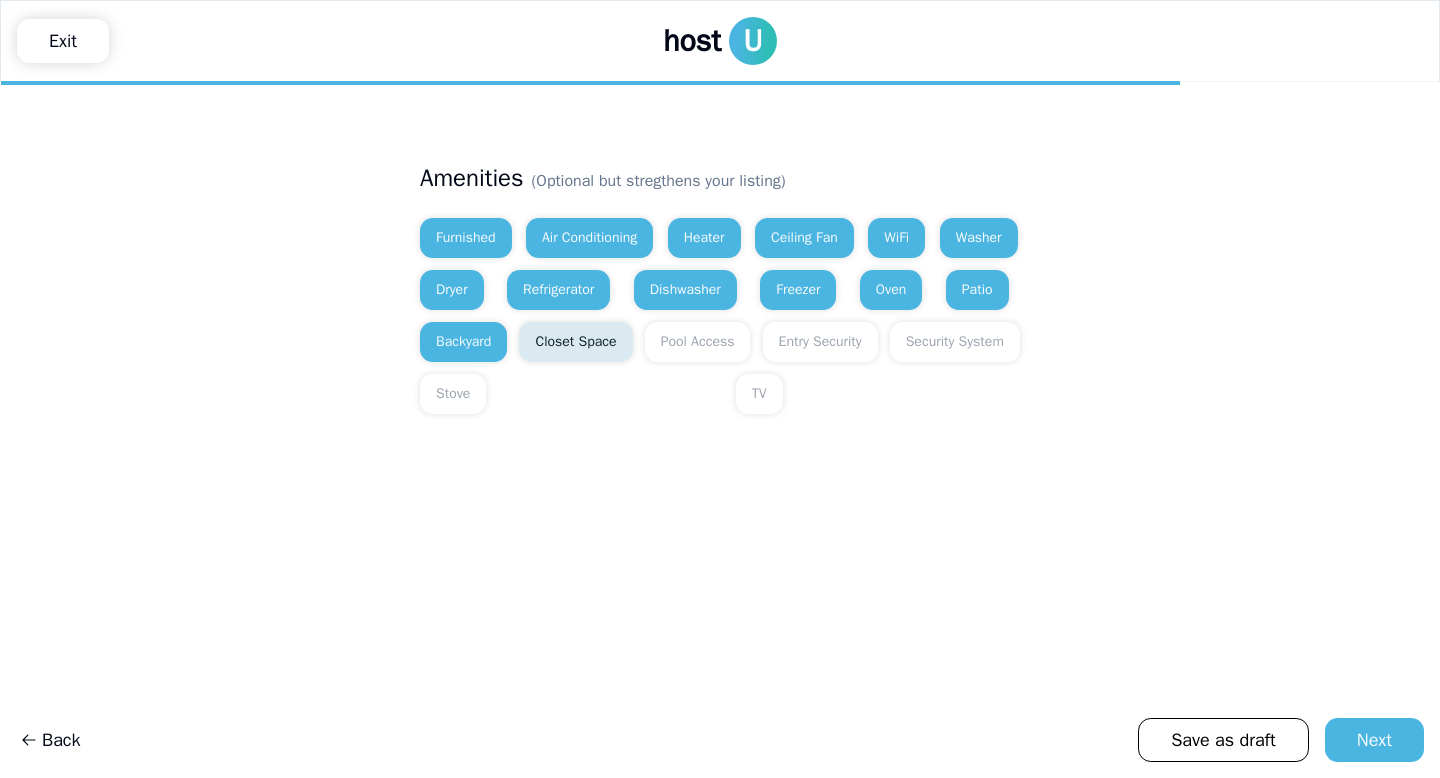 click on "Closet Space" at bounding box center (575, 342) 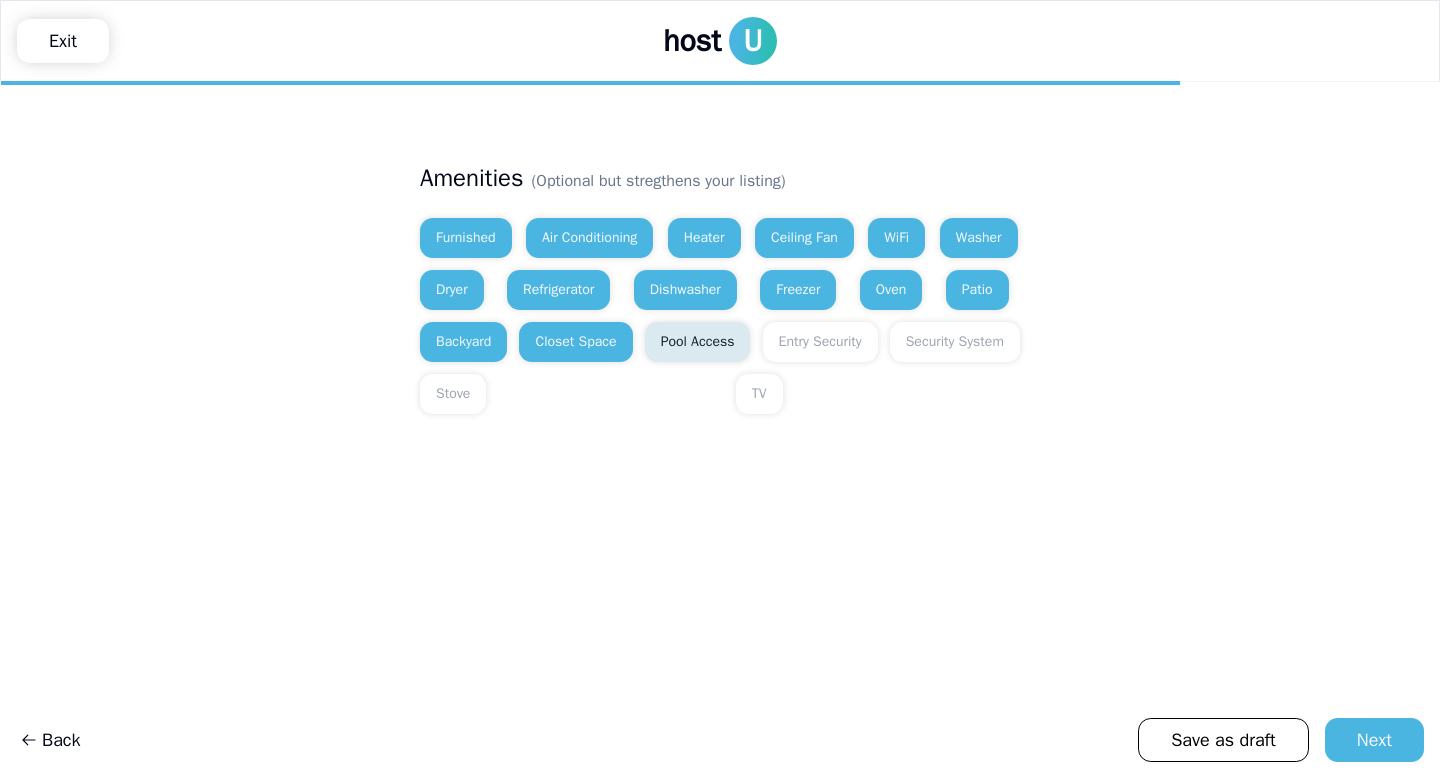click on "Pool Access" at bounding box center [698, 342] 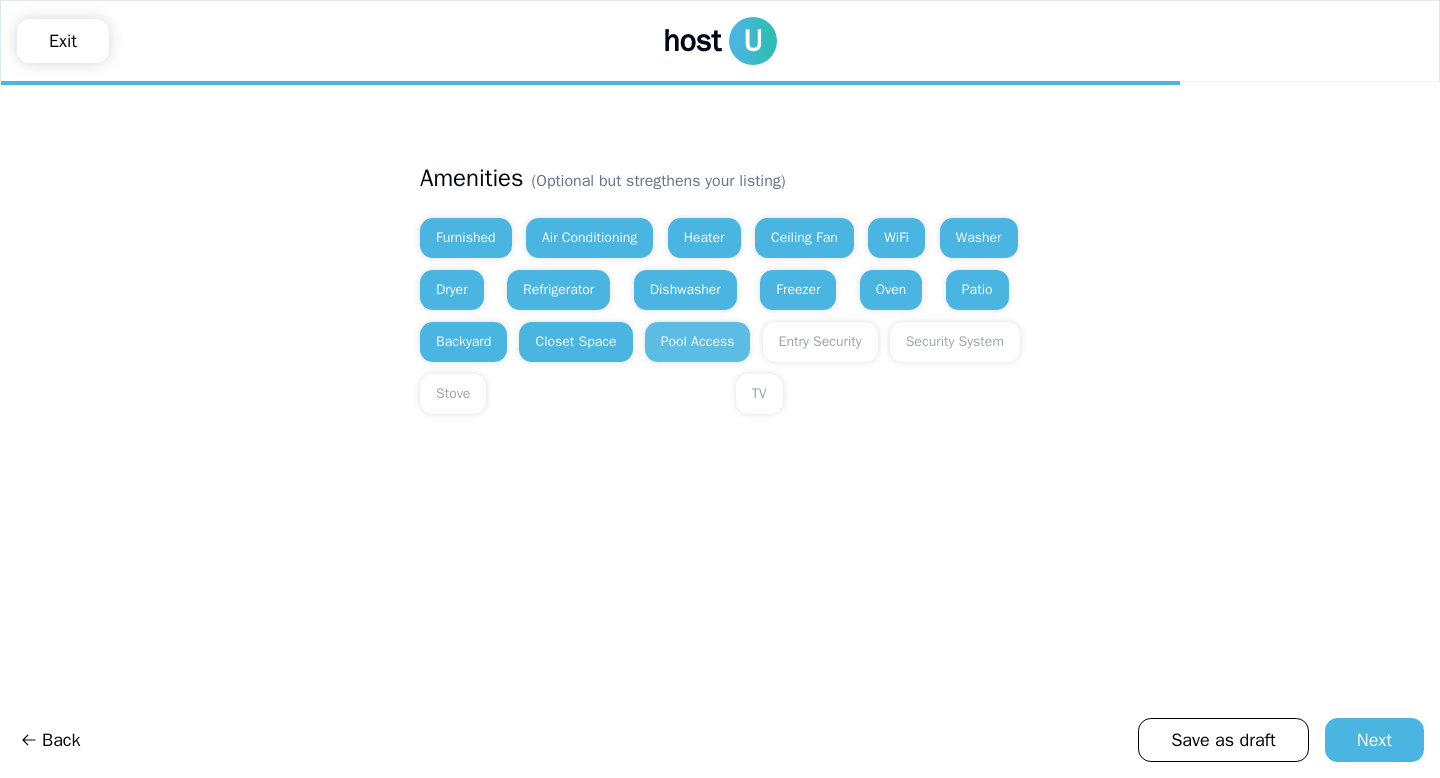 click on "Pool Access" at bounding box center [698, 342] 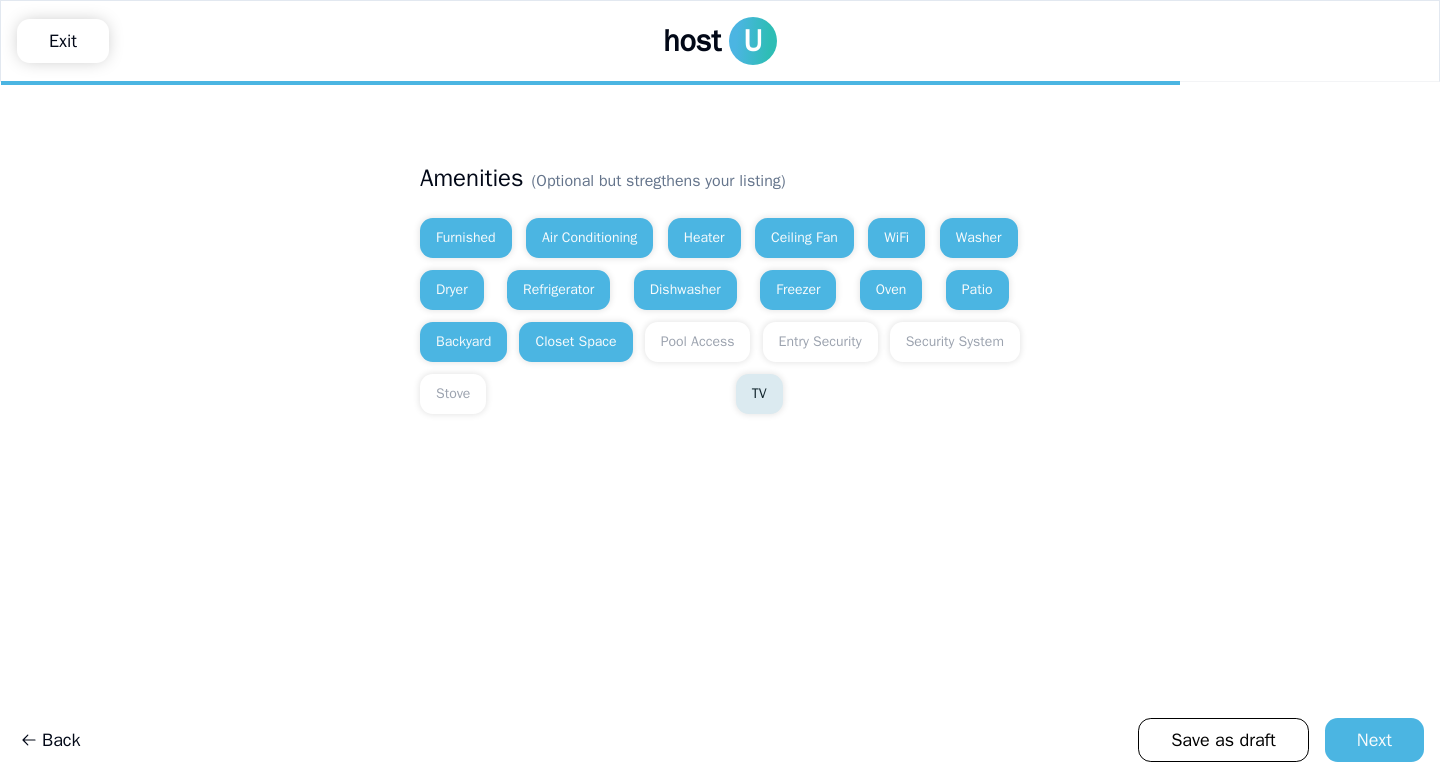 click on "TV" at bounding box center [759, 394] 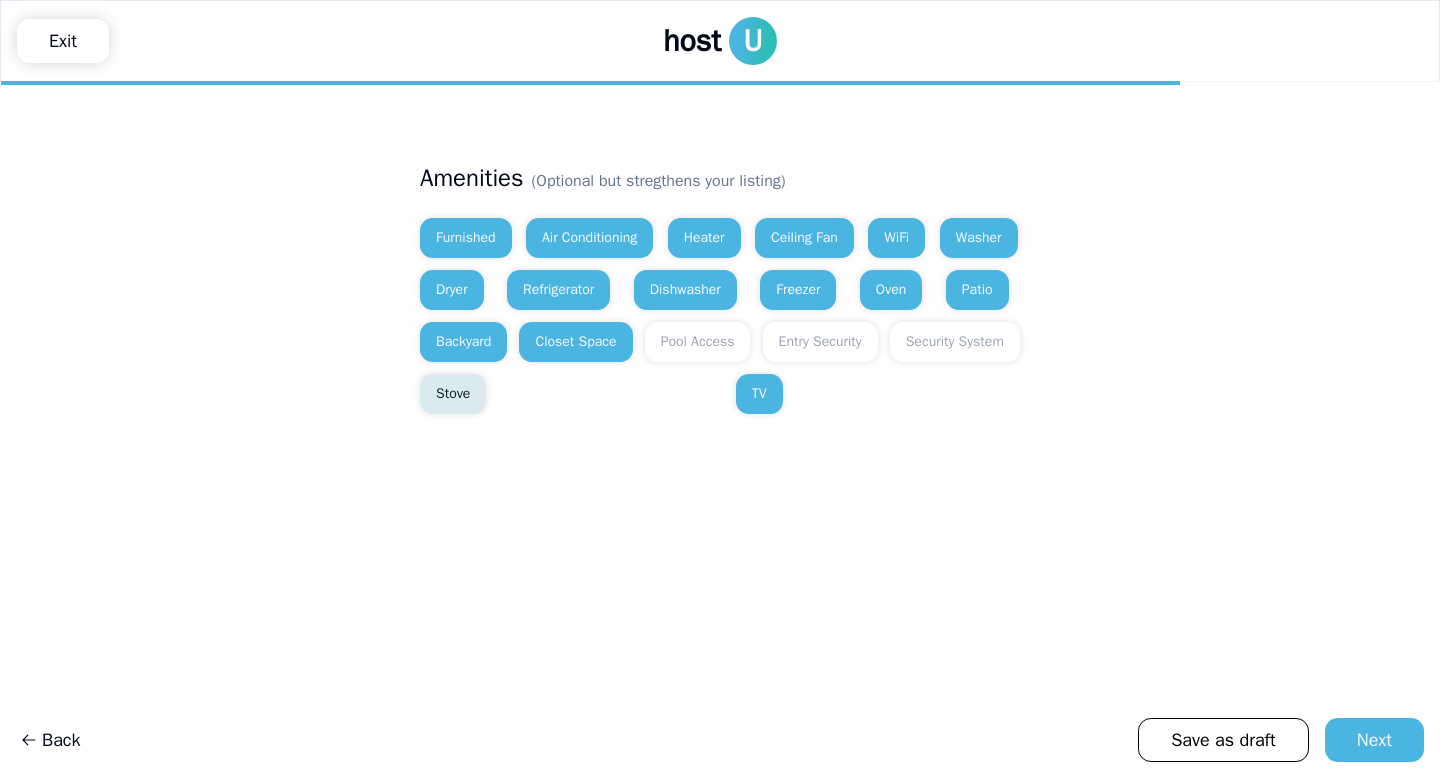 click on "Stove" at bounding box center [453, 394] 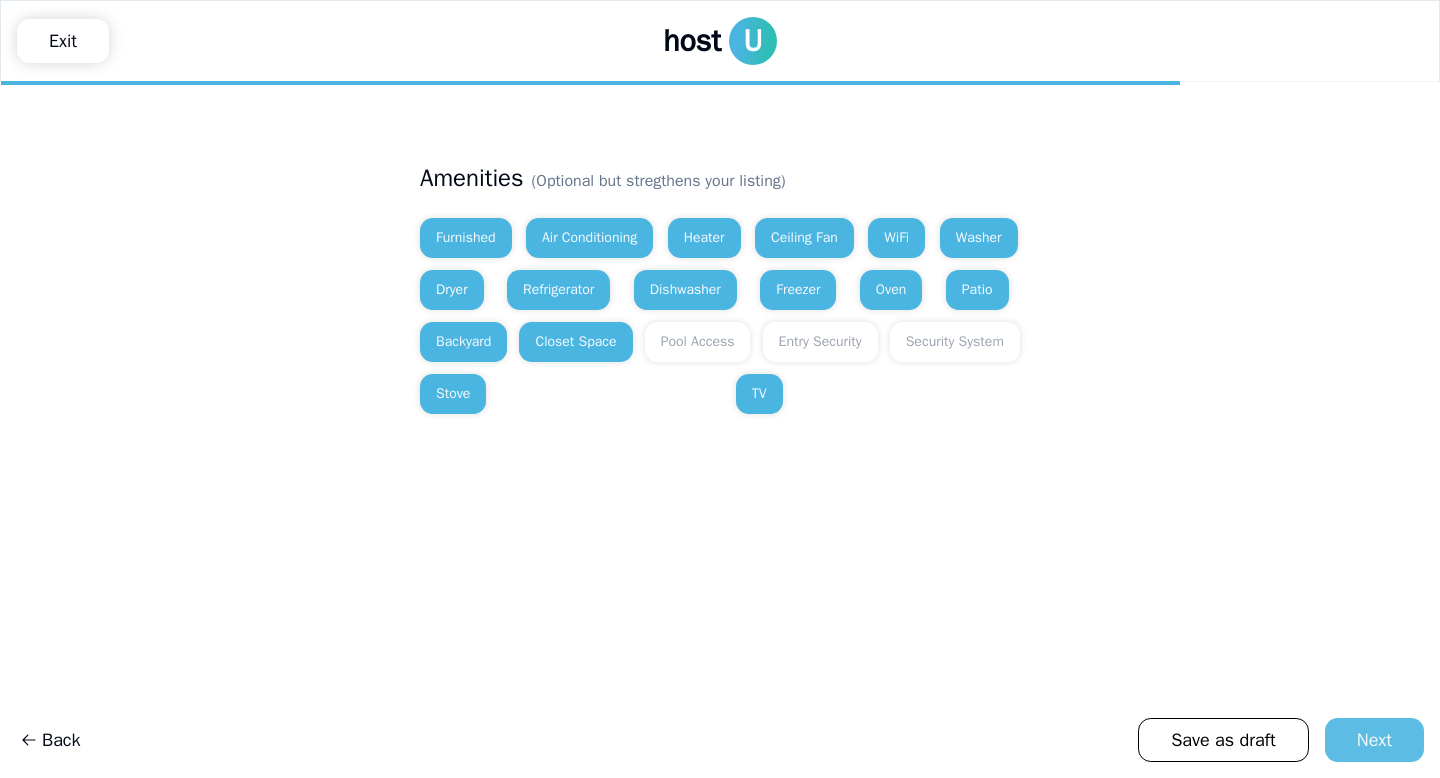 click on "Next" at bounding box center [1374, 740] 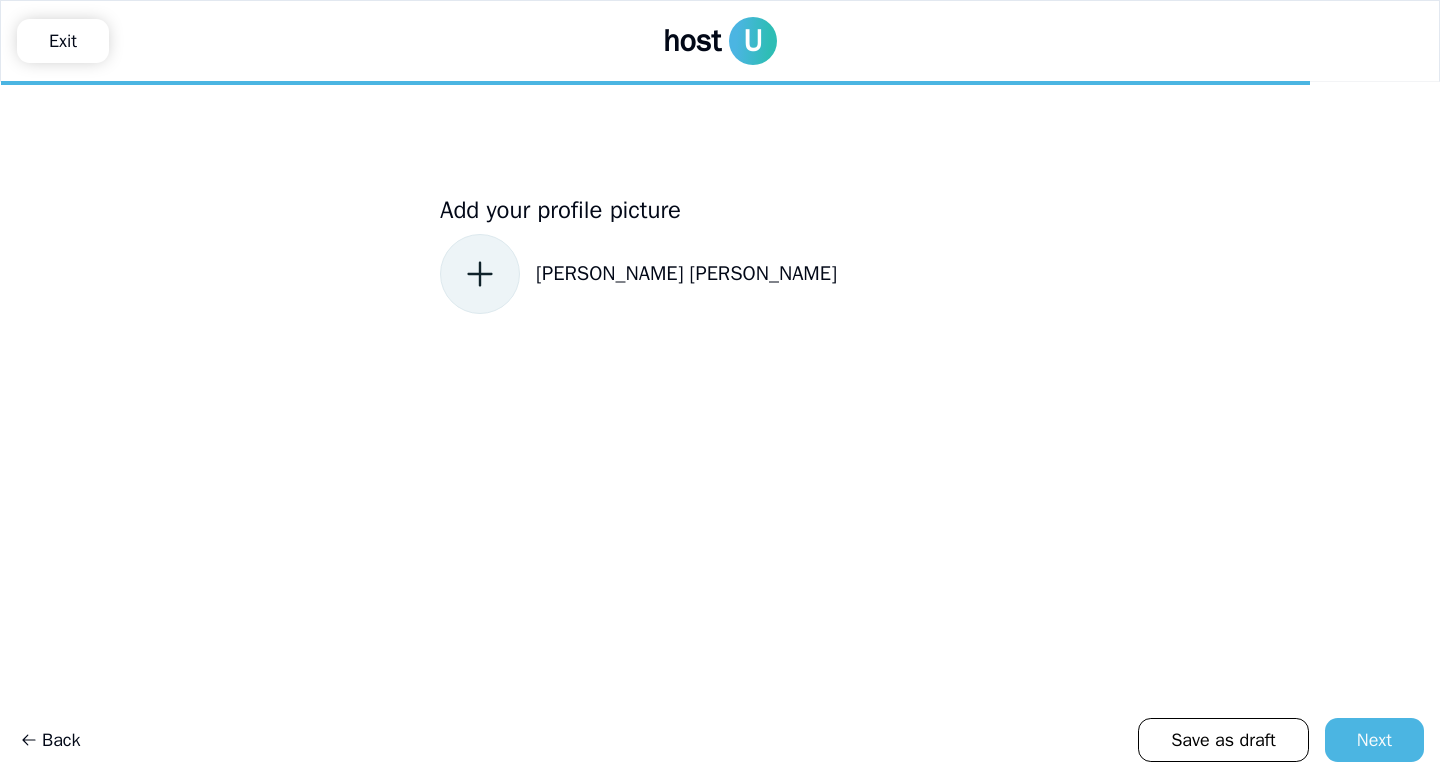 click 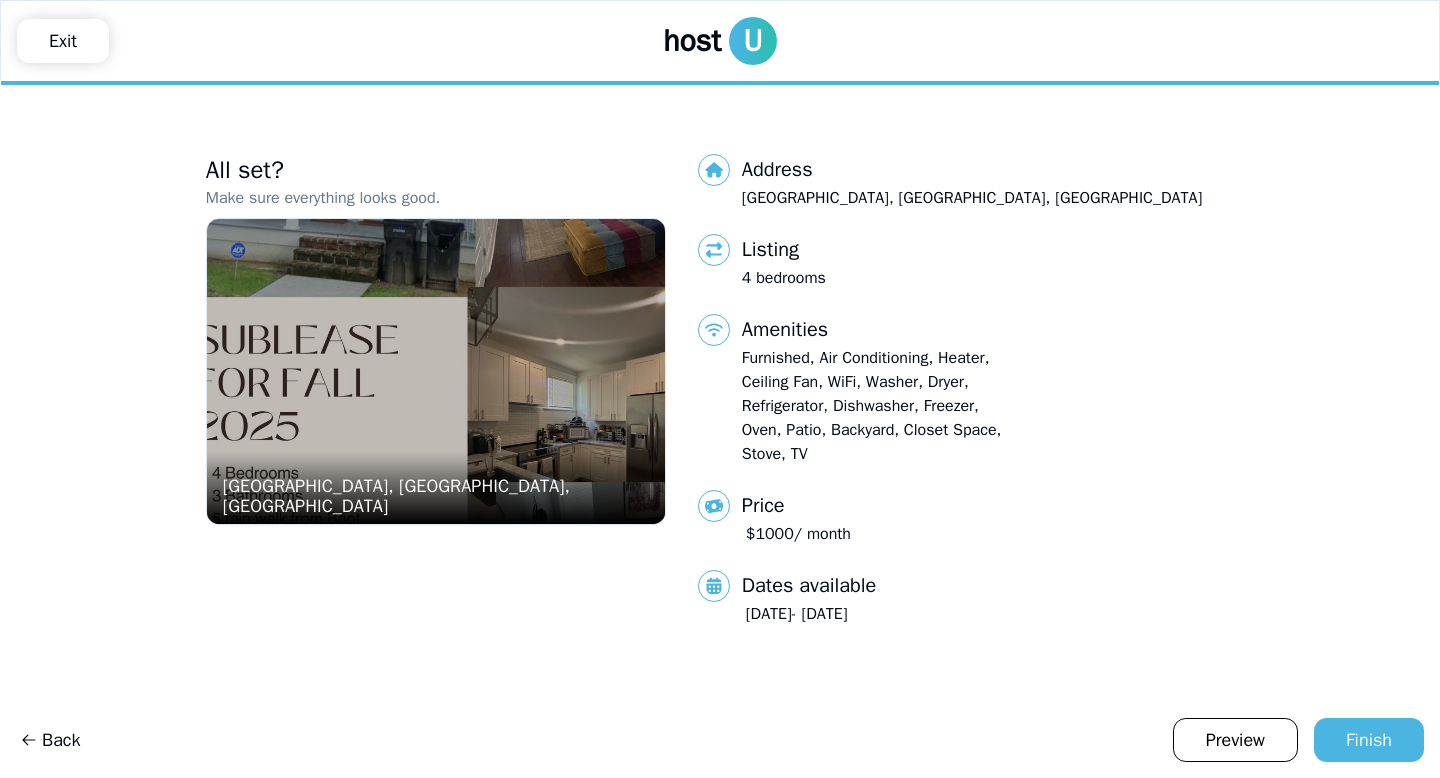 click at bounding box center [436, 371] 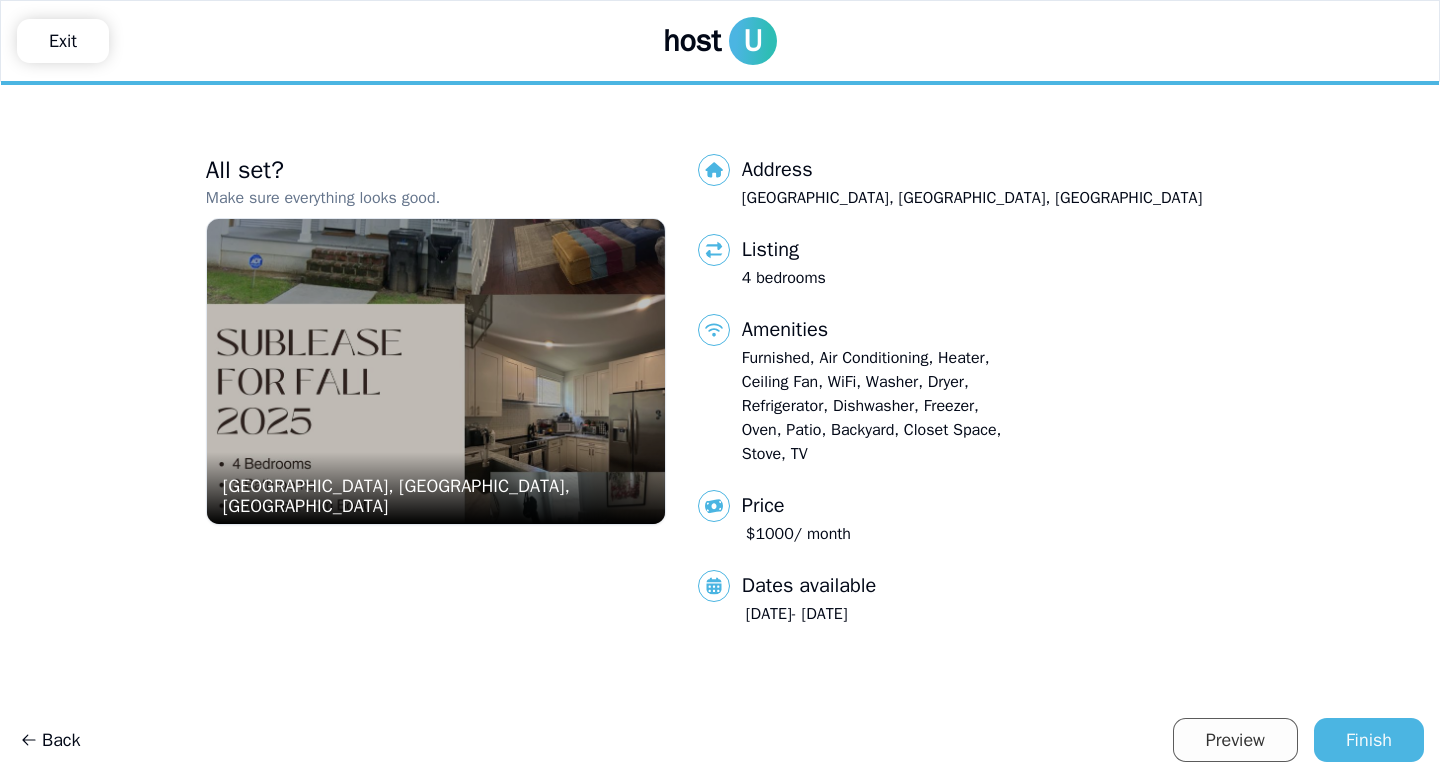 click on "Preview" at bounding box center [1235, 740] 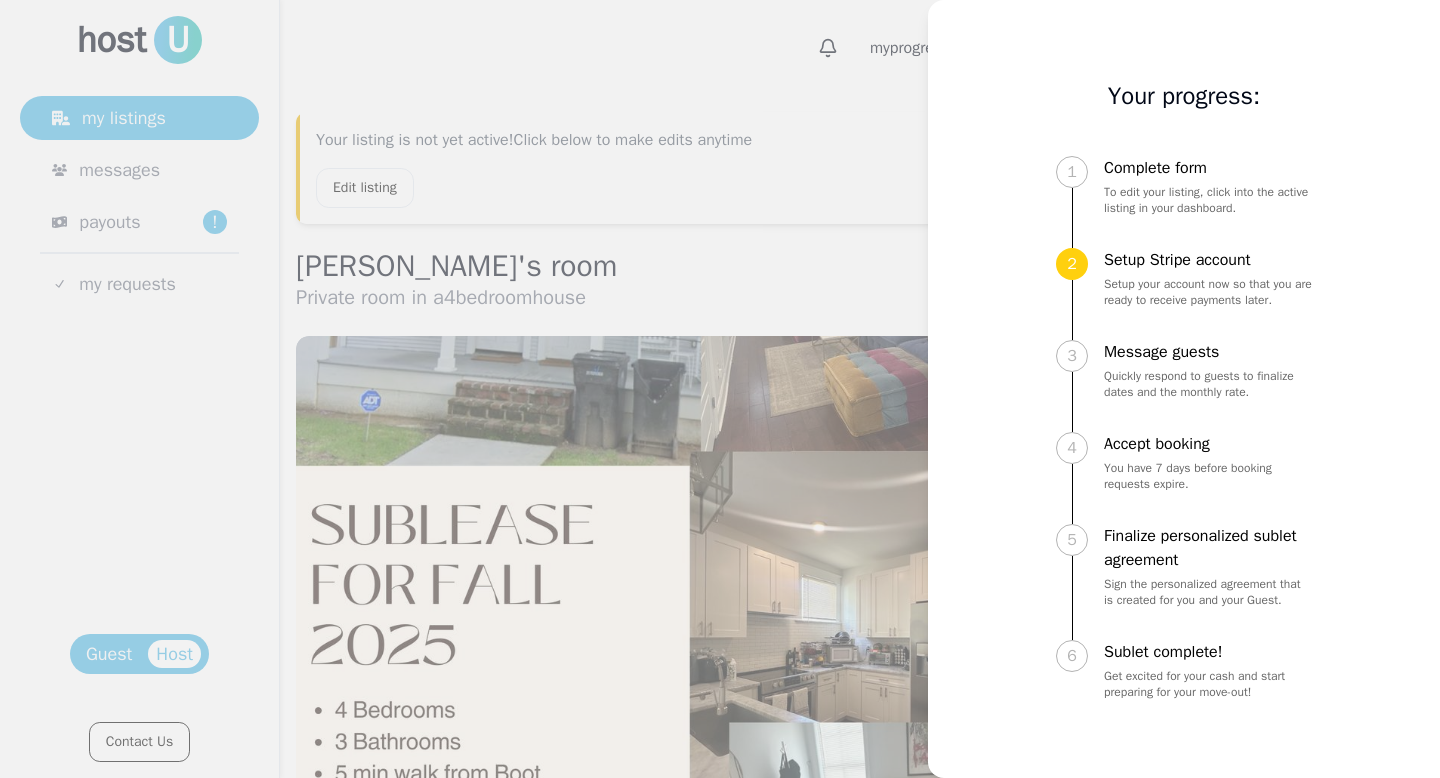 click at bounding box center (720, 389) 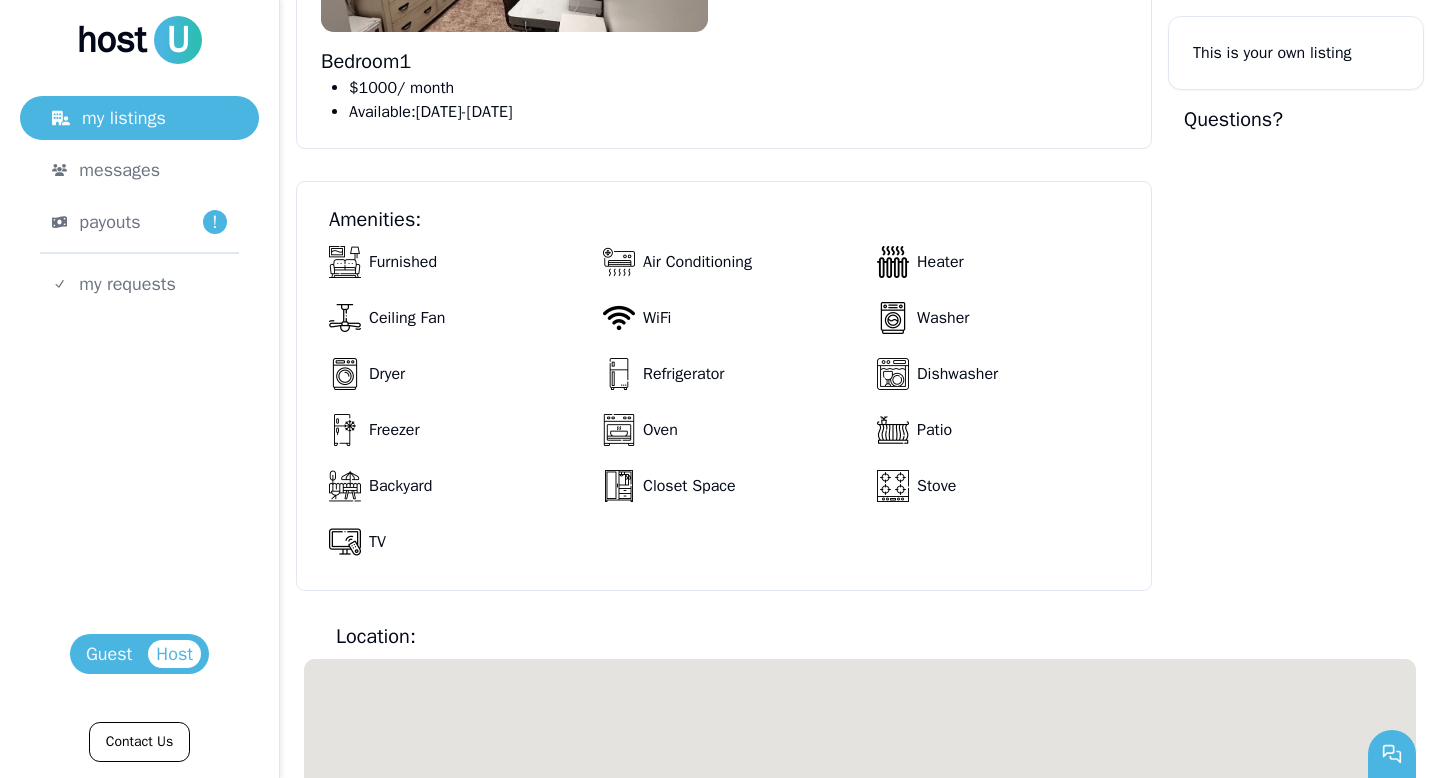 scroll, scrollTop: 1952, scrollLeft: 0, axis: vertical 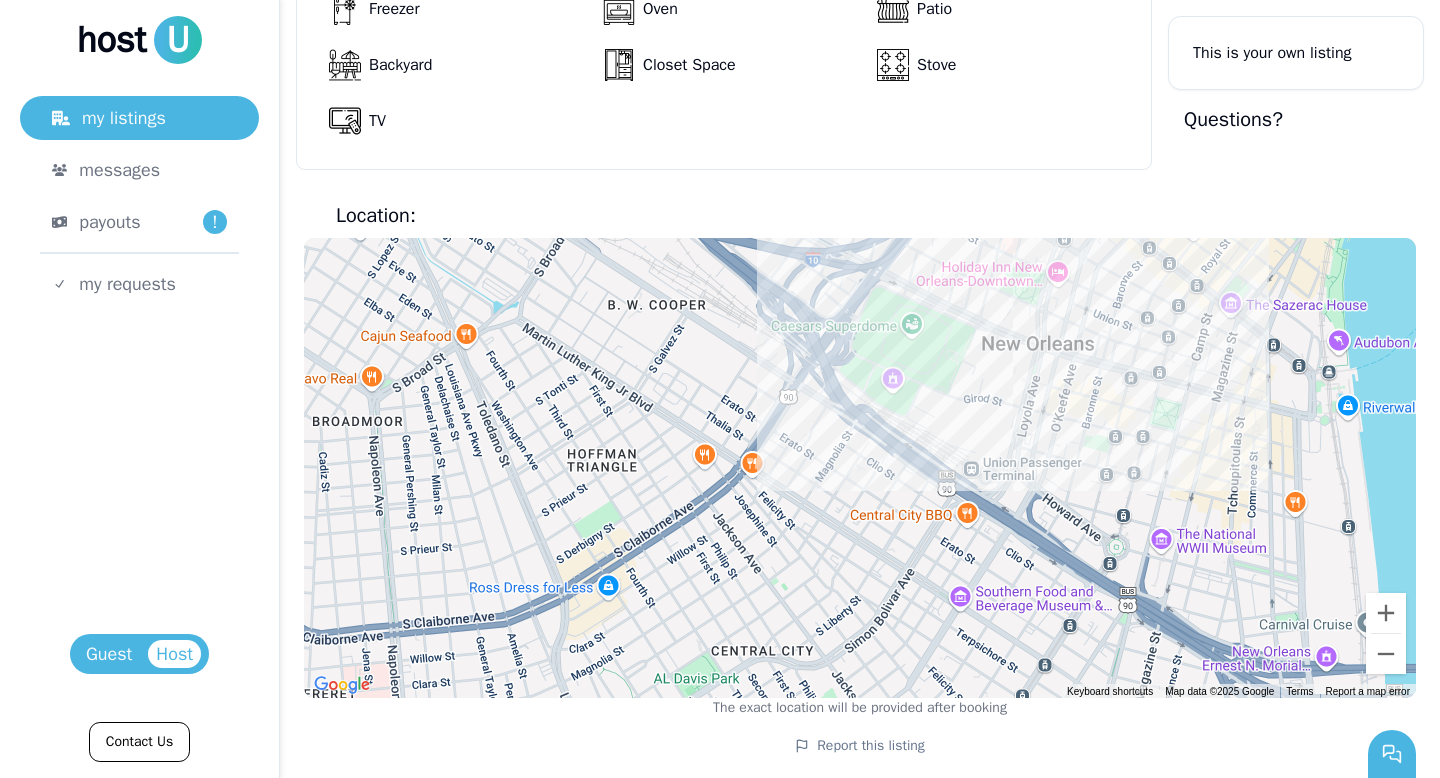drag, startPoint x: 854, startPoint y: 481, endPoint x: 1026, endPoint y: 359, distance: 210.87437 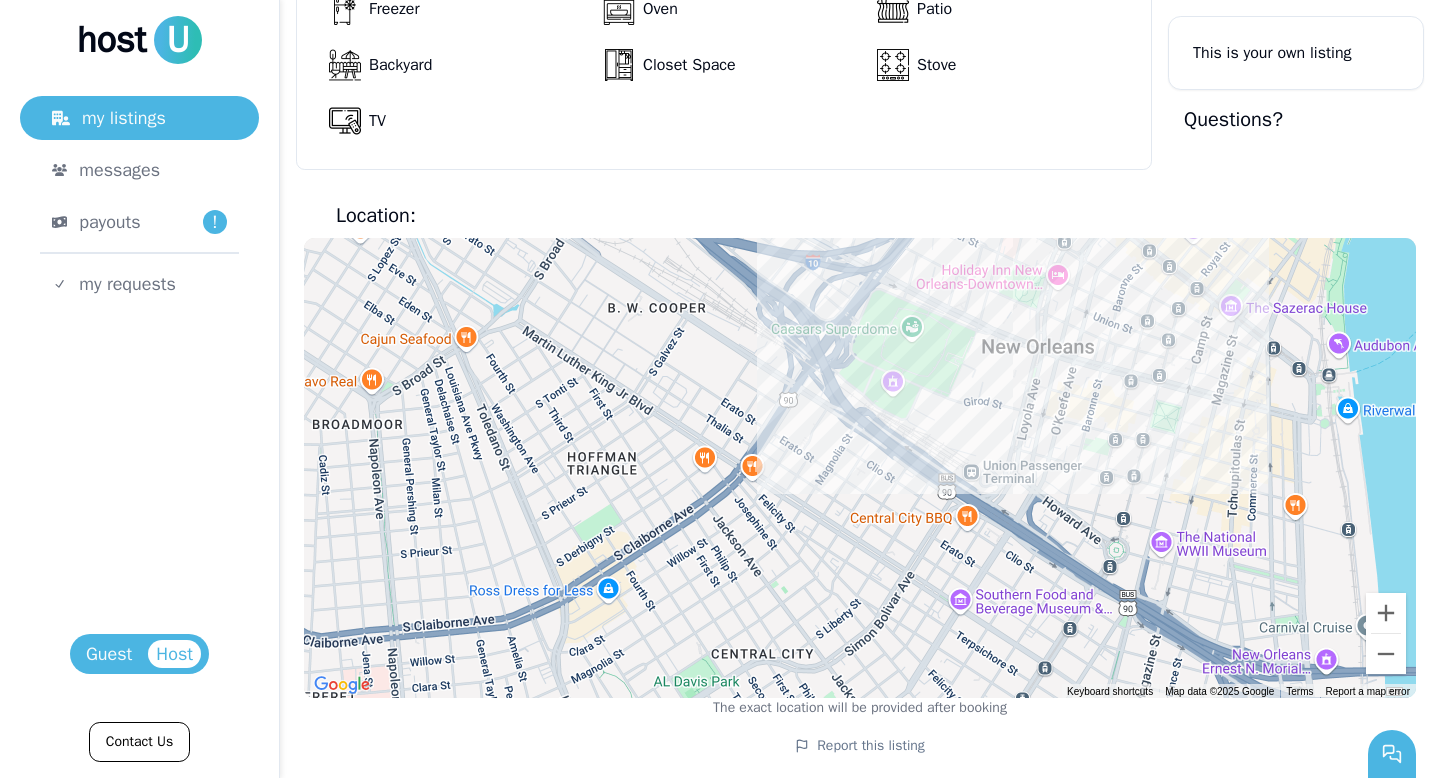 click on "To navigate, press the arrow keys." at bounding box center [860, 468] 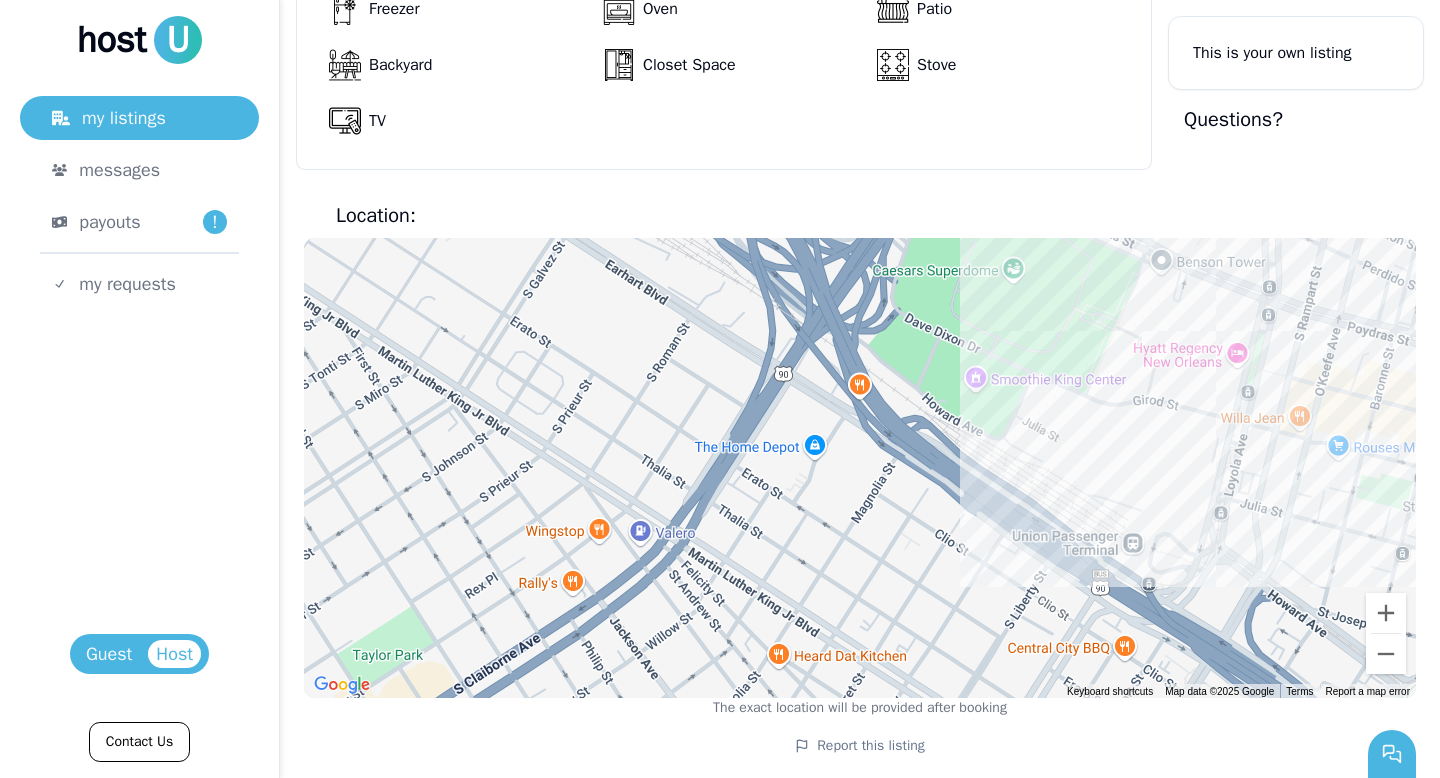 click on "To navigate, press the arrow keys." at bounding box center [860, 468] 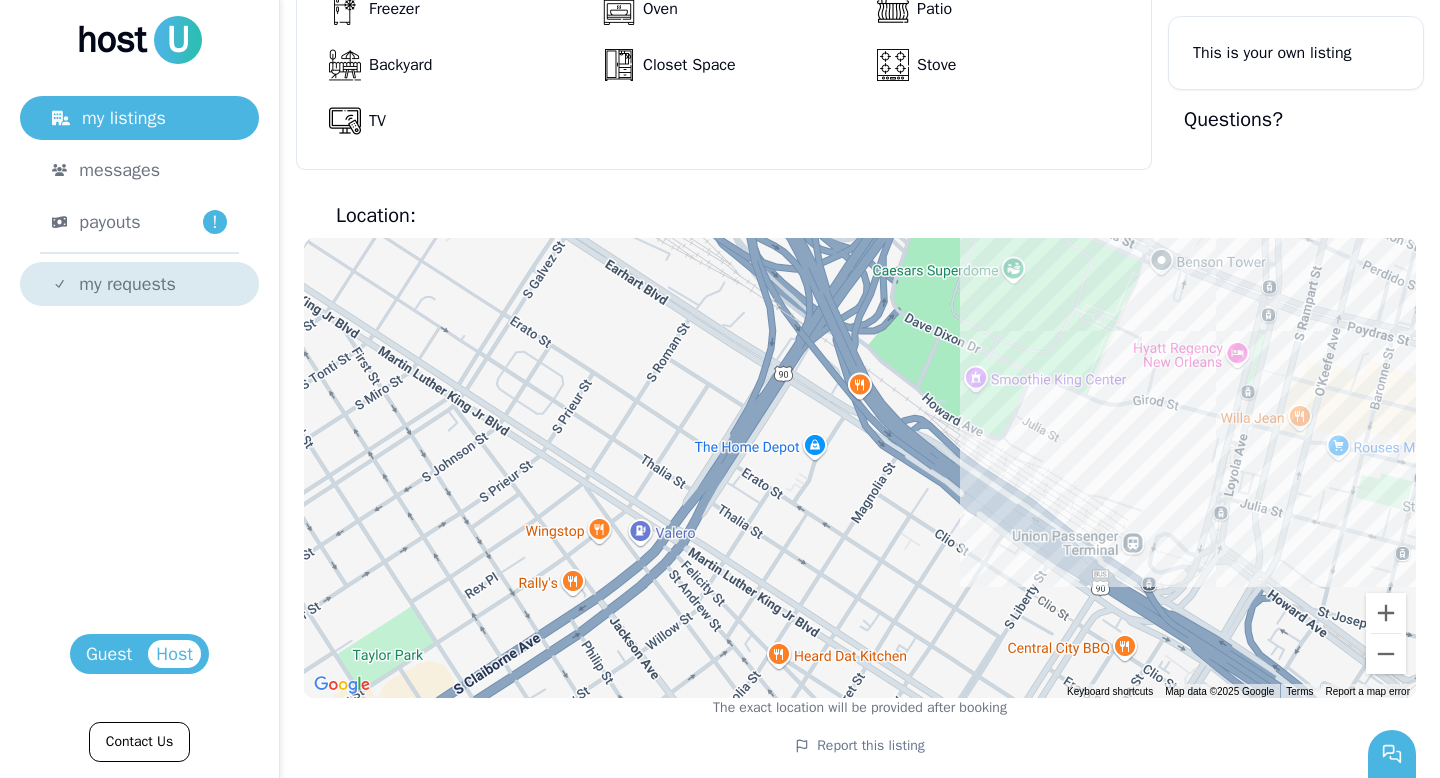 click on "my requests" at bounding box center (127, 284) 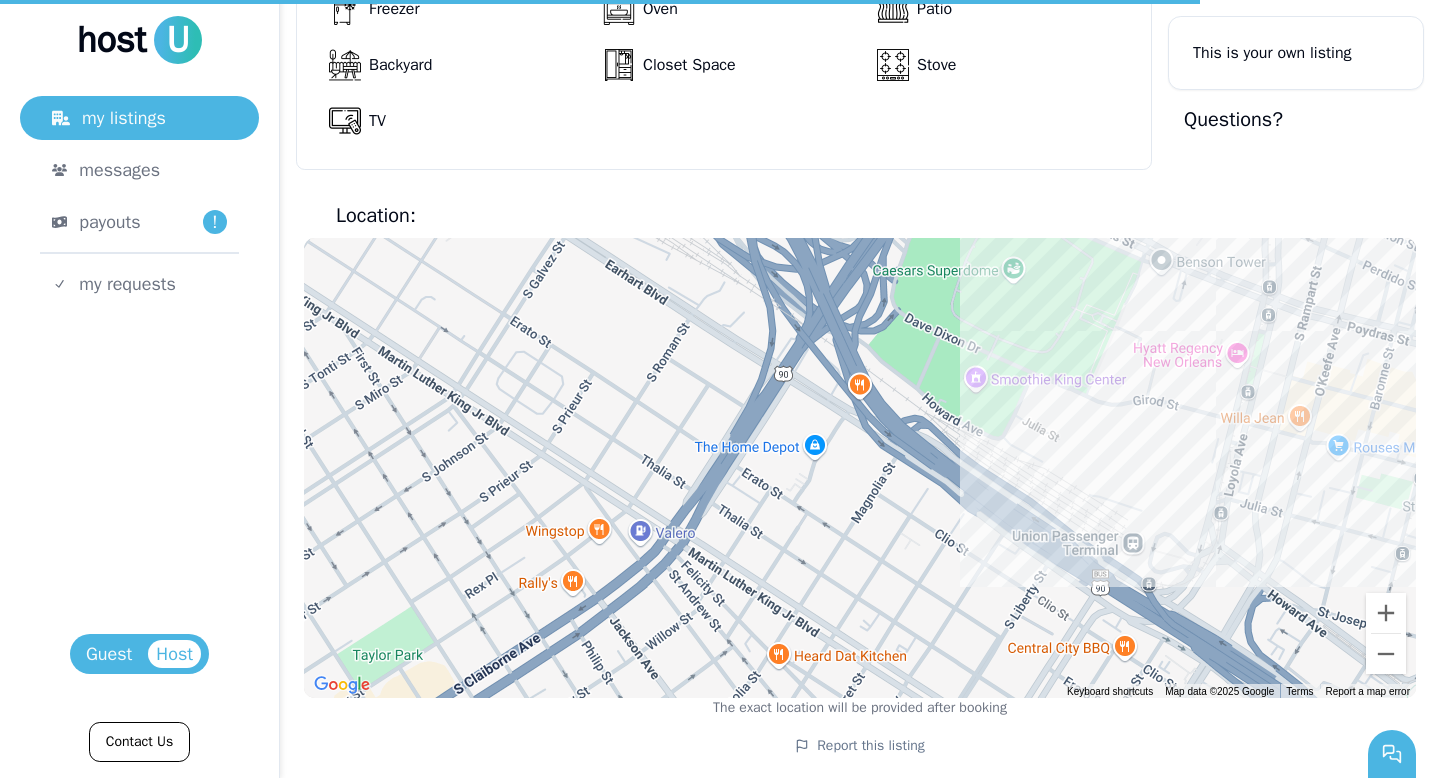 scroll, scrollTop: 0, scrollLeft: 0, axis: both 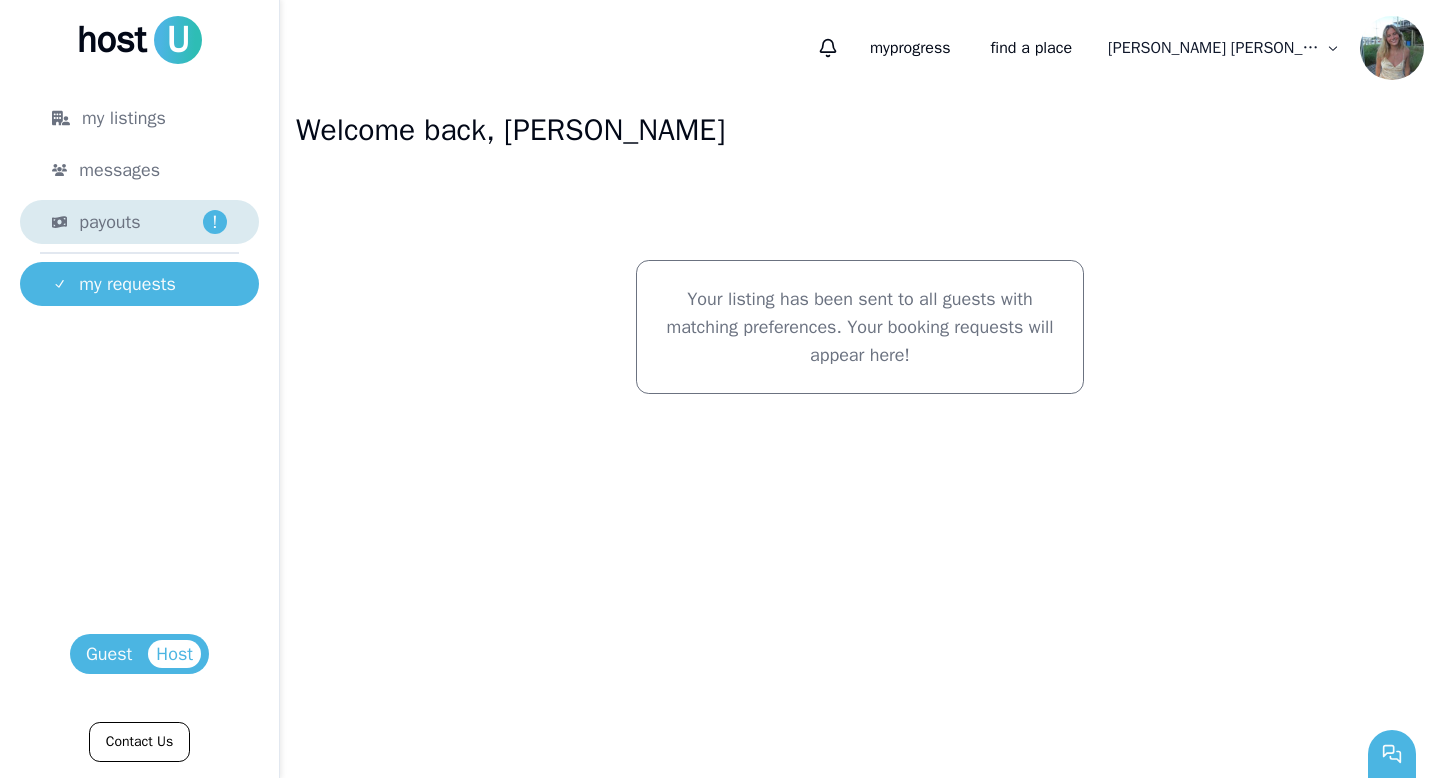 click on "payouts" at bounding box center (109, 222) 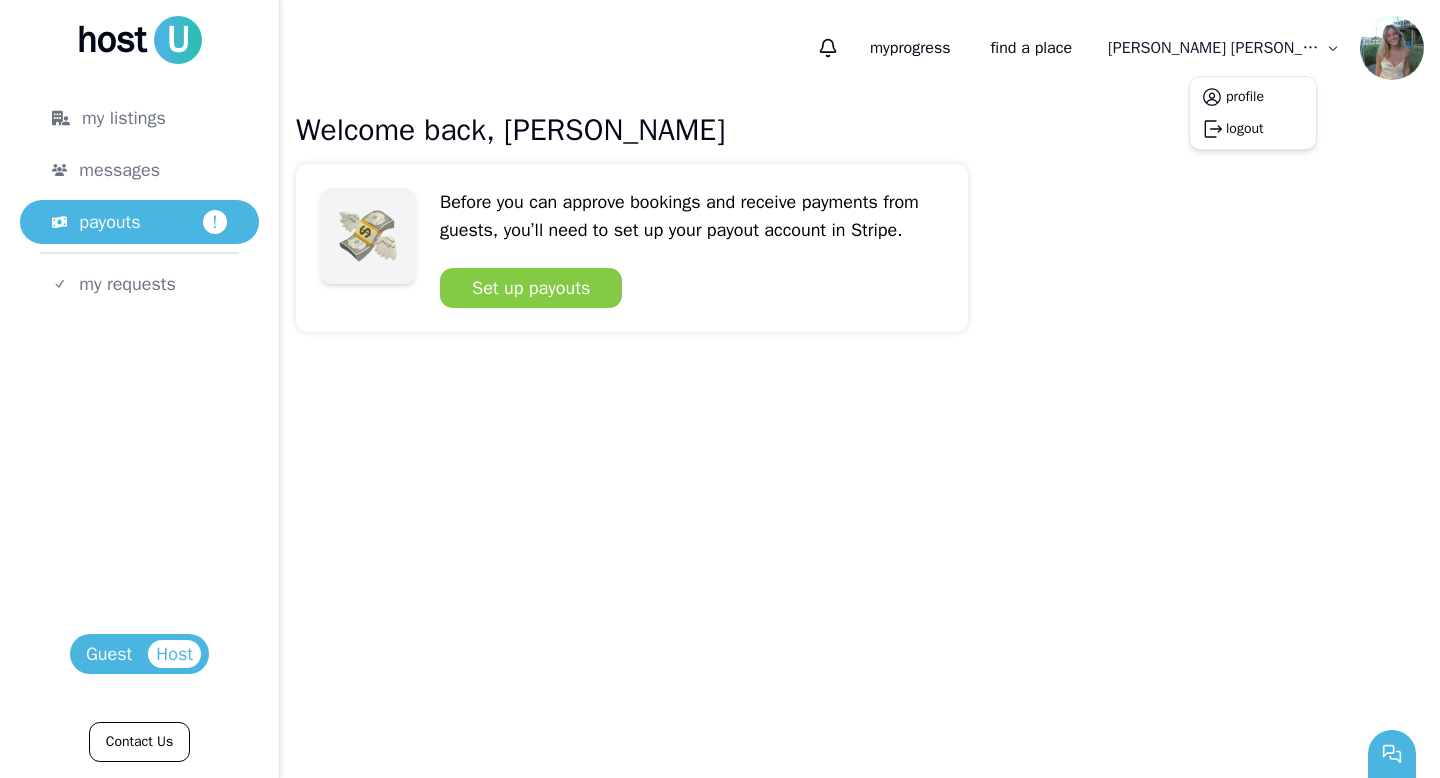 click on "host U my listings messages payouts ! my requests Host Guest Contact Us 1 my  progress find a place [PERSON_NAME] Welcome back, [PERSON_NAME] Set up payouts! Before you can approve bookings and receive payments from guests, you’ll need to set up your payout account in Stripe. Set up payouts BESbswy BESbswy profile logout" at bounding box center [720, 389] 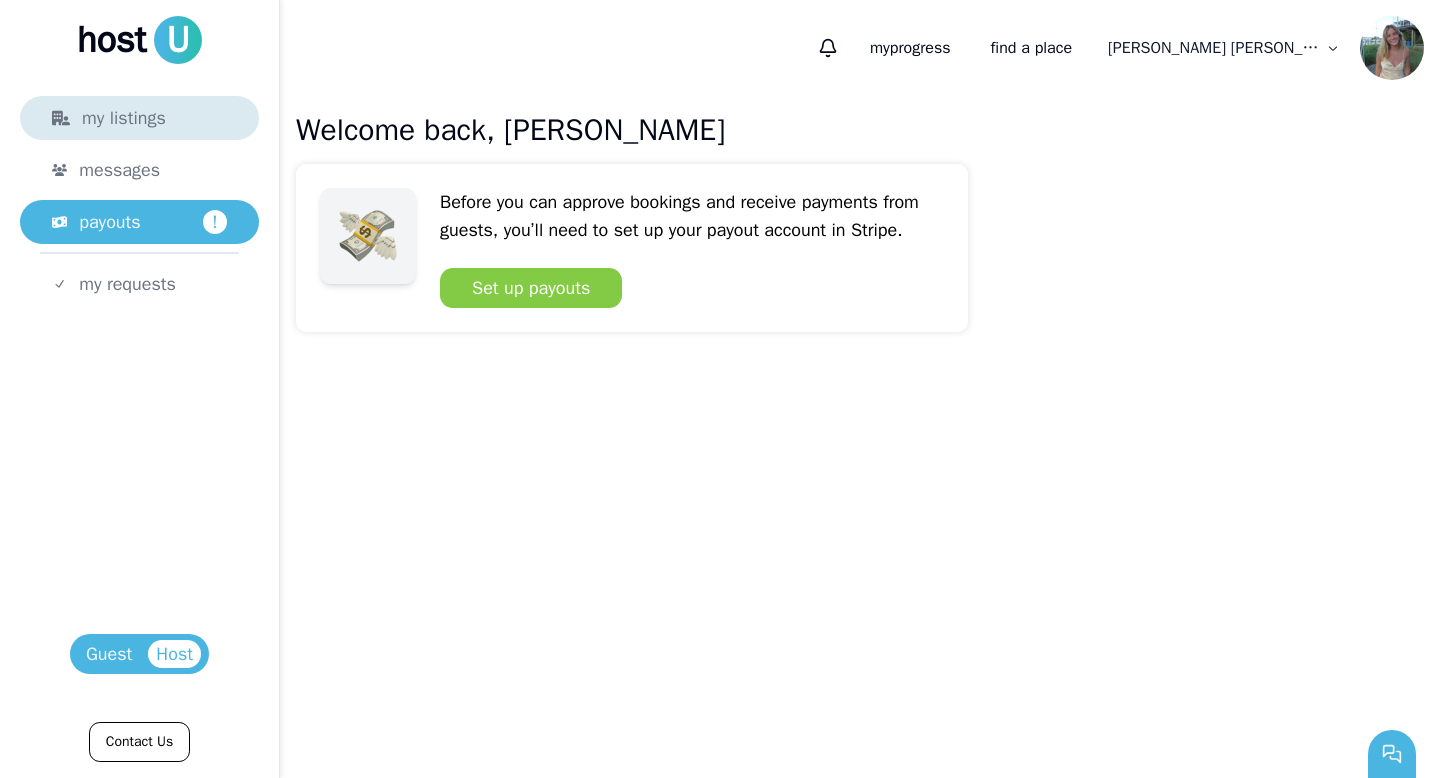 click on "my listings" at bounding box center (139, 118) 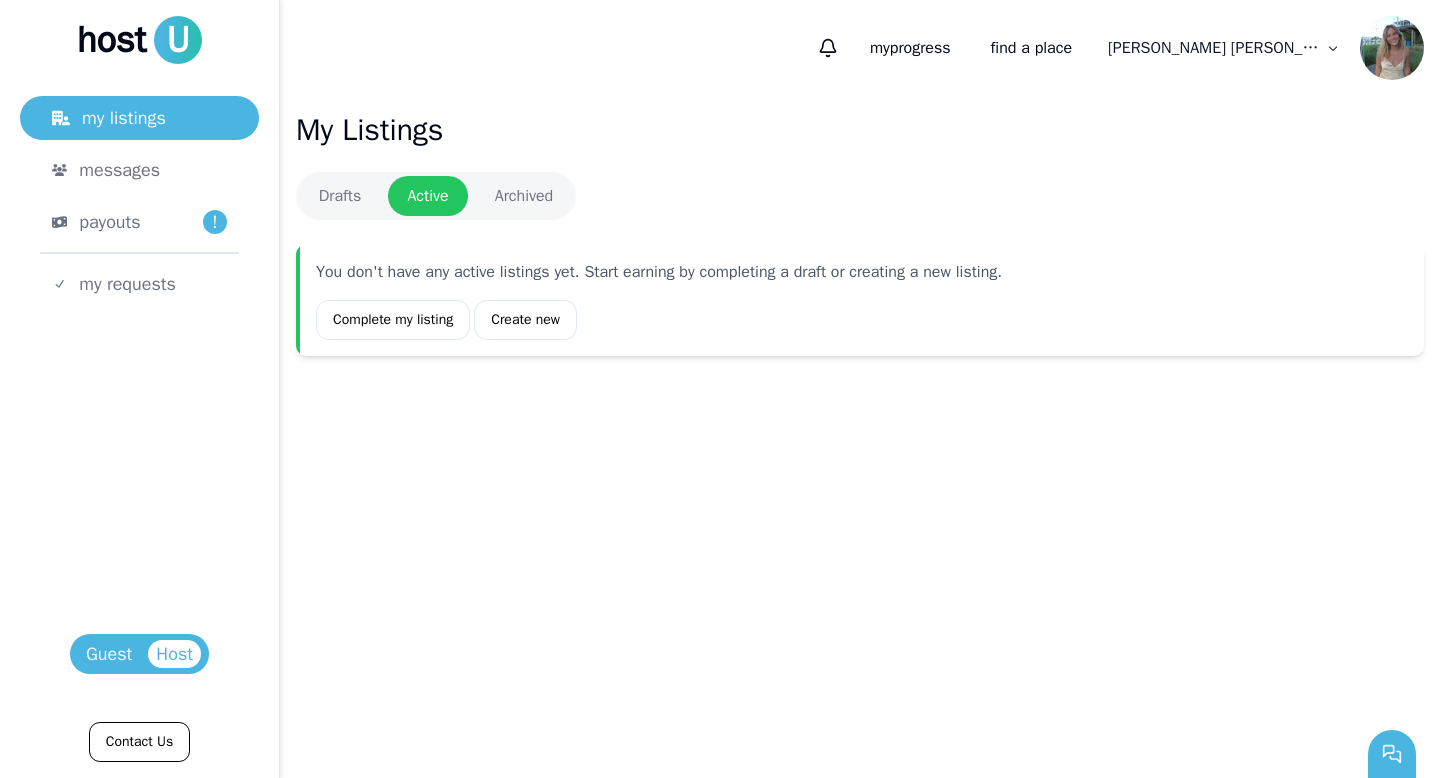 click on "Drafts" at bounding box center [340, 196] 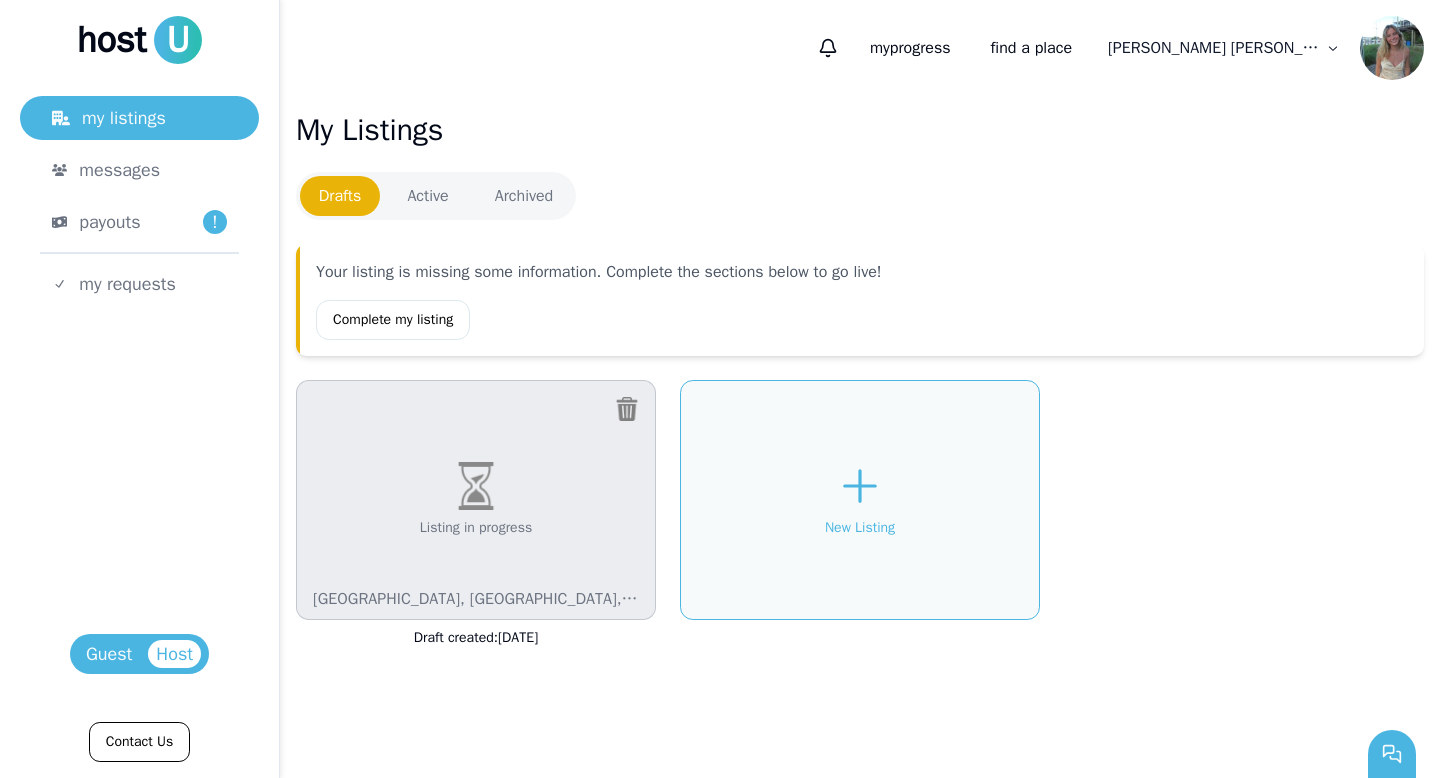 click on "Listing in progress [GEOGRAPHIC_DATA], [GEOGRAPHIC_DATA], [GEOGRAPHIC_DATA]" at bounding box center [476, 500] 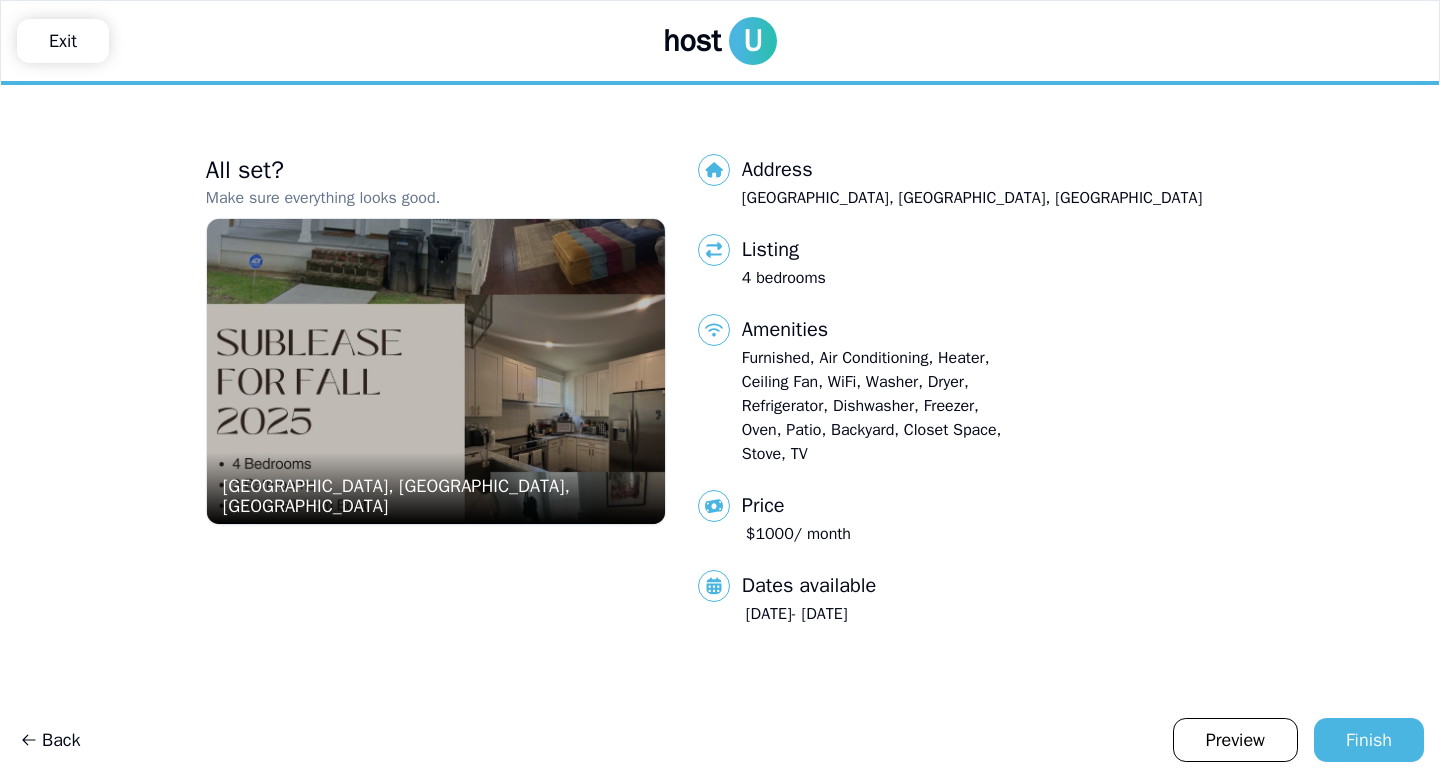 click 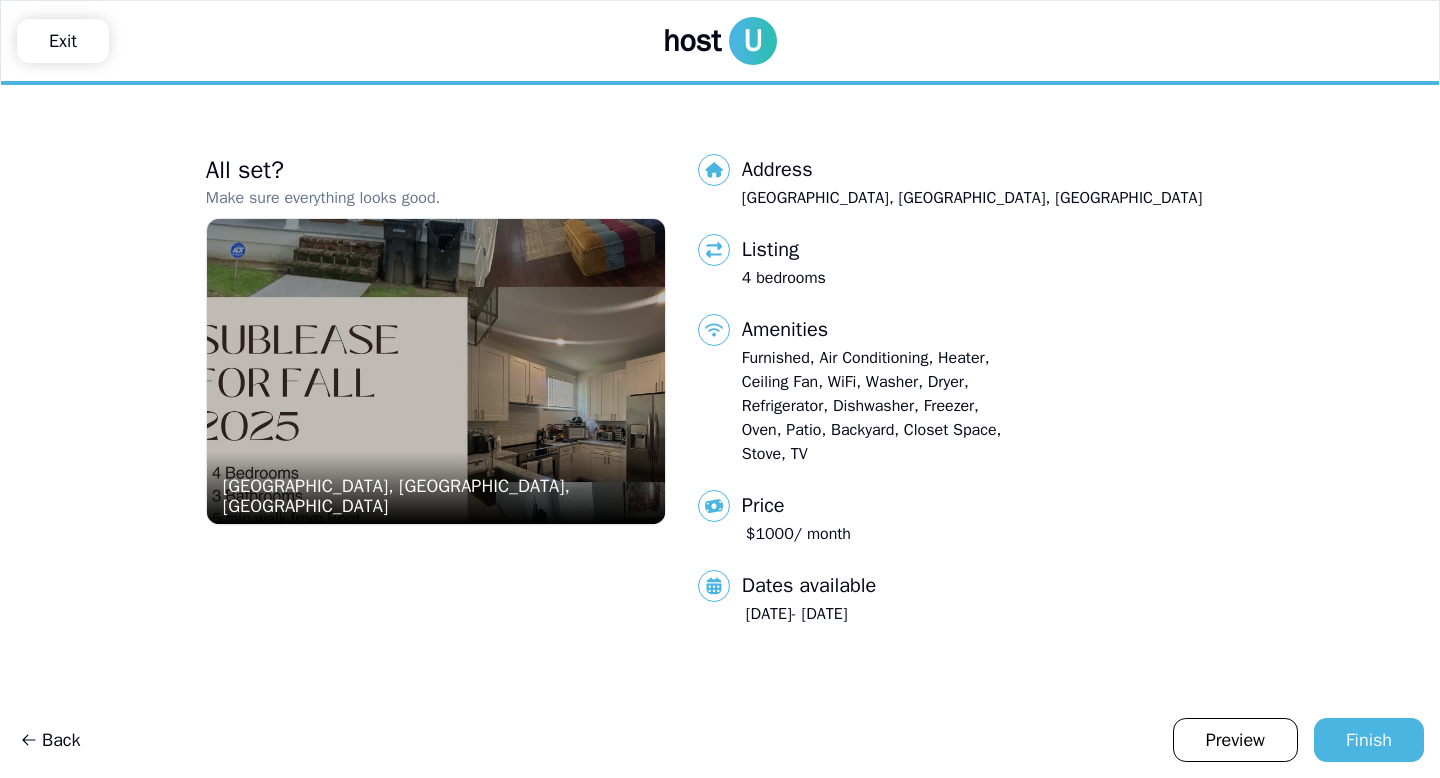 click at bounding box center [436, 371] 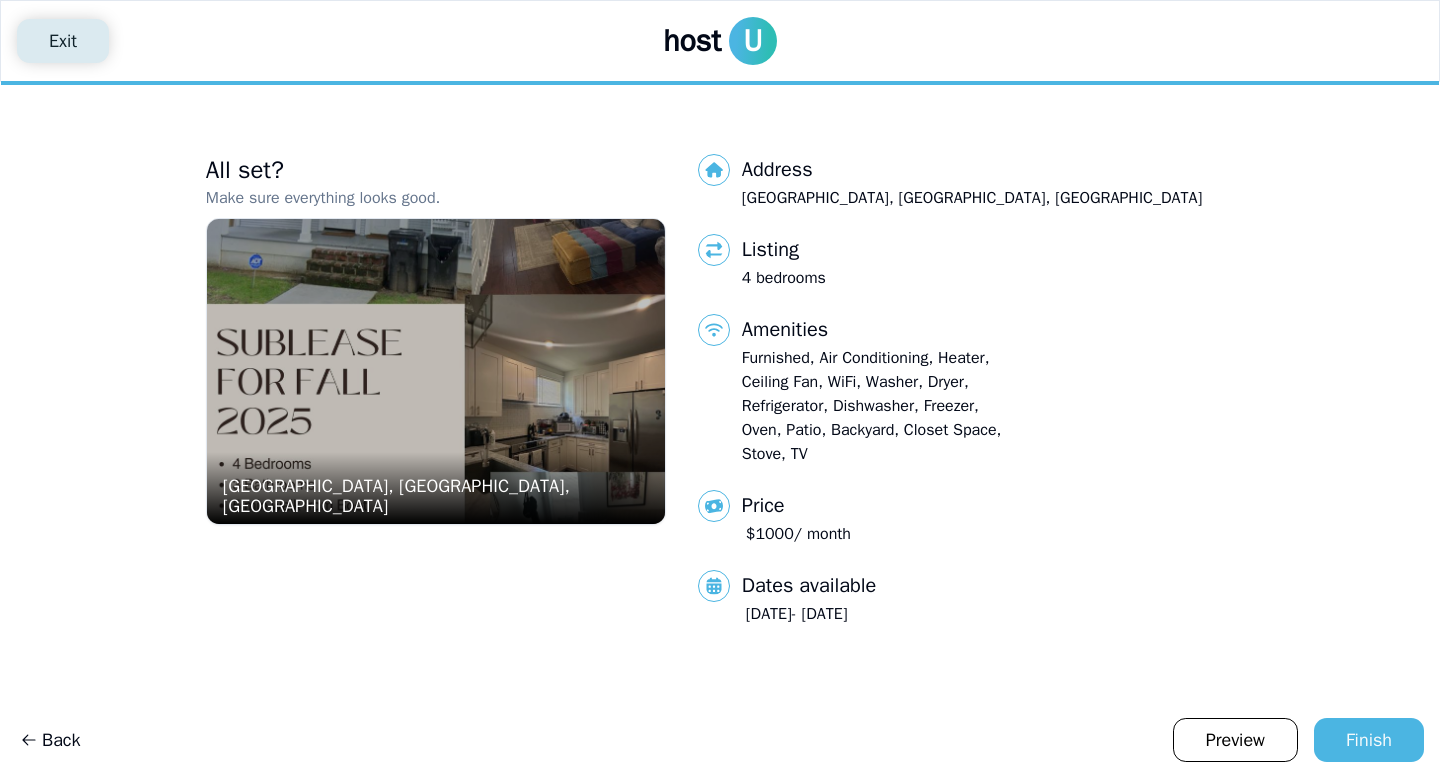 click on "Exit" at bounding box center (63, 41) 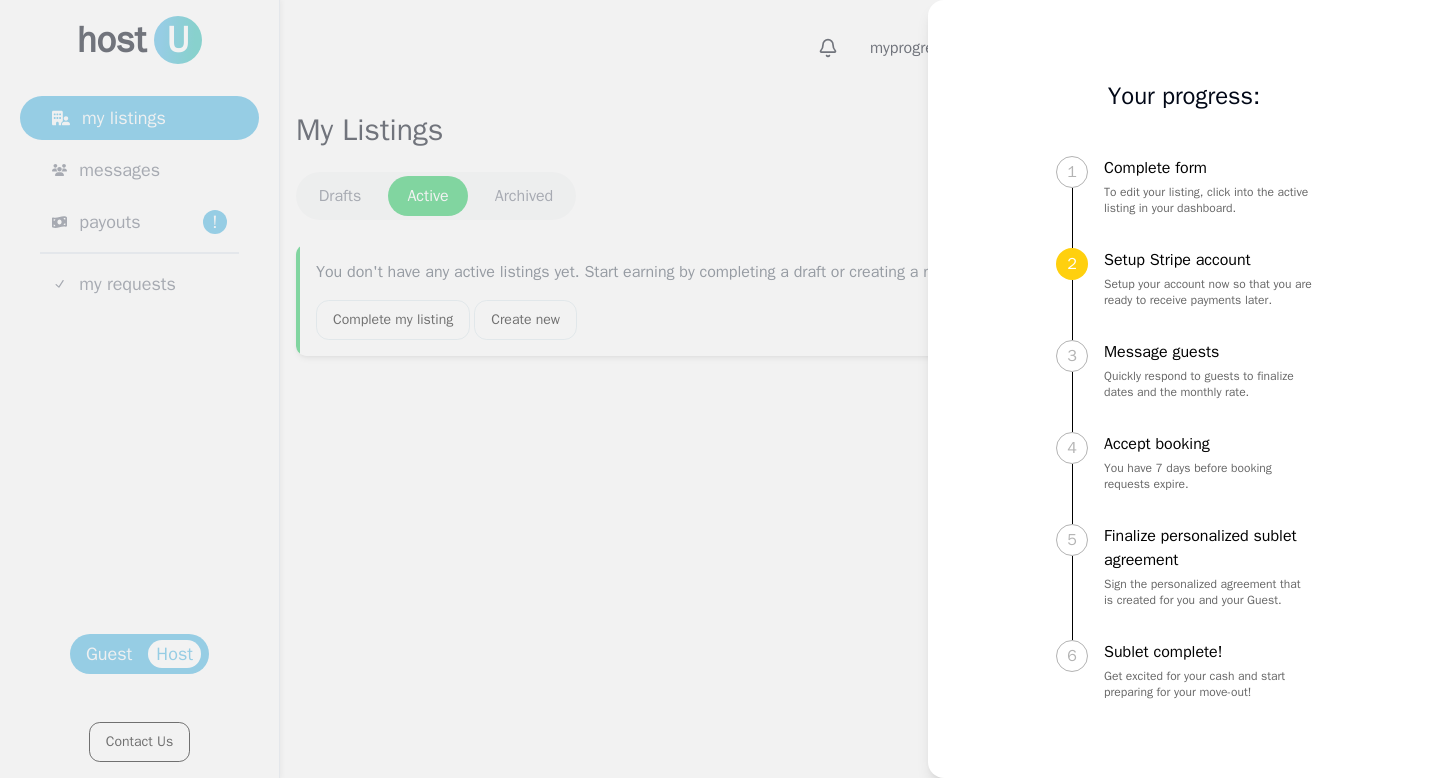 click at bounding box center [720, 389] 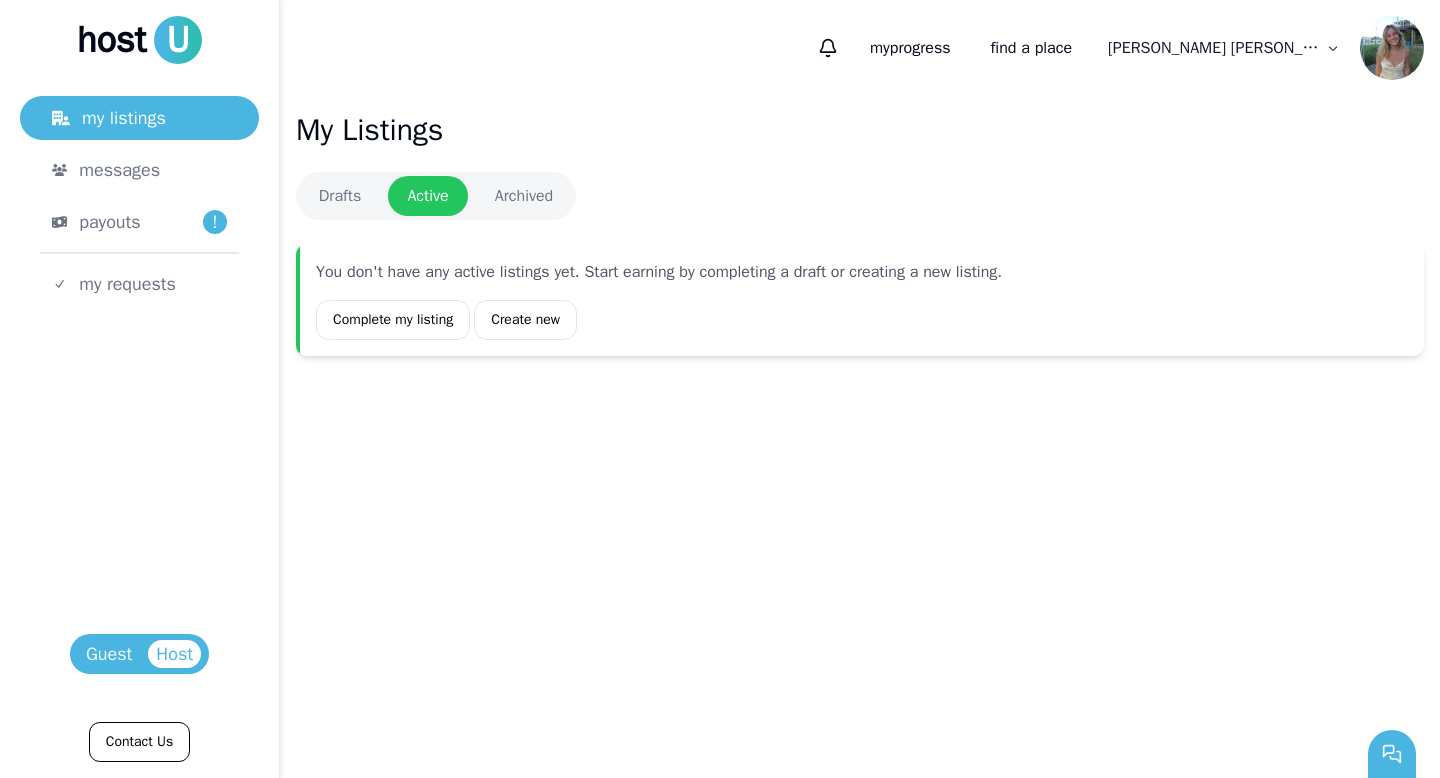 click at bounding box center [1392, 48] 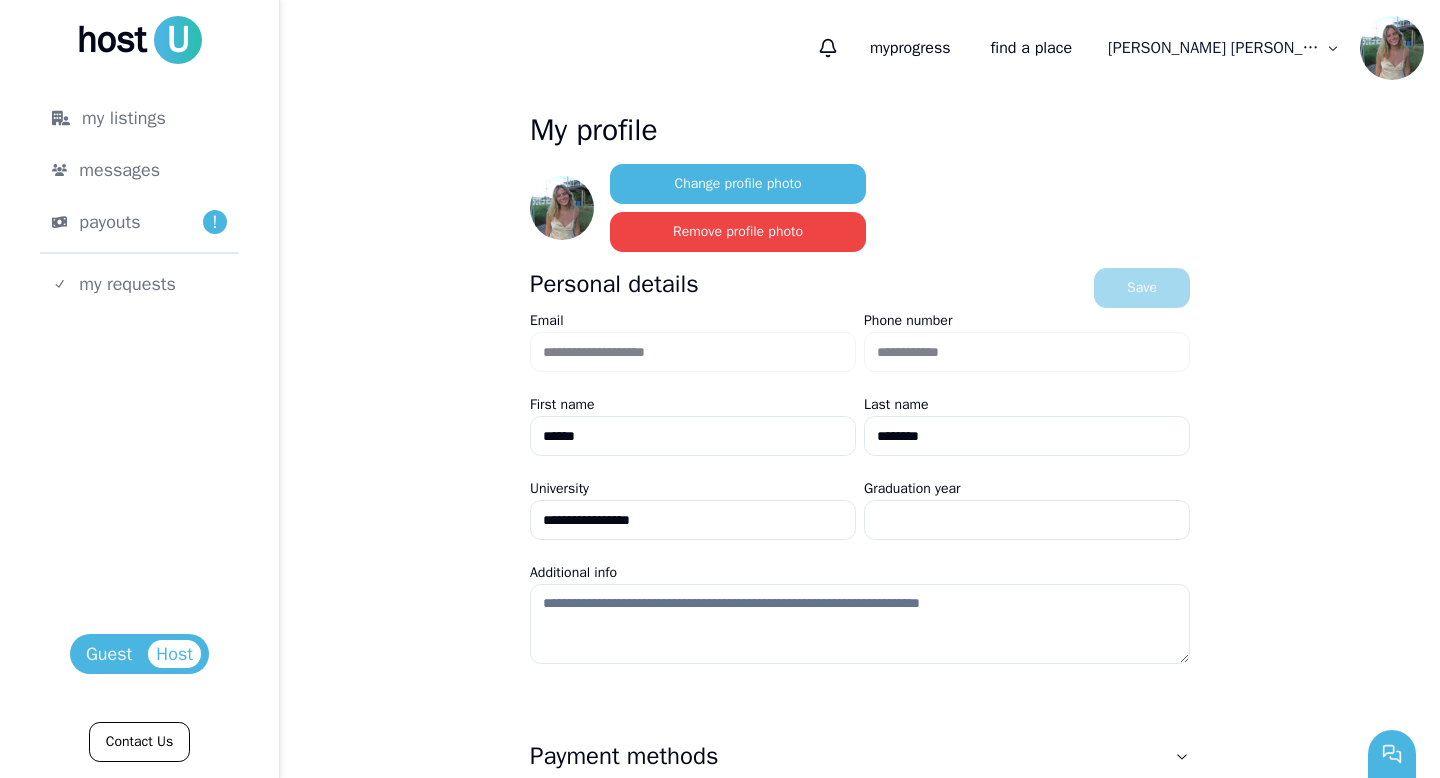 scroll, scrollTop: 164, scrollLeft: 0, axis: vertical 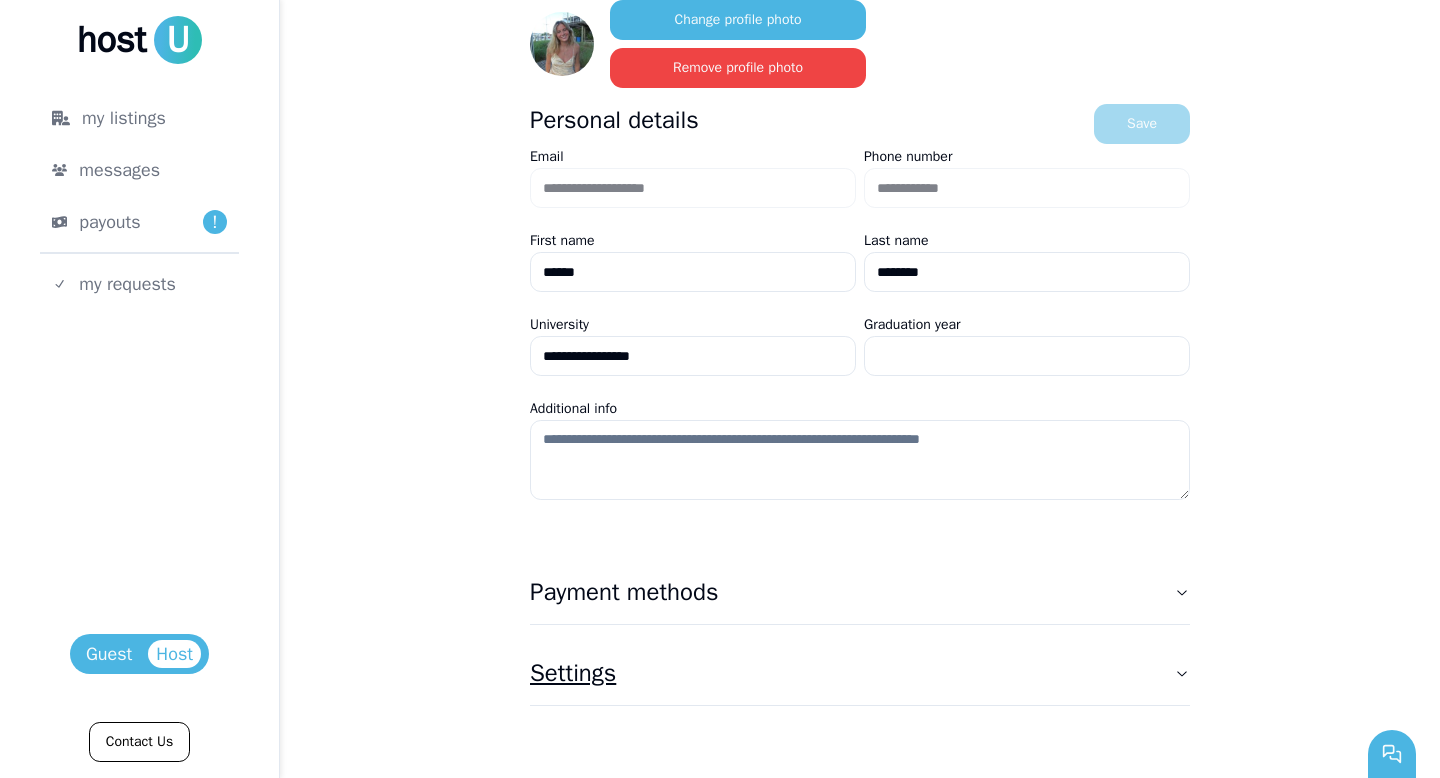 click on "Settings" at bounding box center (860, 673) 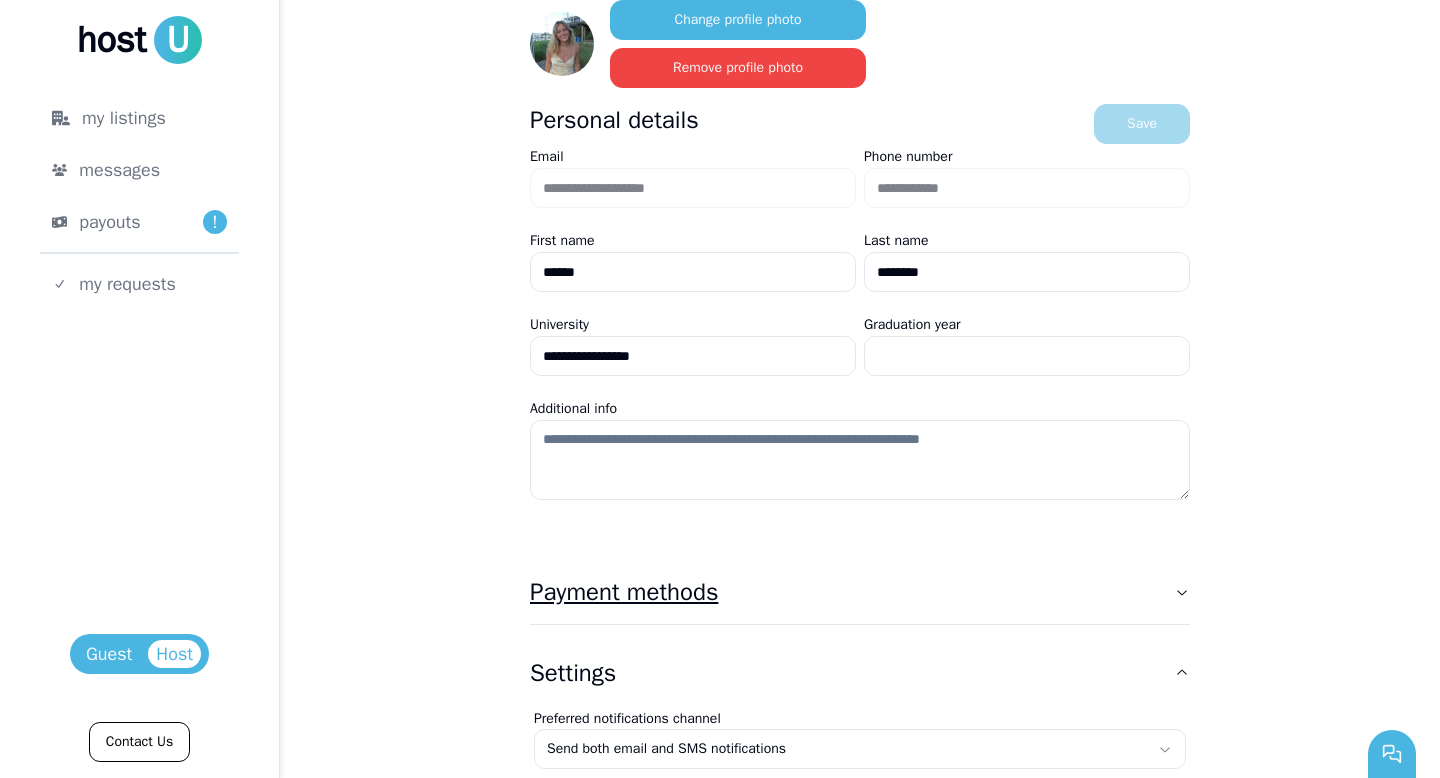 click on "Payment methods" at bounding box center [860, 592] 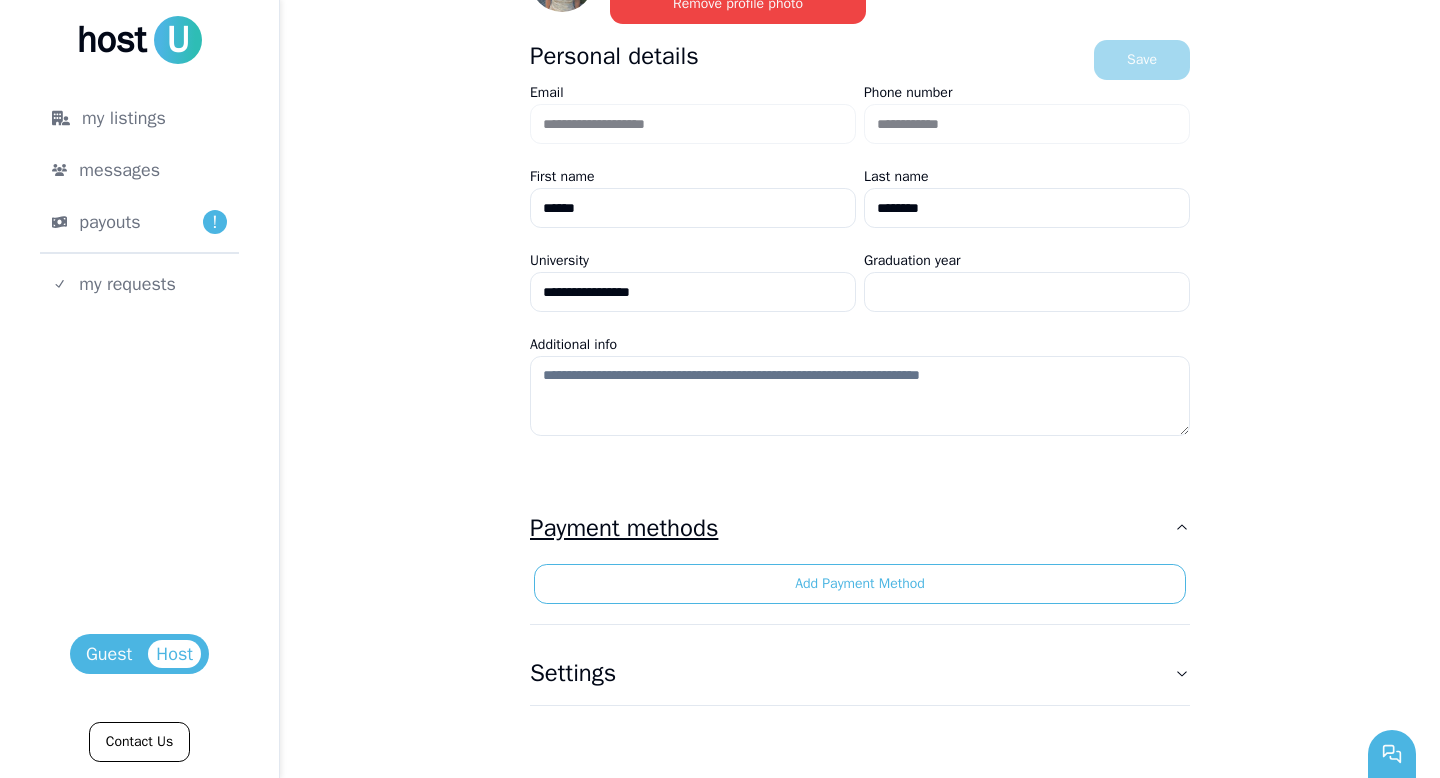 scroll, scrollTop: 0, scrollLeft: 0, axis: both 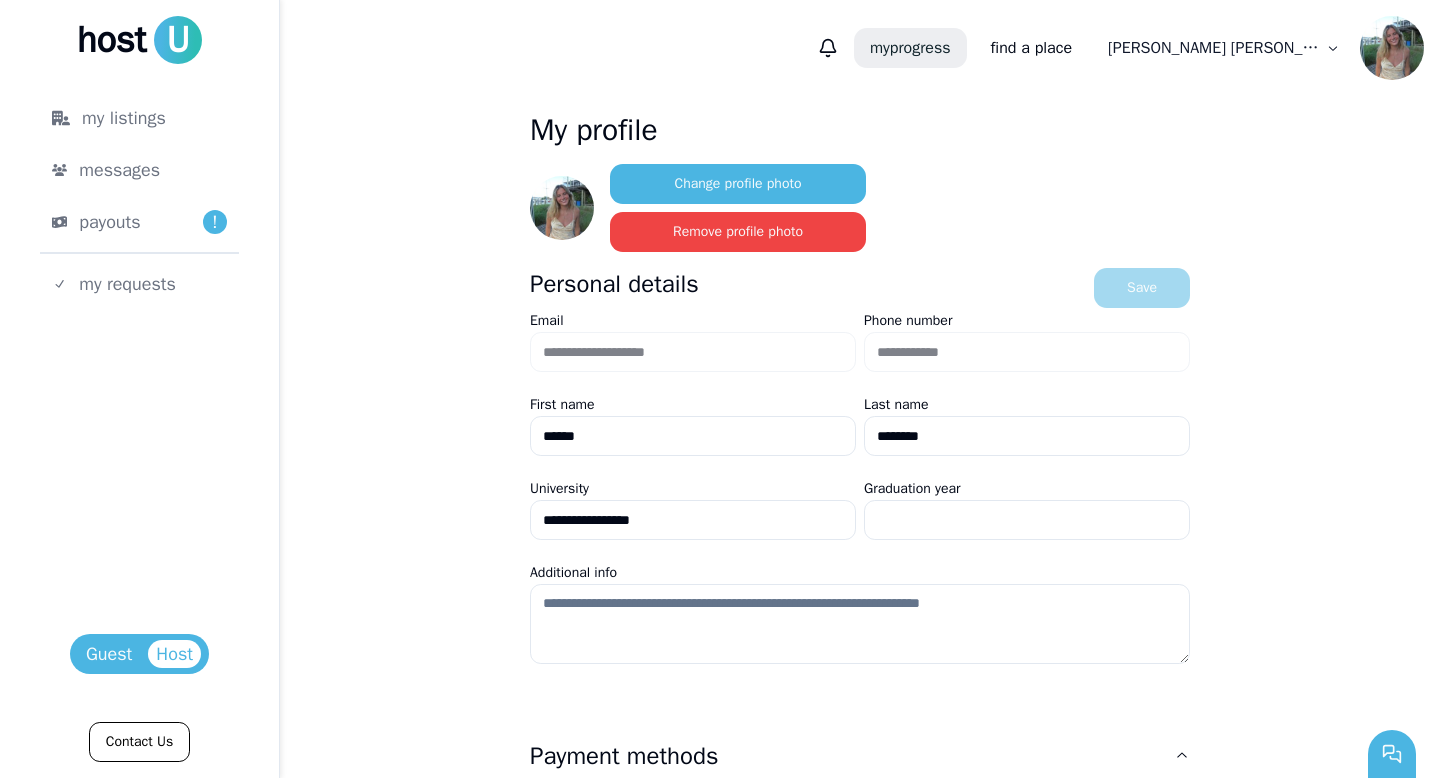 click on "my  progress" at bounding box center (910, 48) 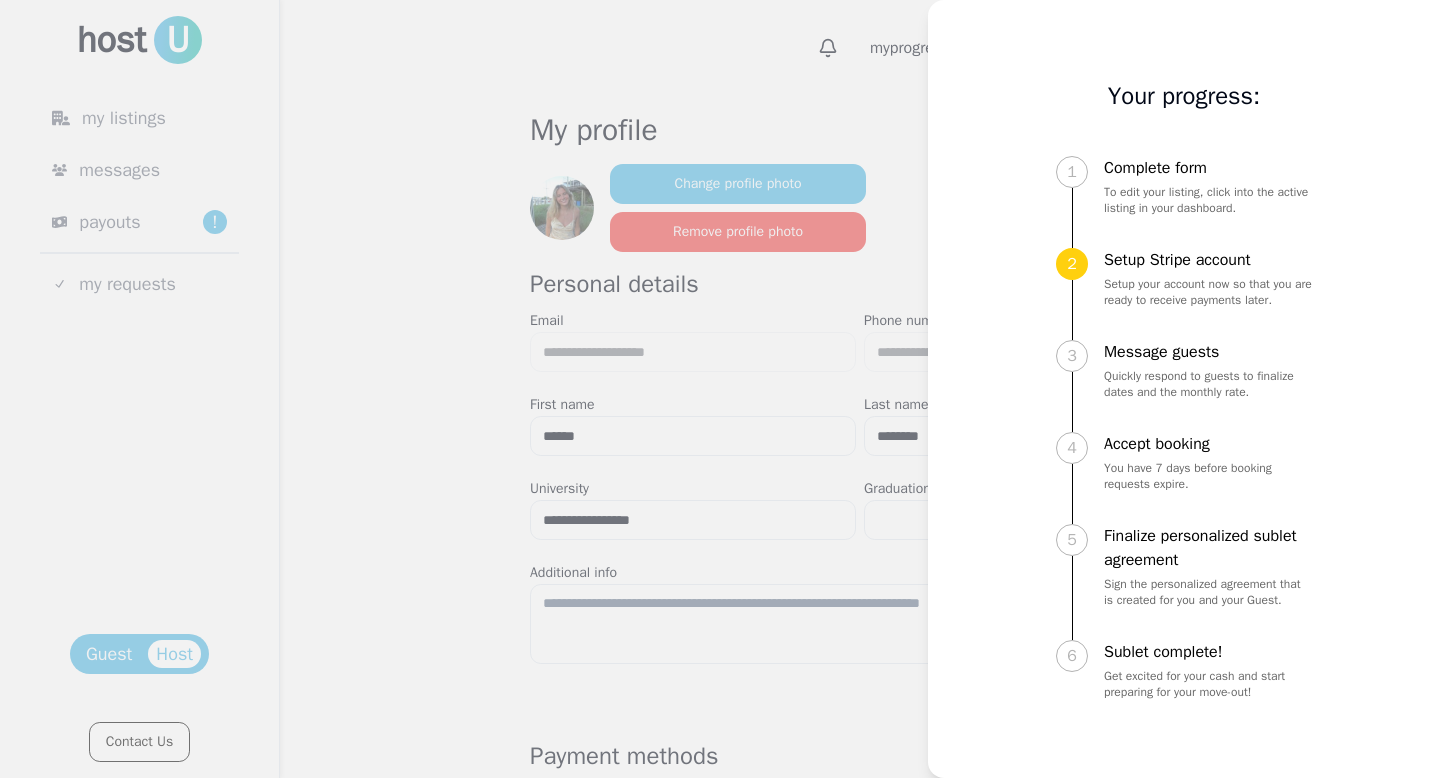 click on "1" at bounding box center [1072, 172] 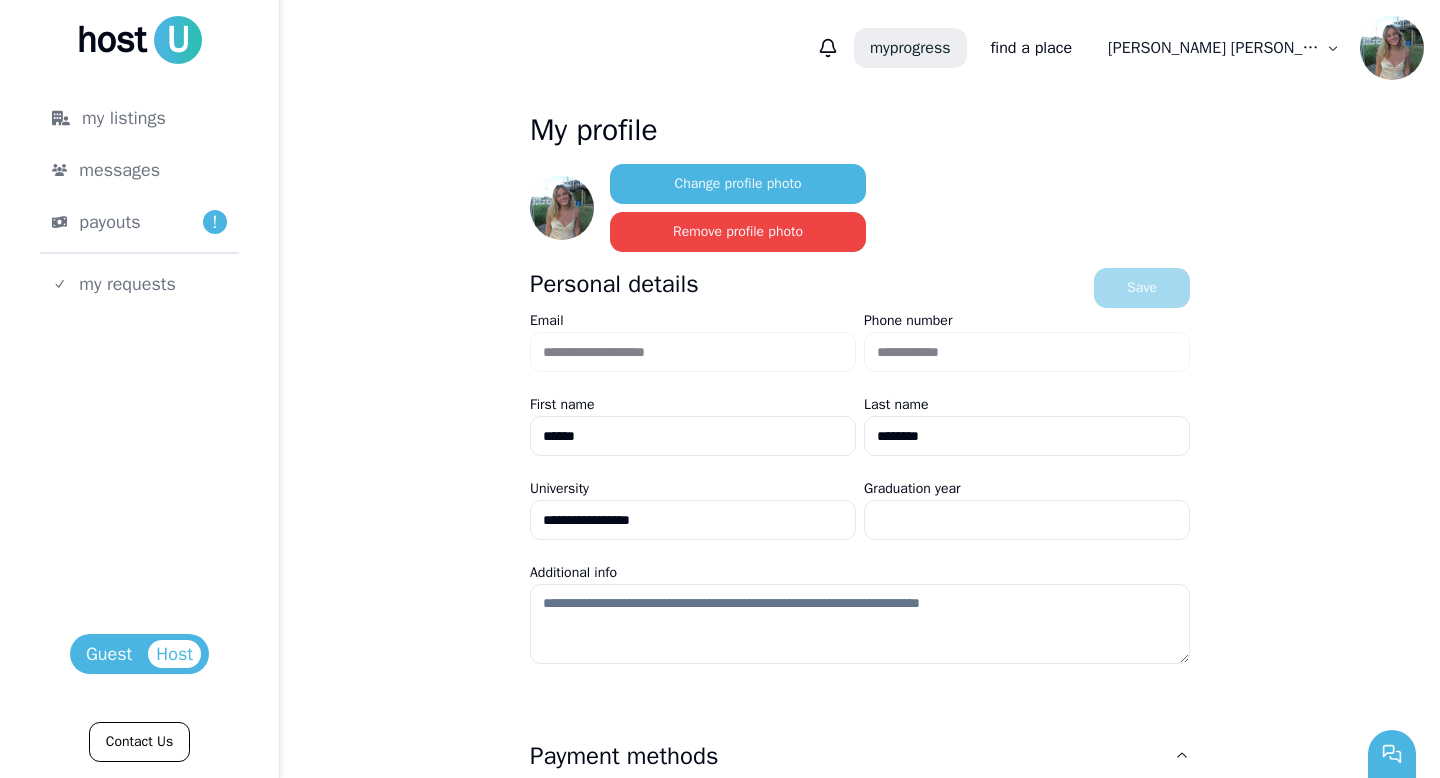 click on "my" at bounding box center [880, 48] 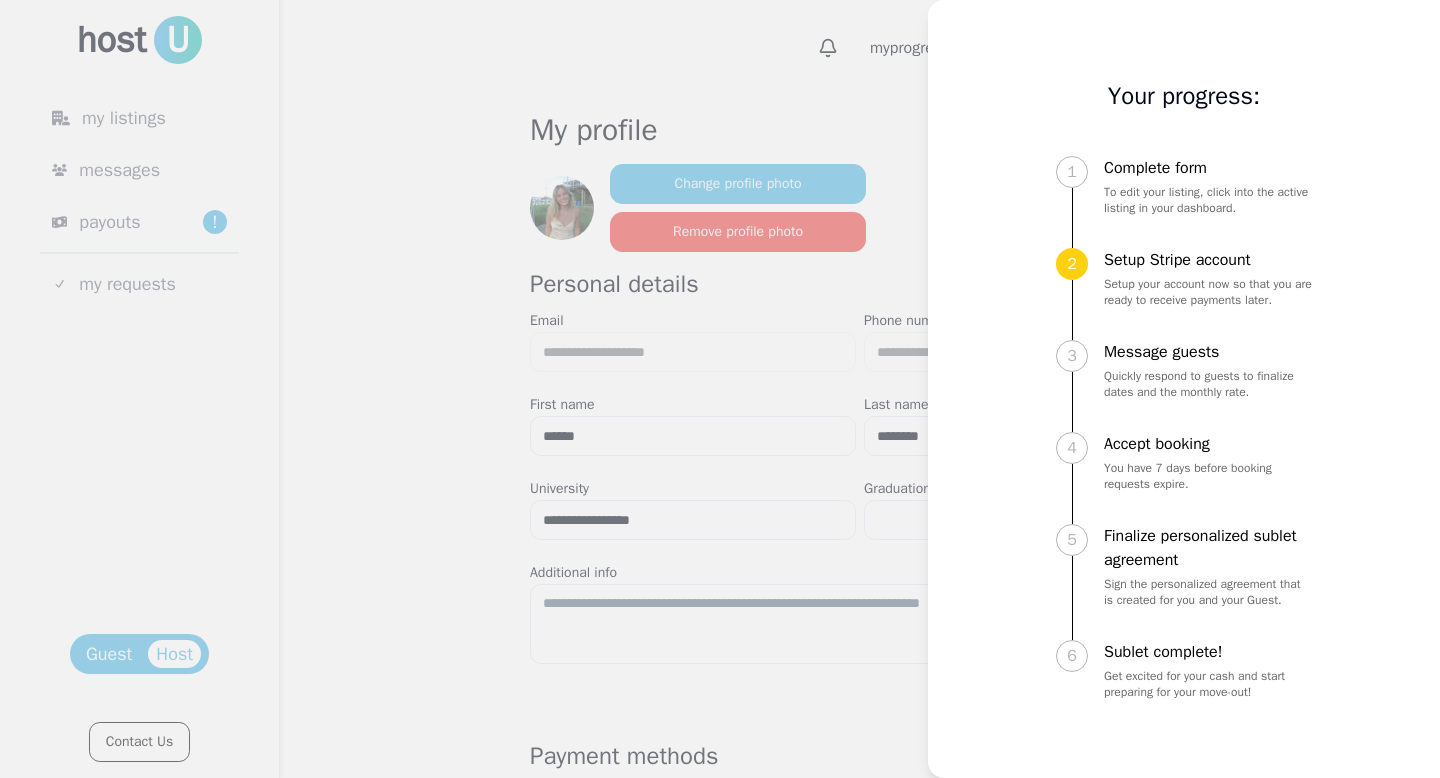click at bounding box center [720, 389] 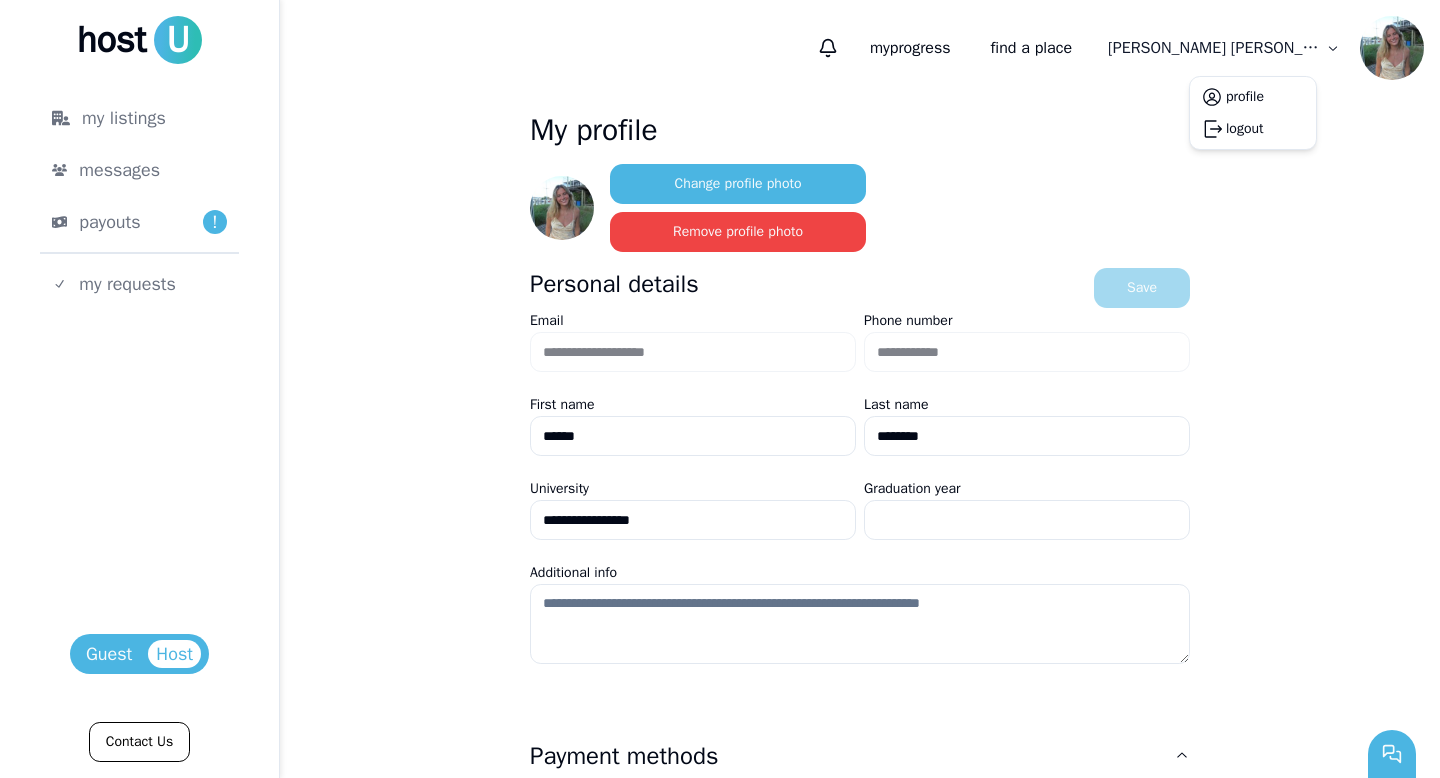 click on "**********" at bounding box center [720, 389] 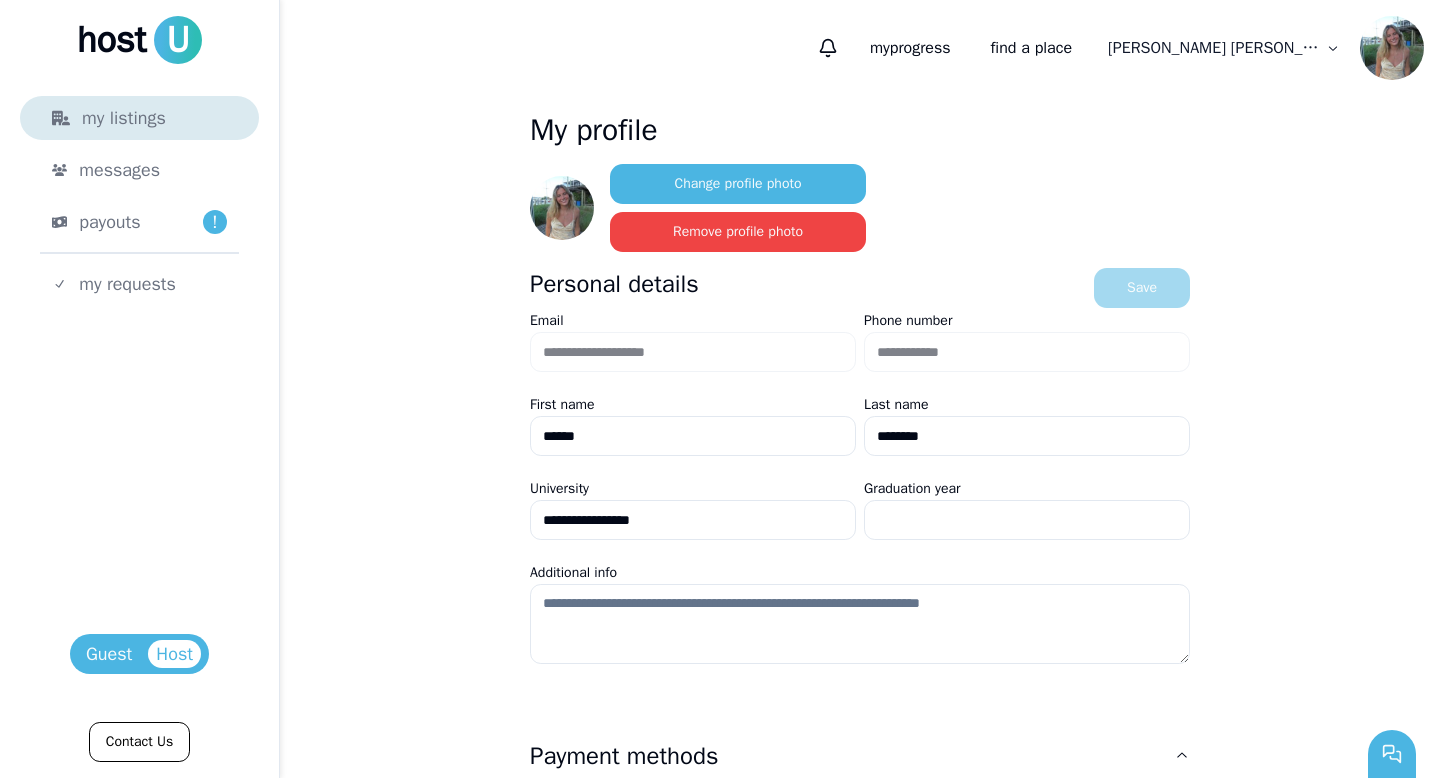 click on "my listings" at bounding box center (139, 118) 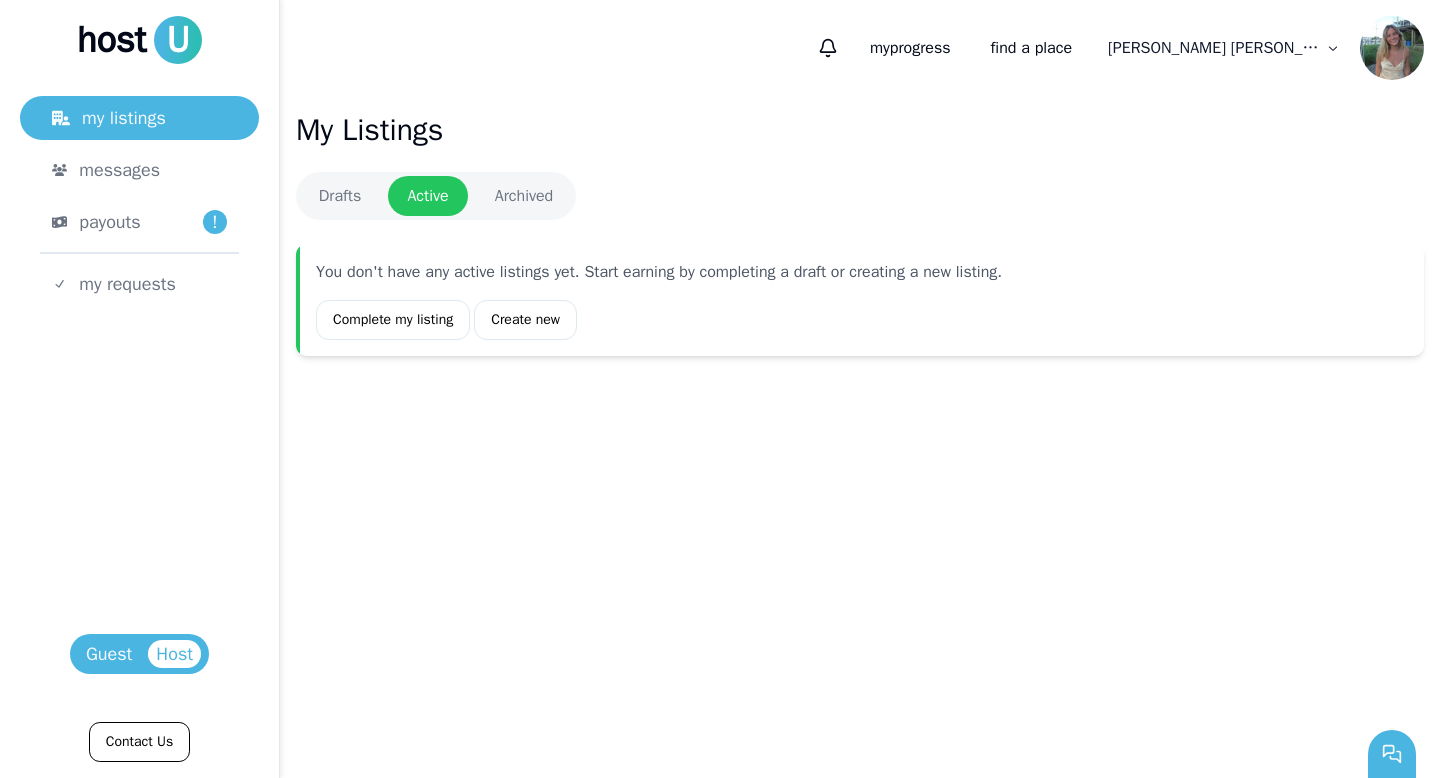 click on "Drafts" at bounding box center (340, 196) 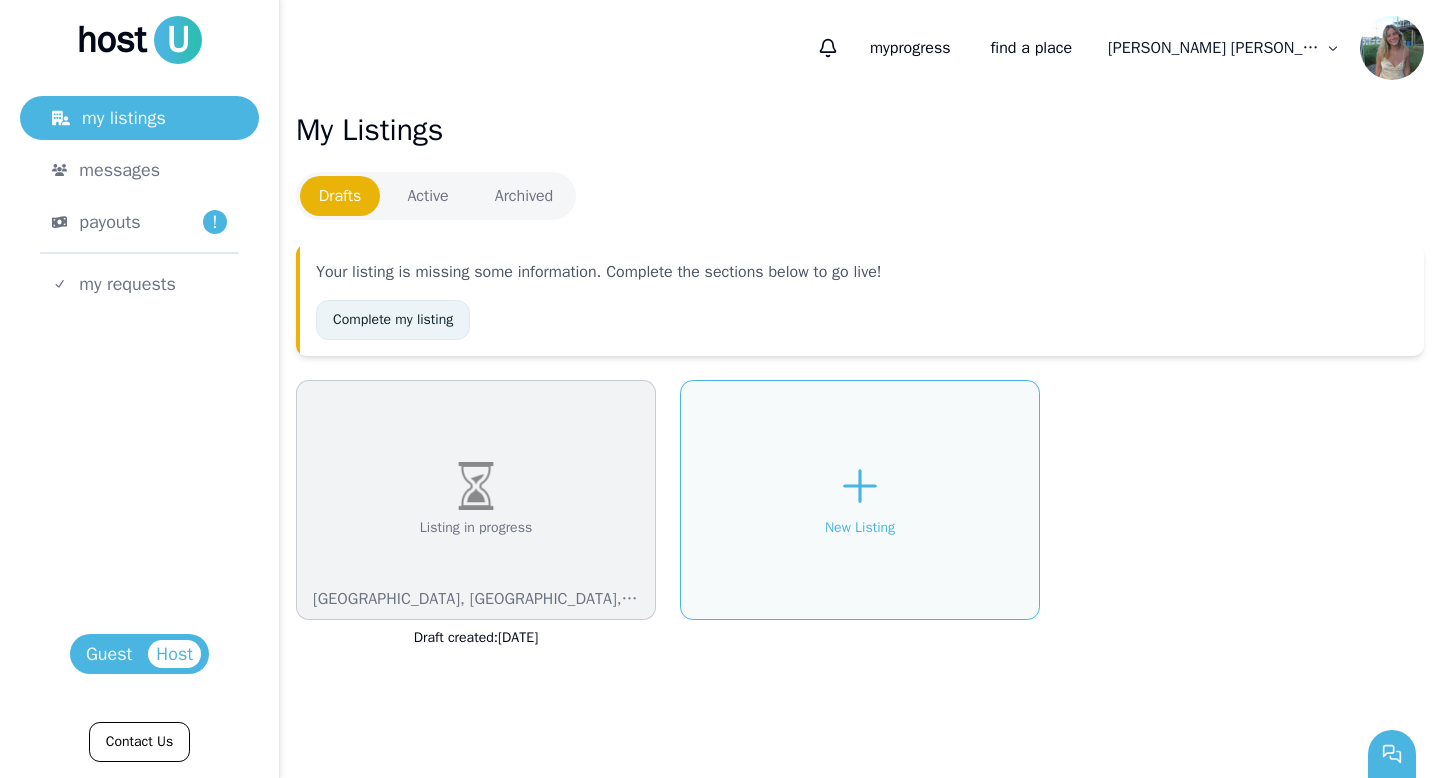click on "Complete my listing" at bounding box center [393, 320] 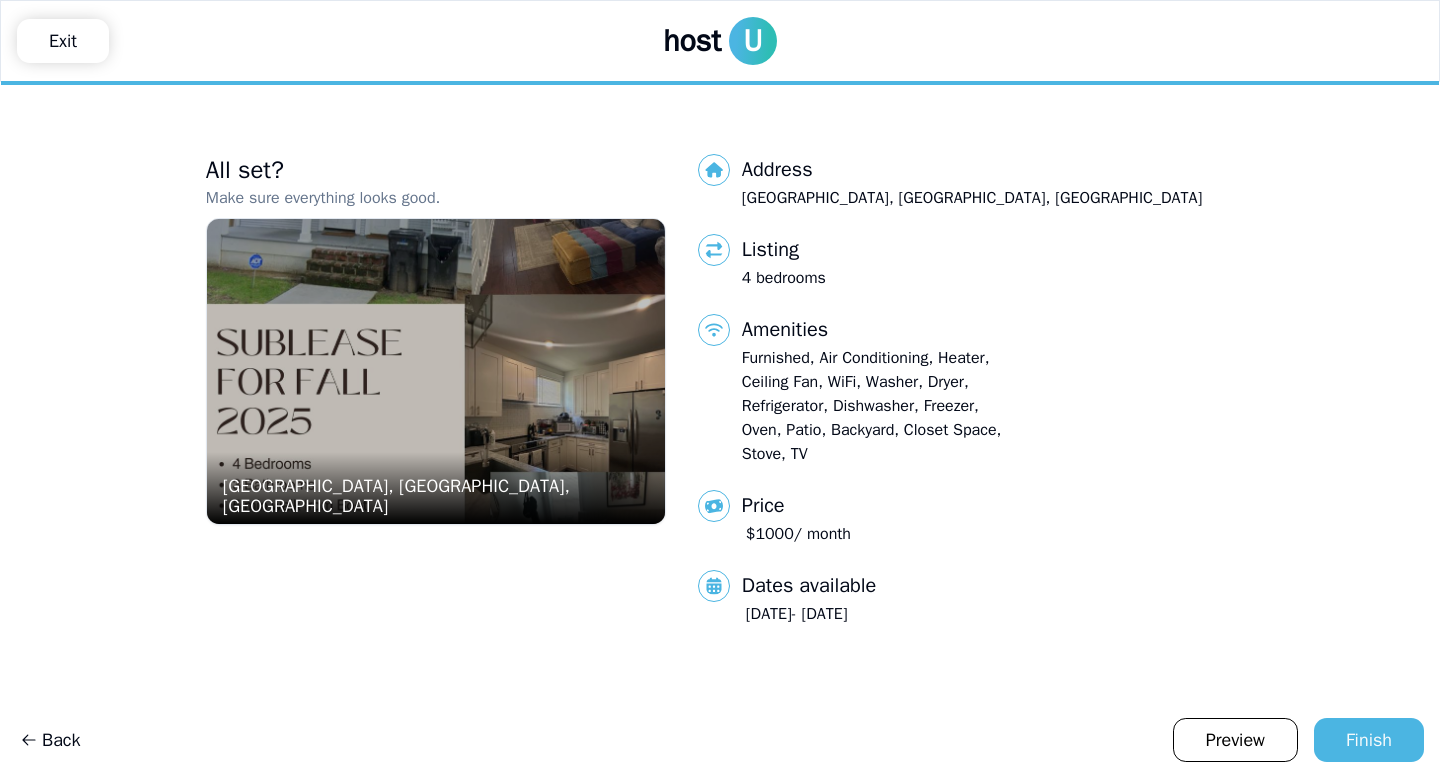 click on "$ 1000  / month" at bounding box center (798, 534) 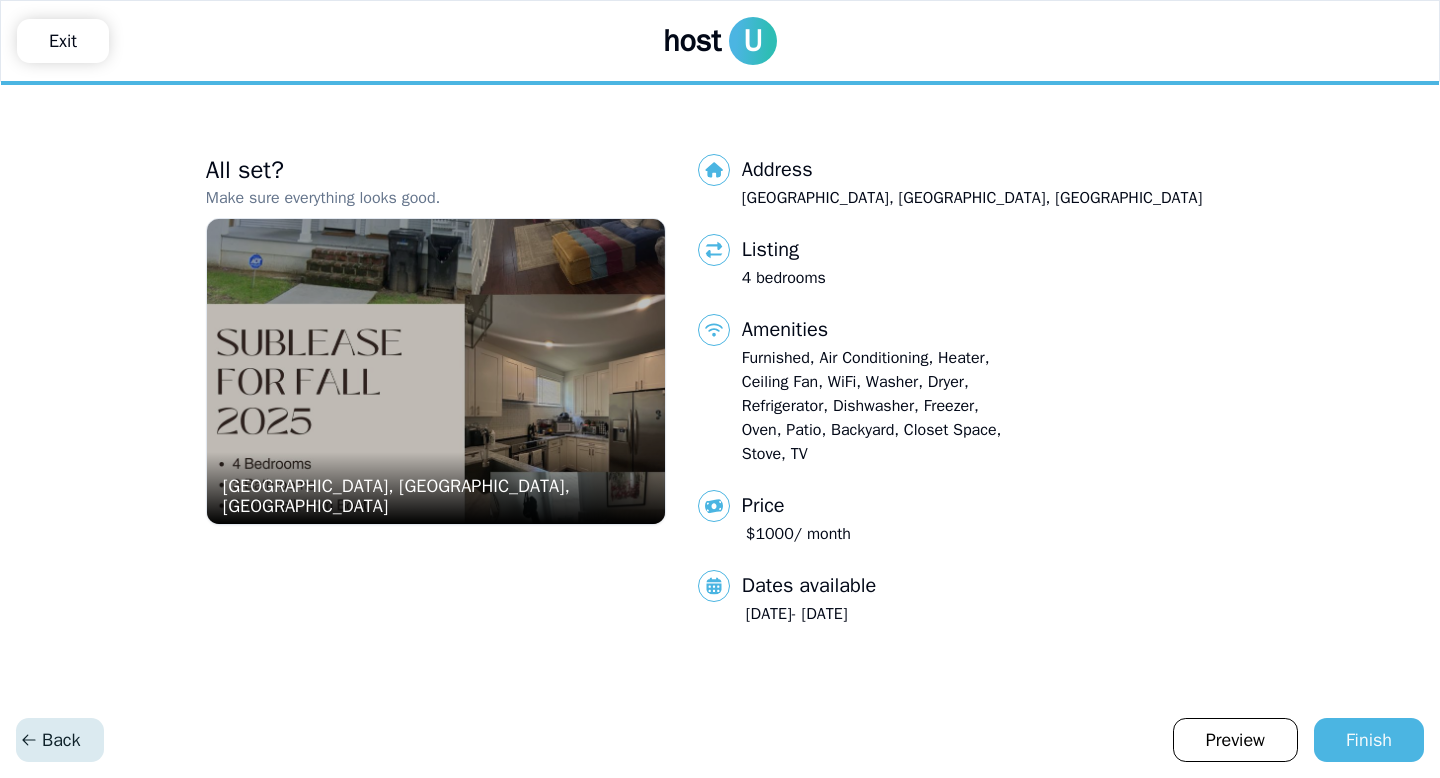 click on "Back" at bounding box center (50, 740) 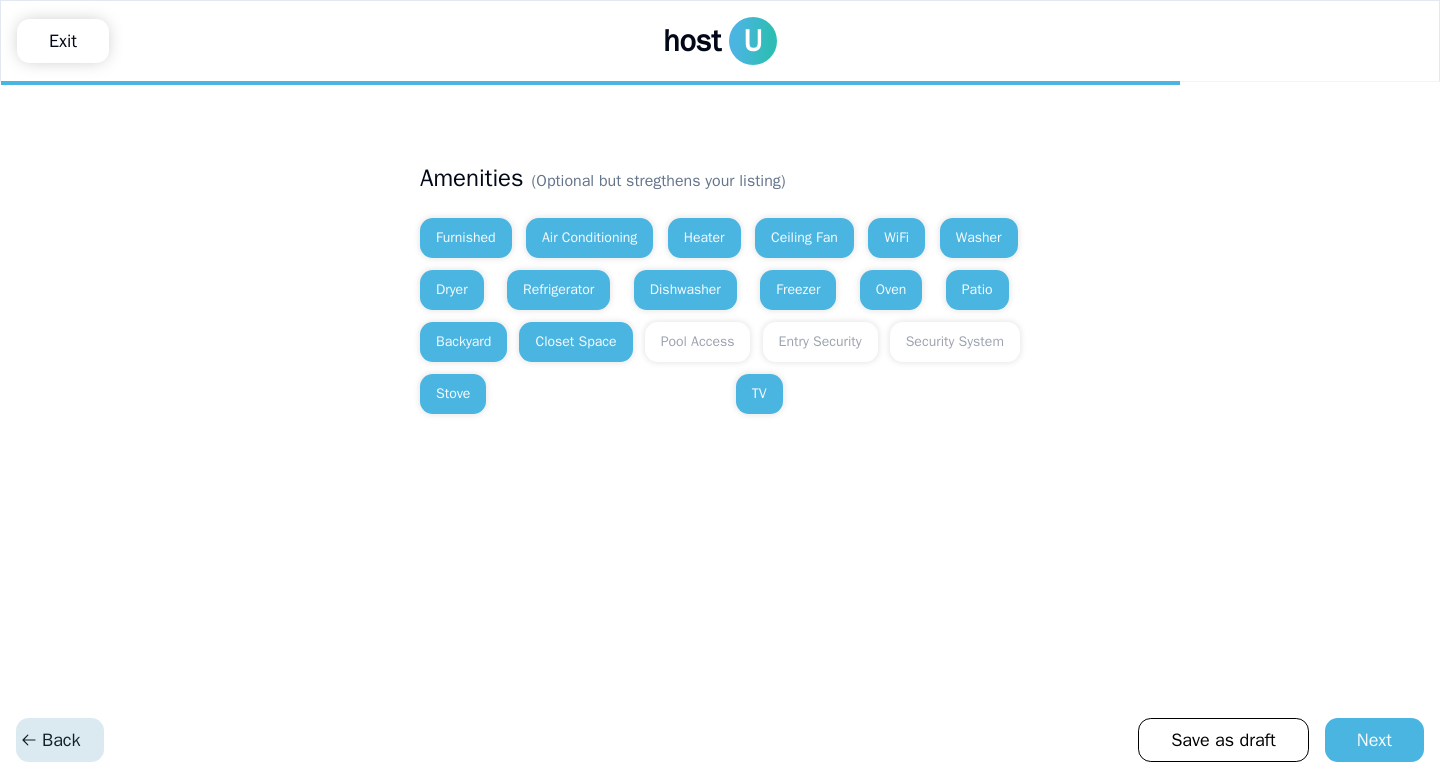 click on "Back" at bounding box center (50, 740) 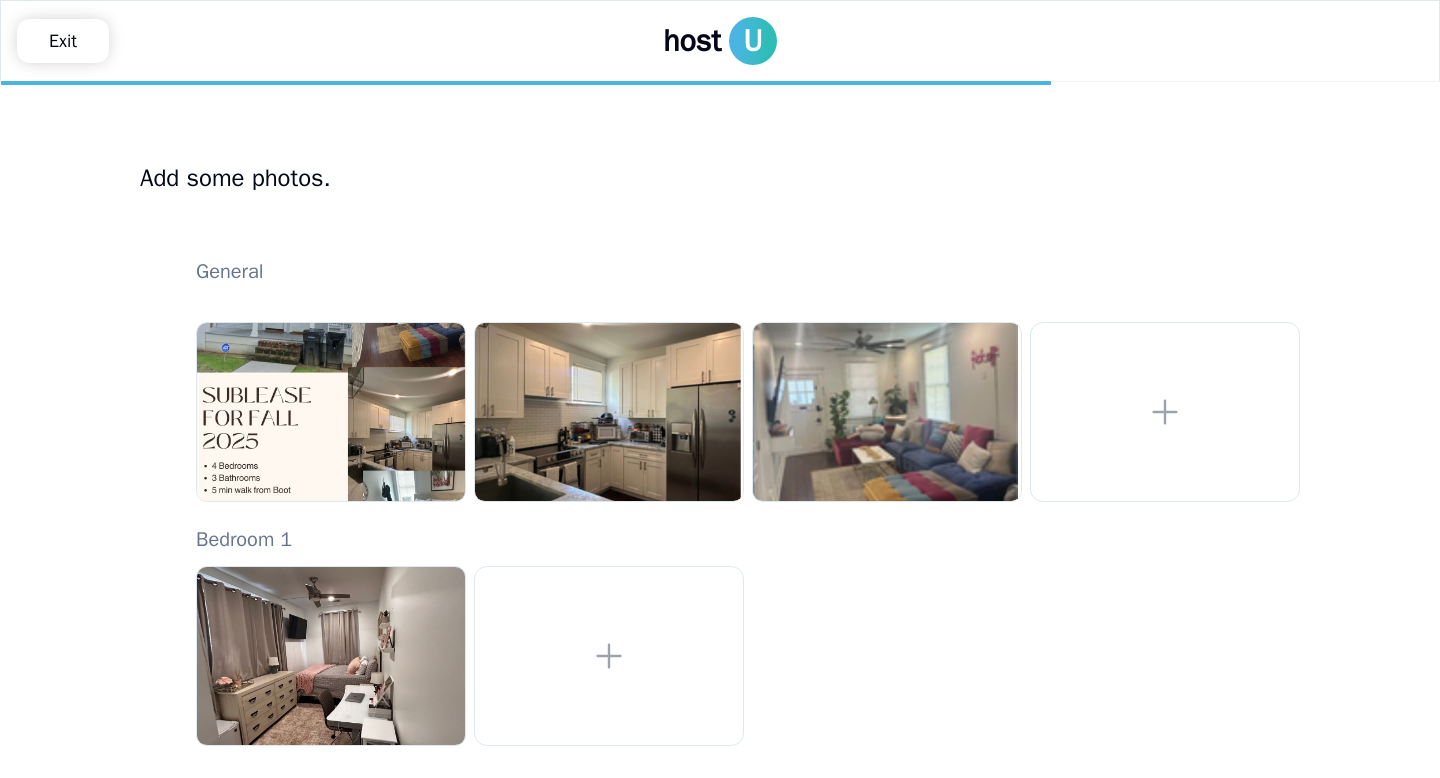 click on "Add some photos. General Bedroom 1" at bounding box center [720, 478] 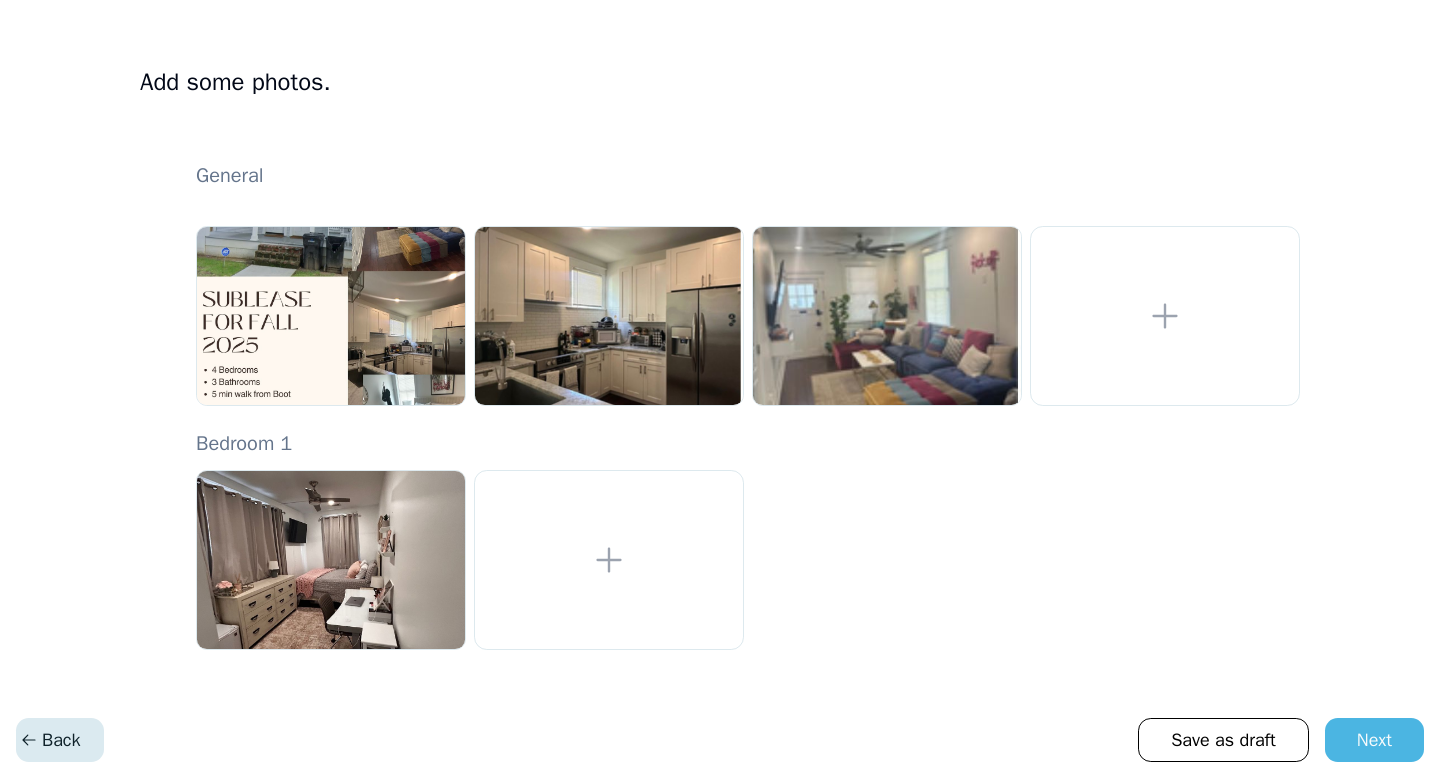 click on "Back" at bounding box center (50, 740) 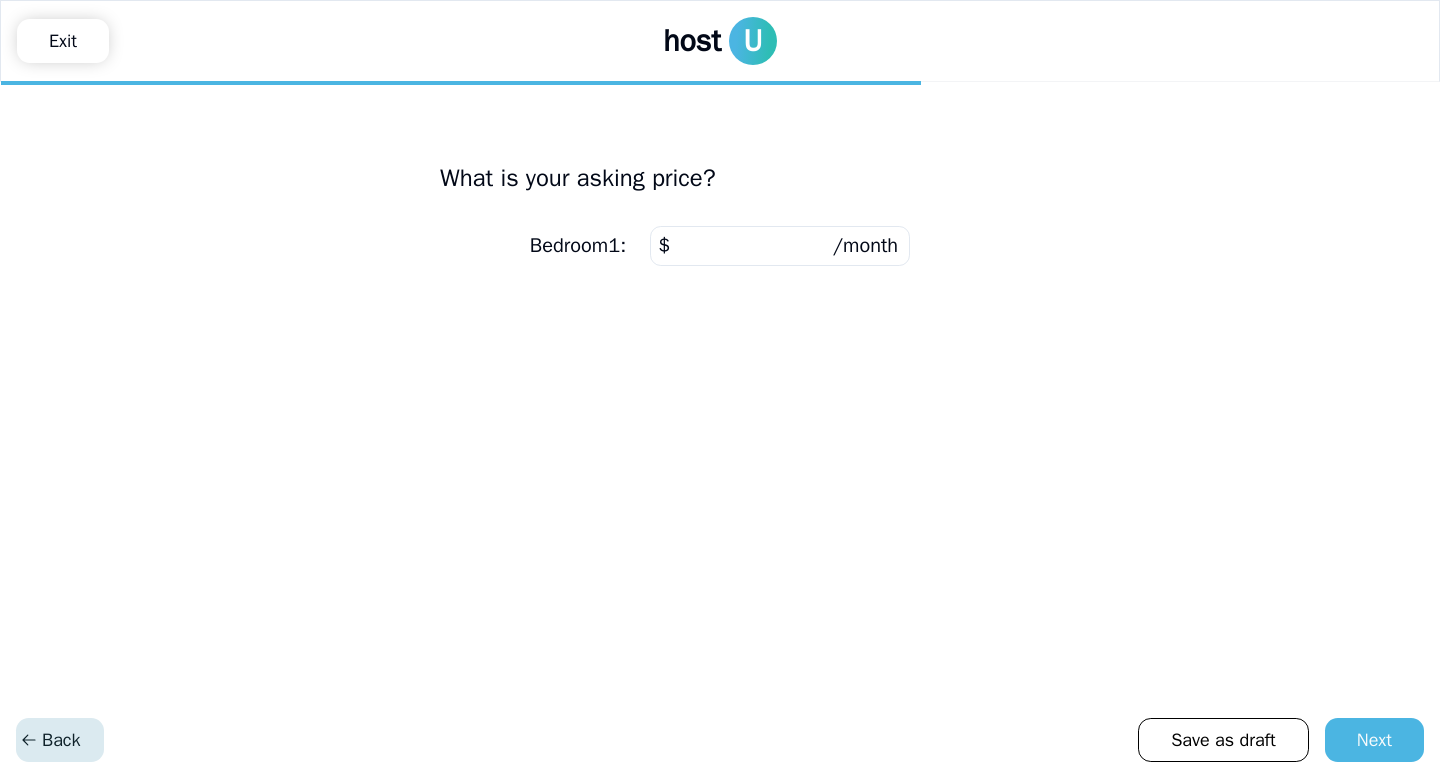 scroll, scrollTop: 0, scrollLeft: 0, axis: both 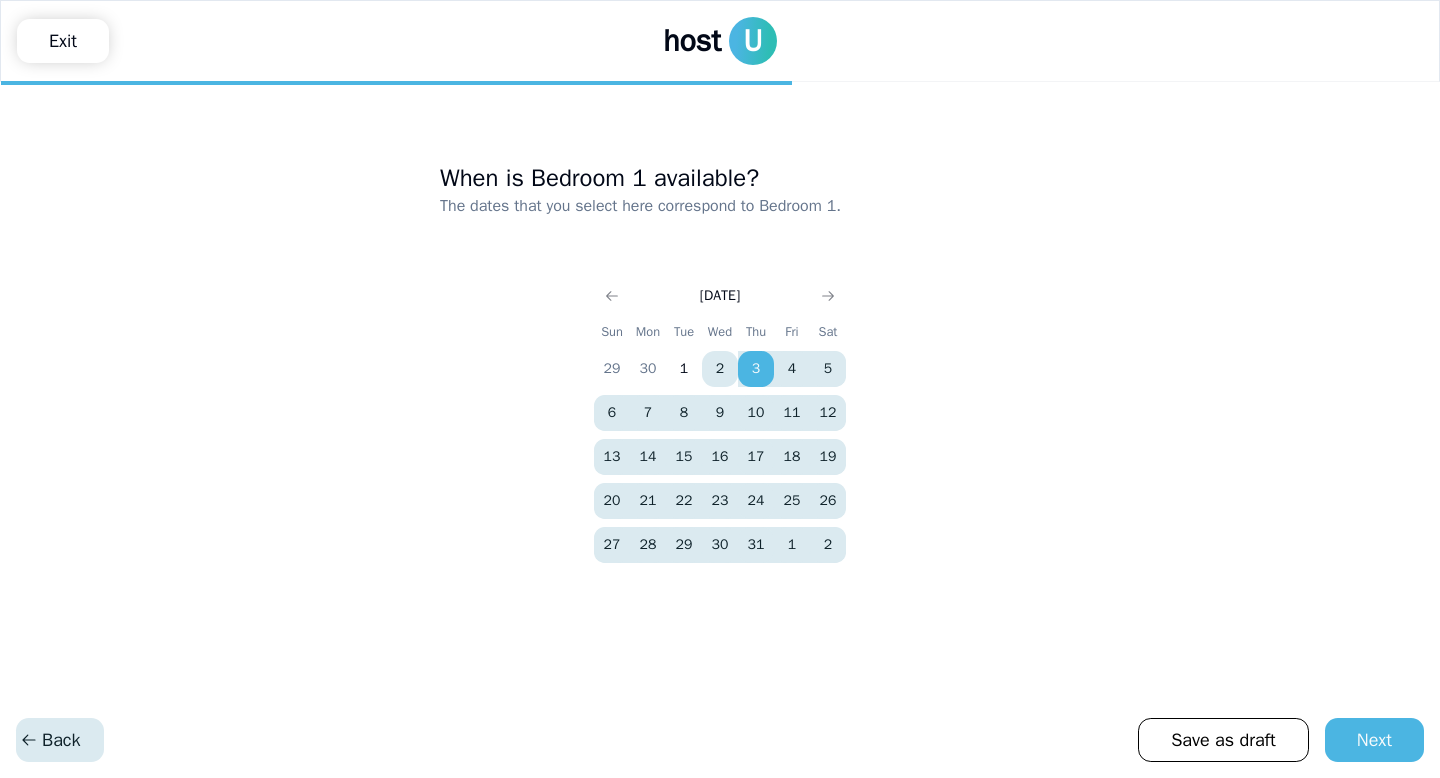 click on "Back" at bounding box center [50, 740] 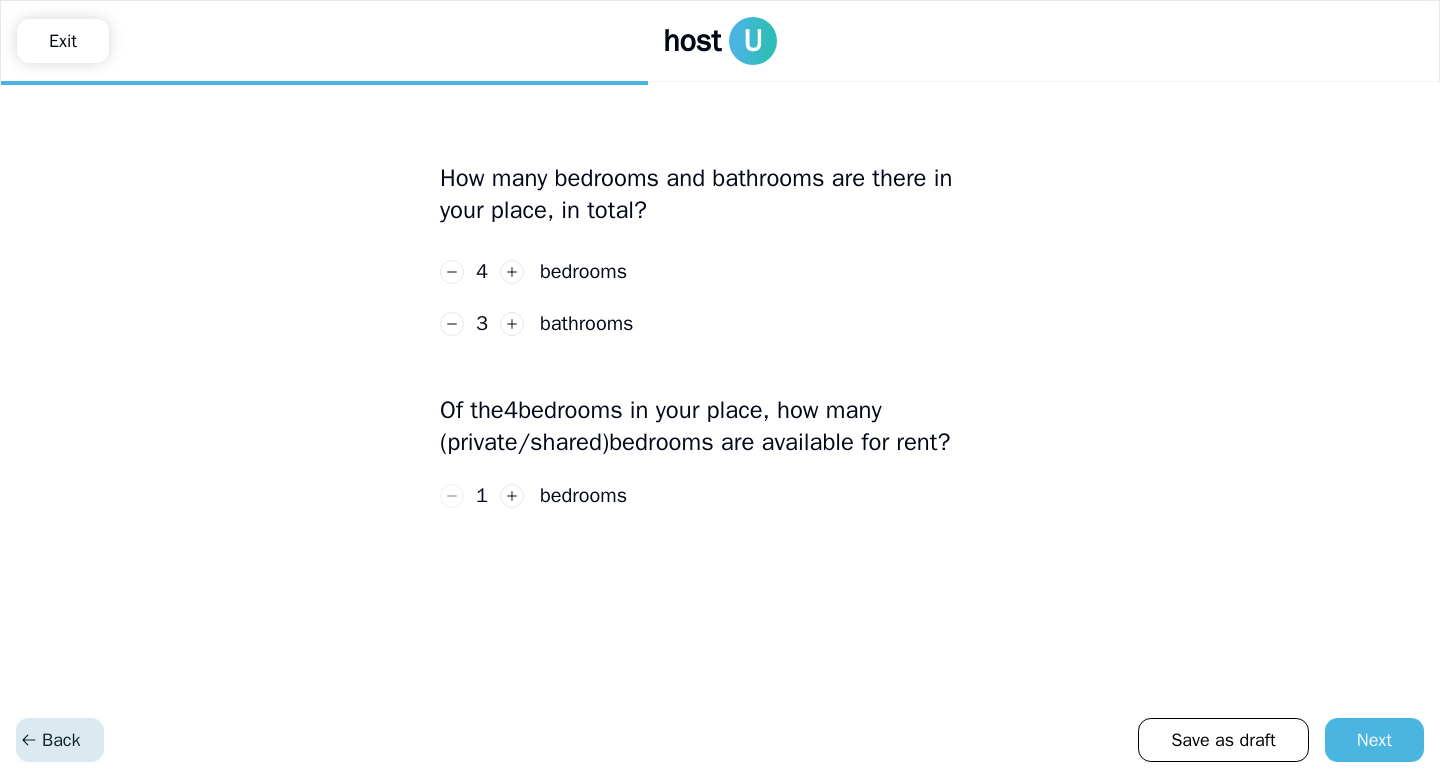 click on "Back" at bounding box center (50, 740) 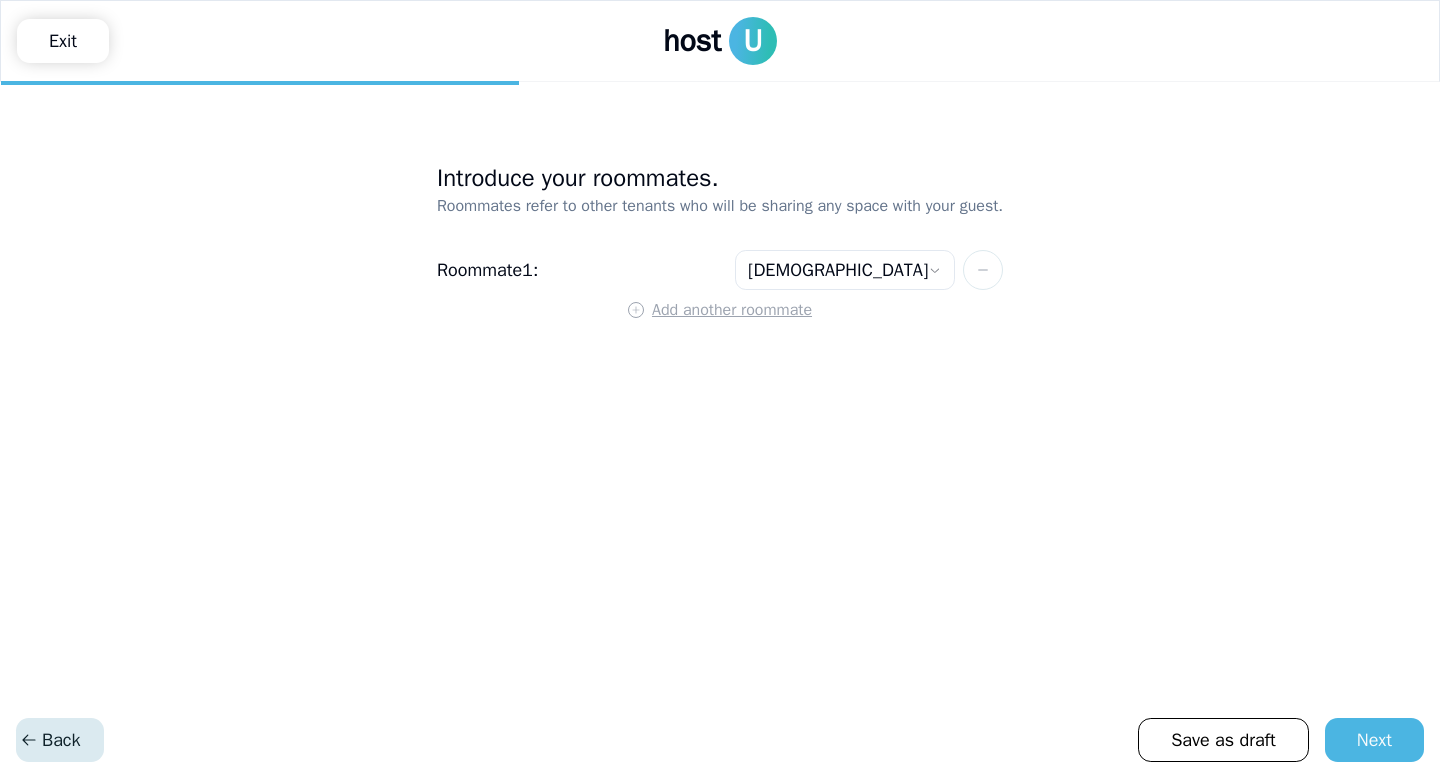 click on "Back" at bounding box center (50, 740) 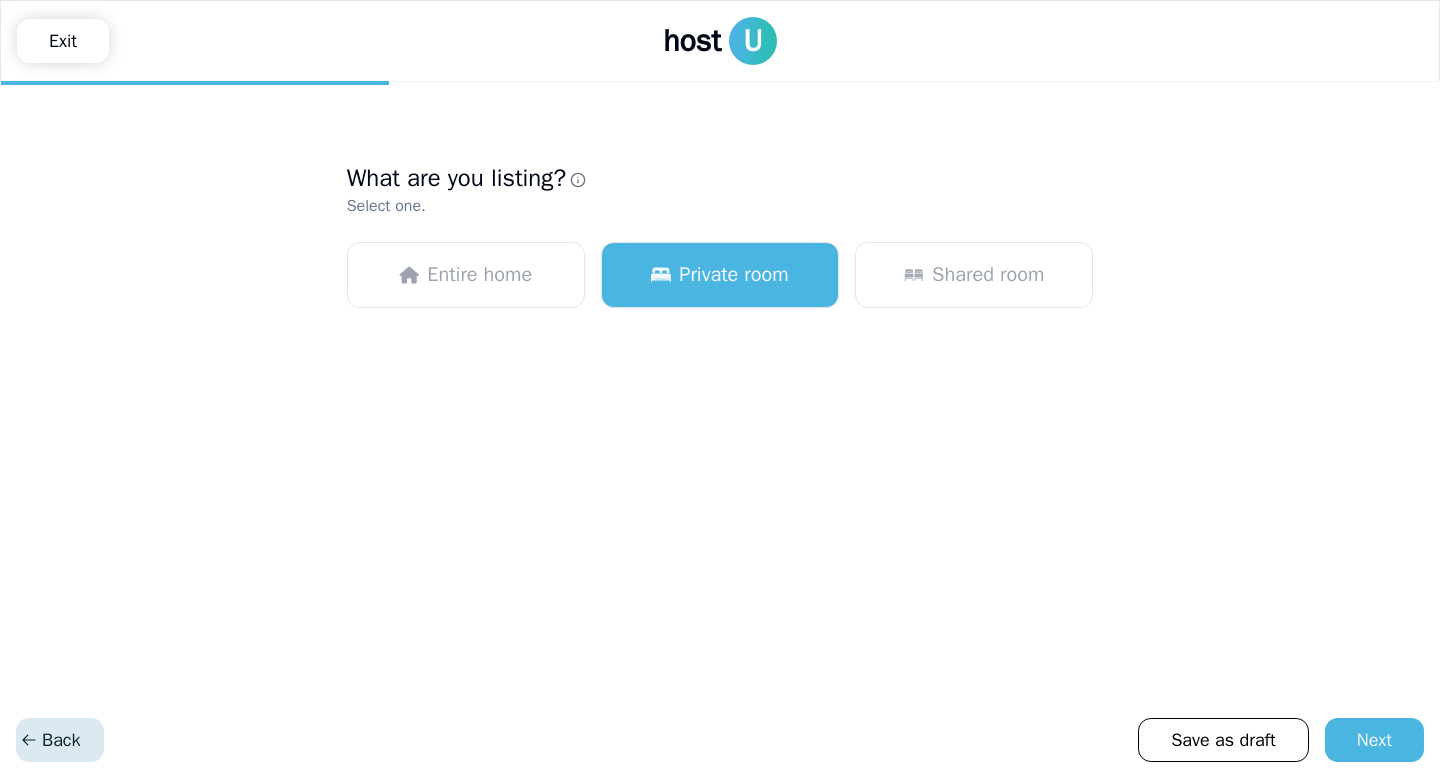 click on "Back" at bounding box center (50, 740) 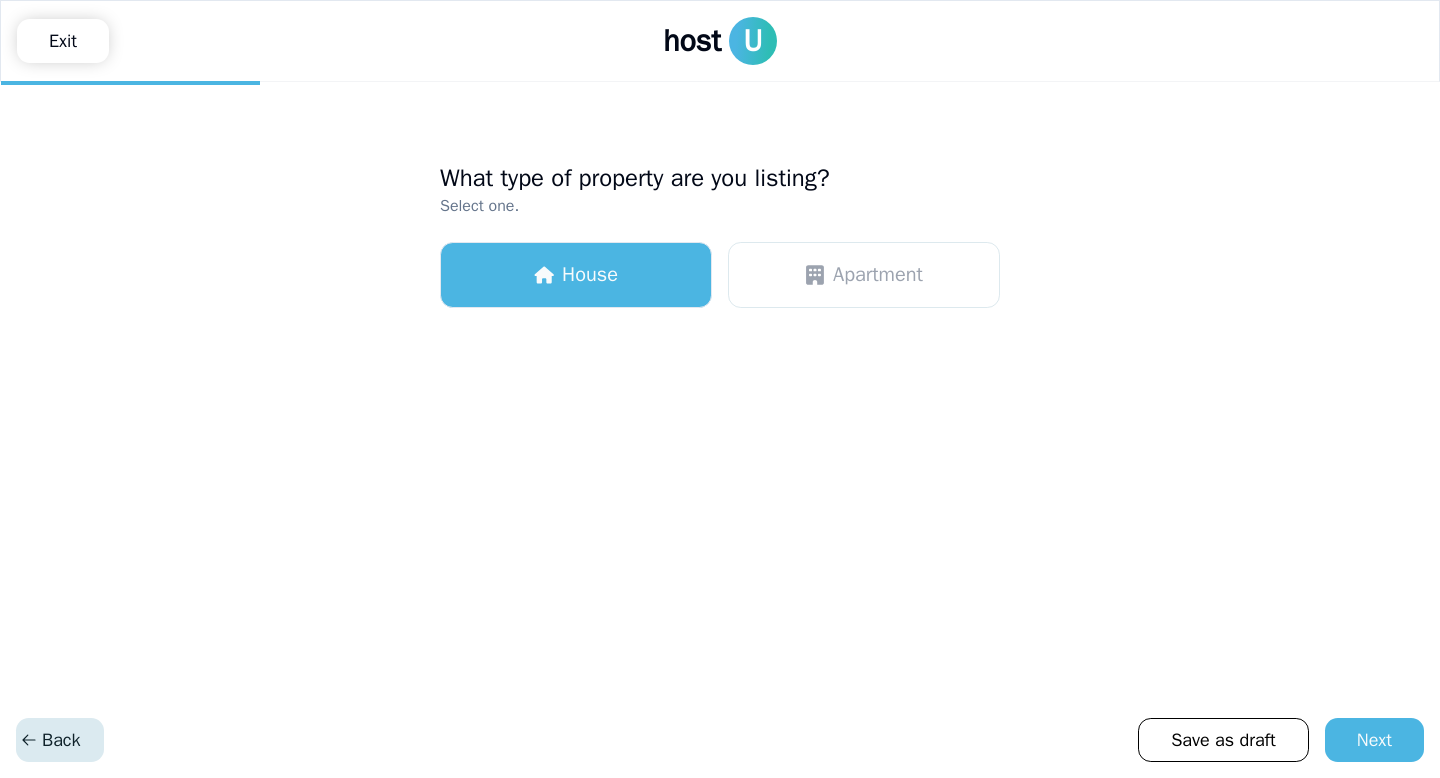 click on "Back" at bounding box center [50, 740] 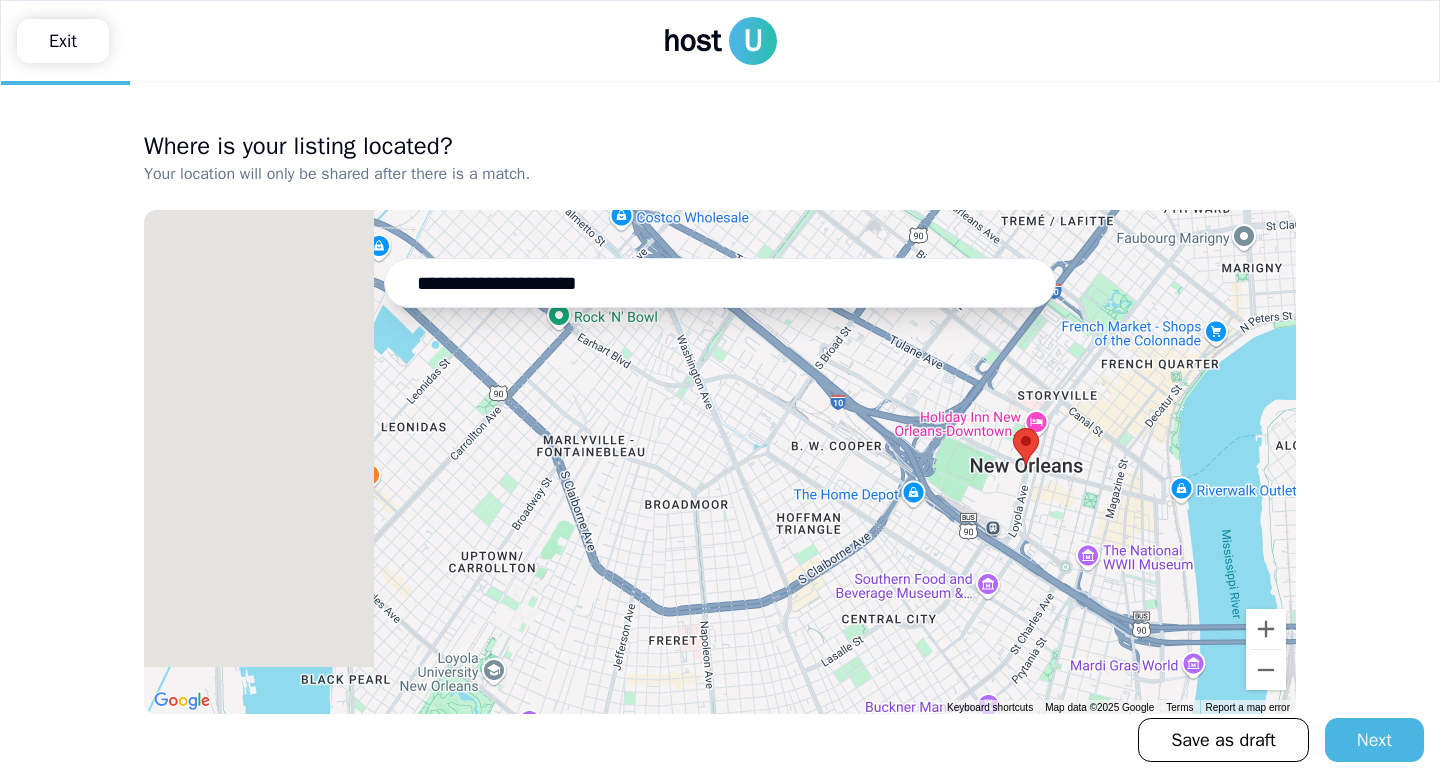 drag, startPoint x: 455, startPoint y: 540, endPoint x: 760, endPoint y: 543, distance: 305.01474 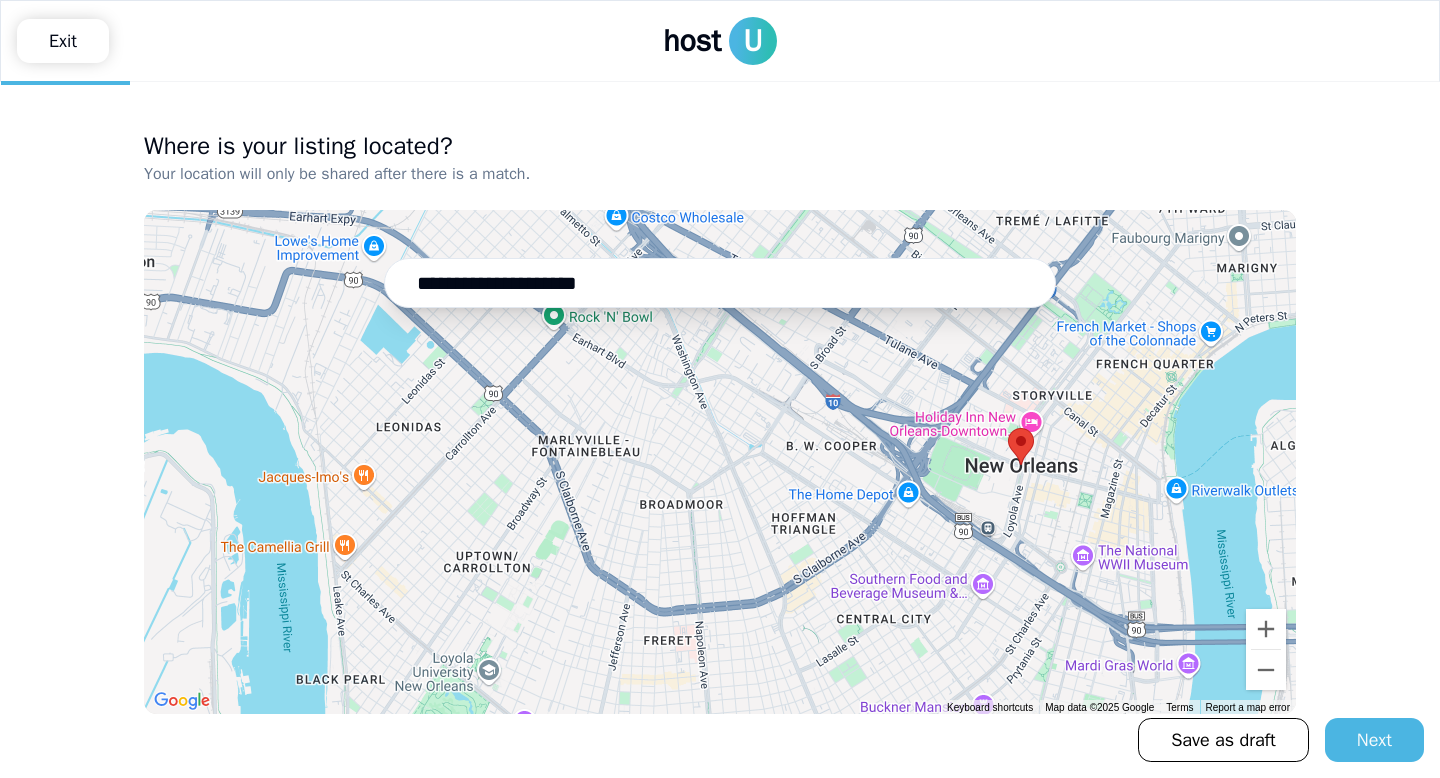click on "**********" at bounding box center [720, 283] 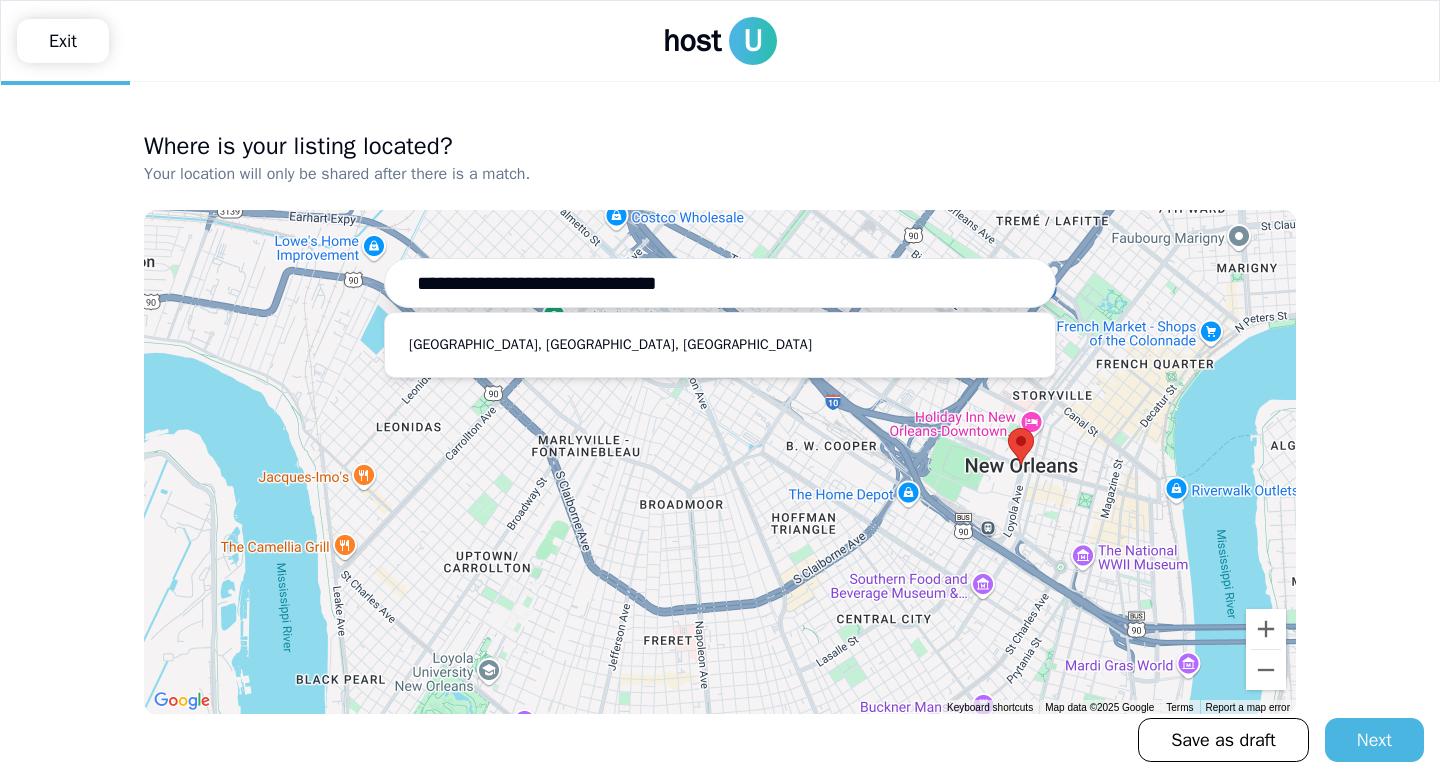click on "**********" at bounding box center [720, 283] 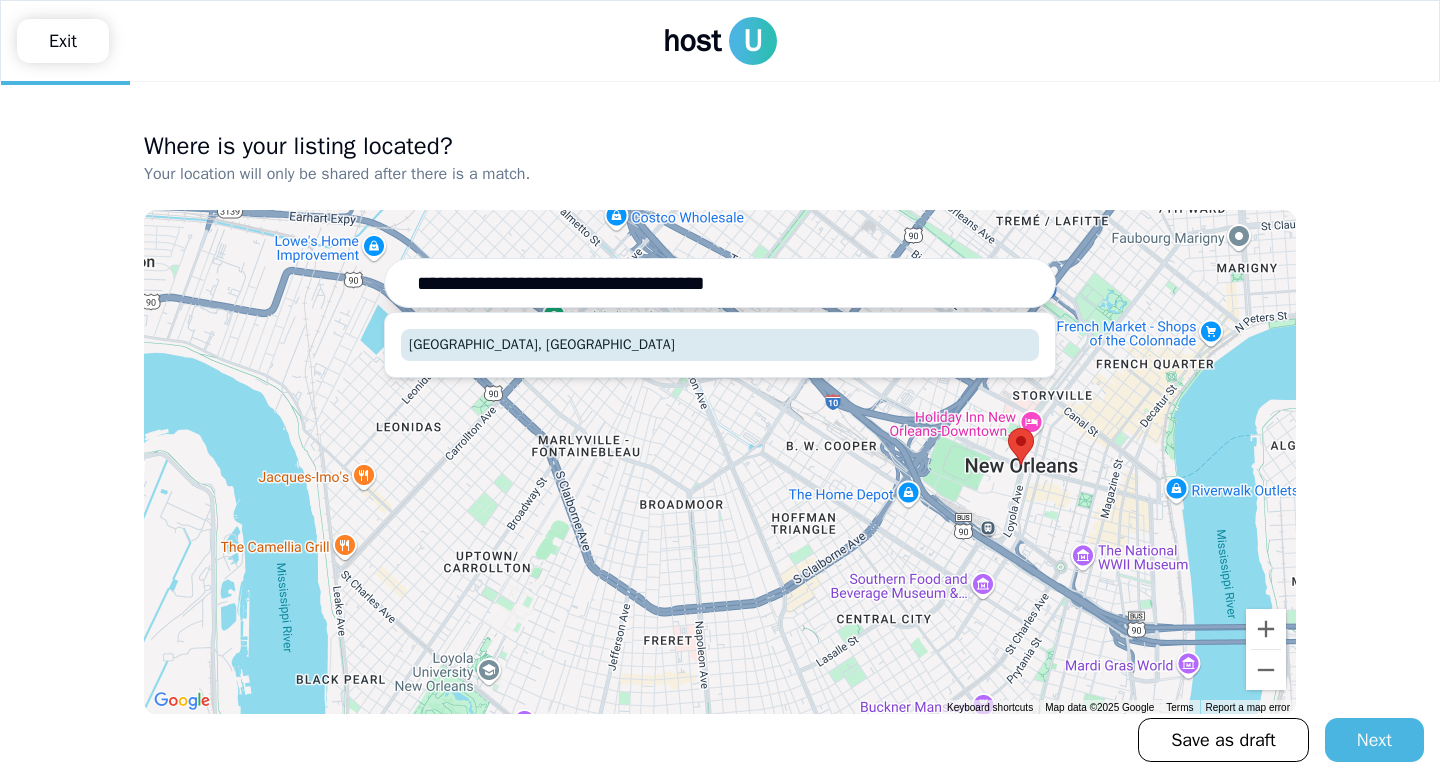 click on "[GEOGRAPHIC_DATA], [GEOGRAPHIC_DATA]" at bounding box center [720, 345] 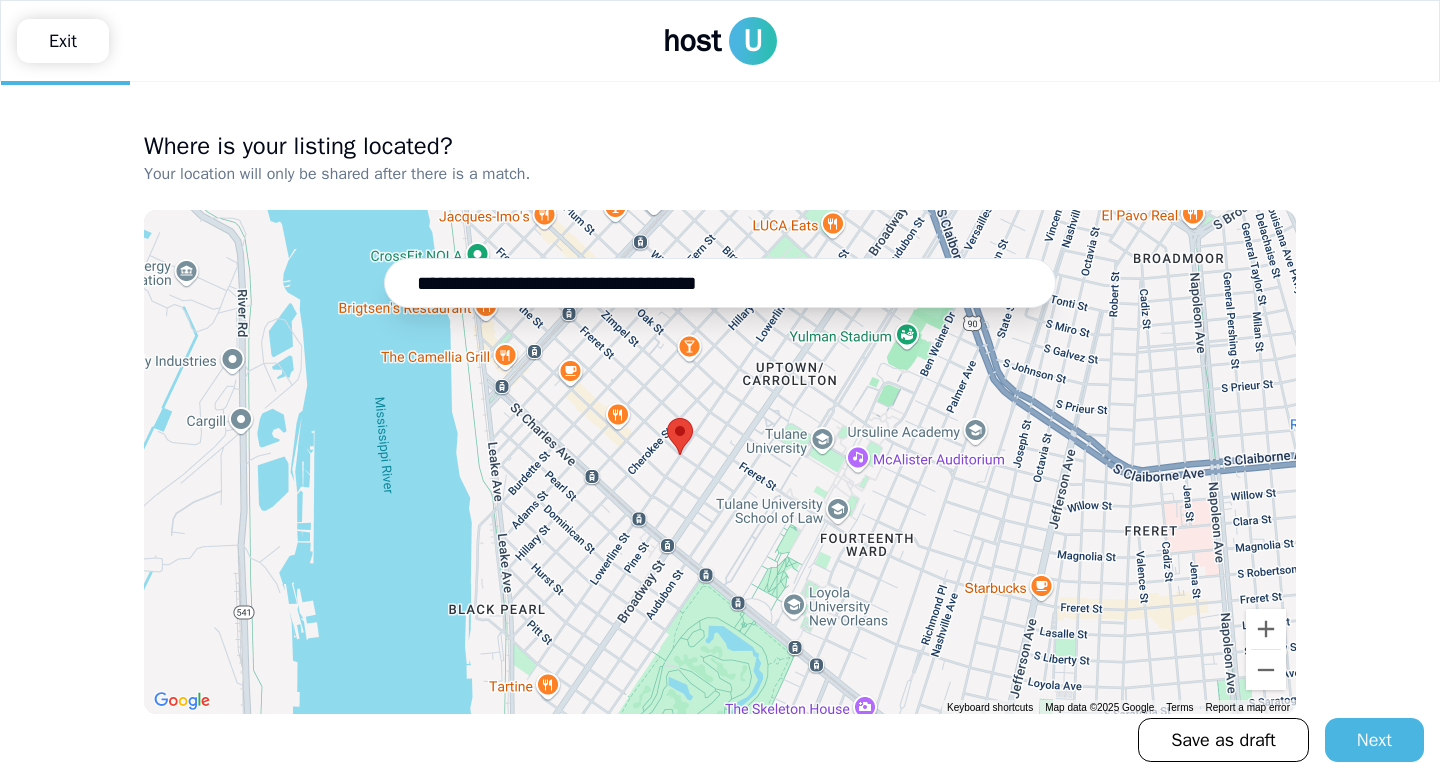 click on "**********" at bounding box center [720, 283] 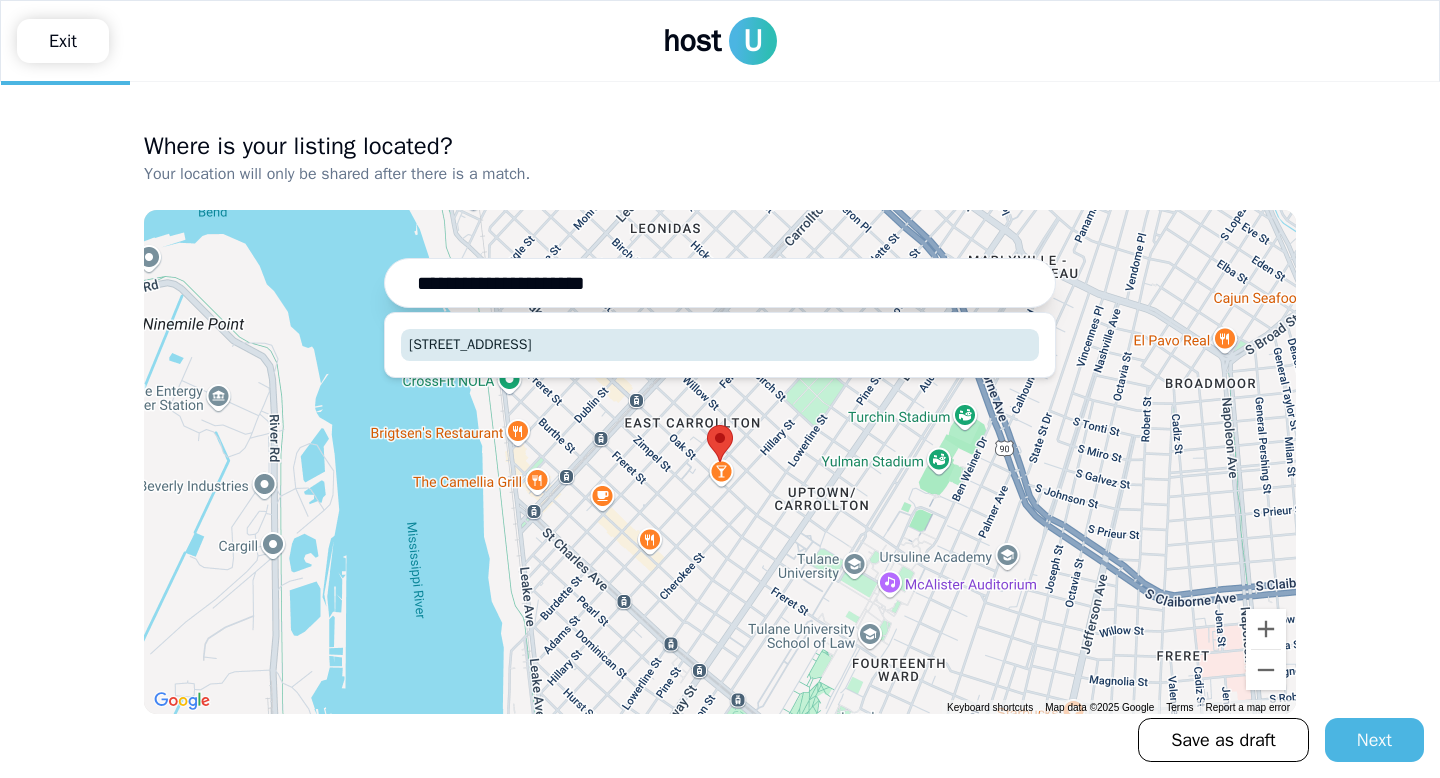 click on "[STREET_ADDRESS]" at bounding box center (720, 345) 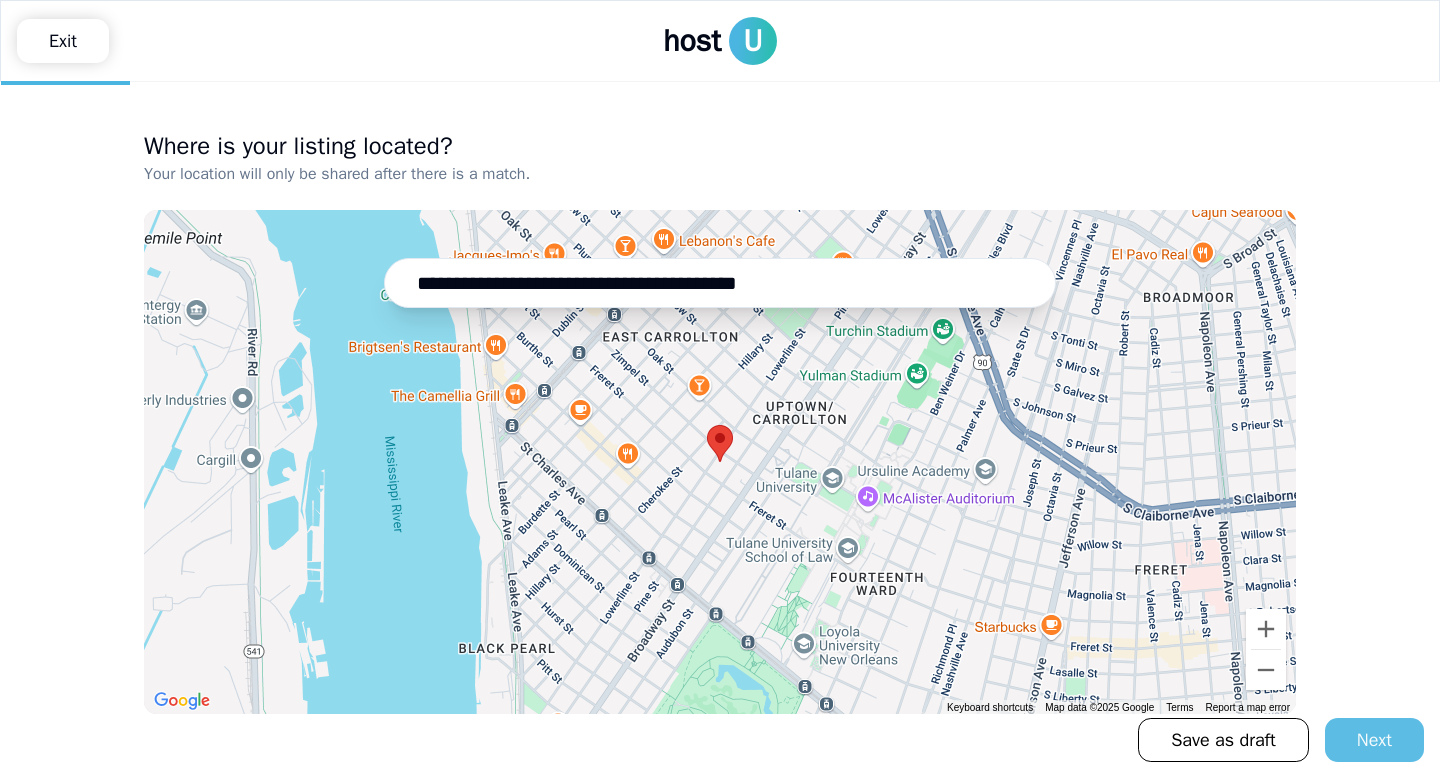 type on "**********" 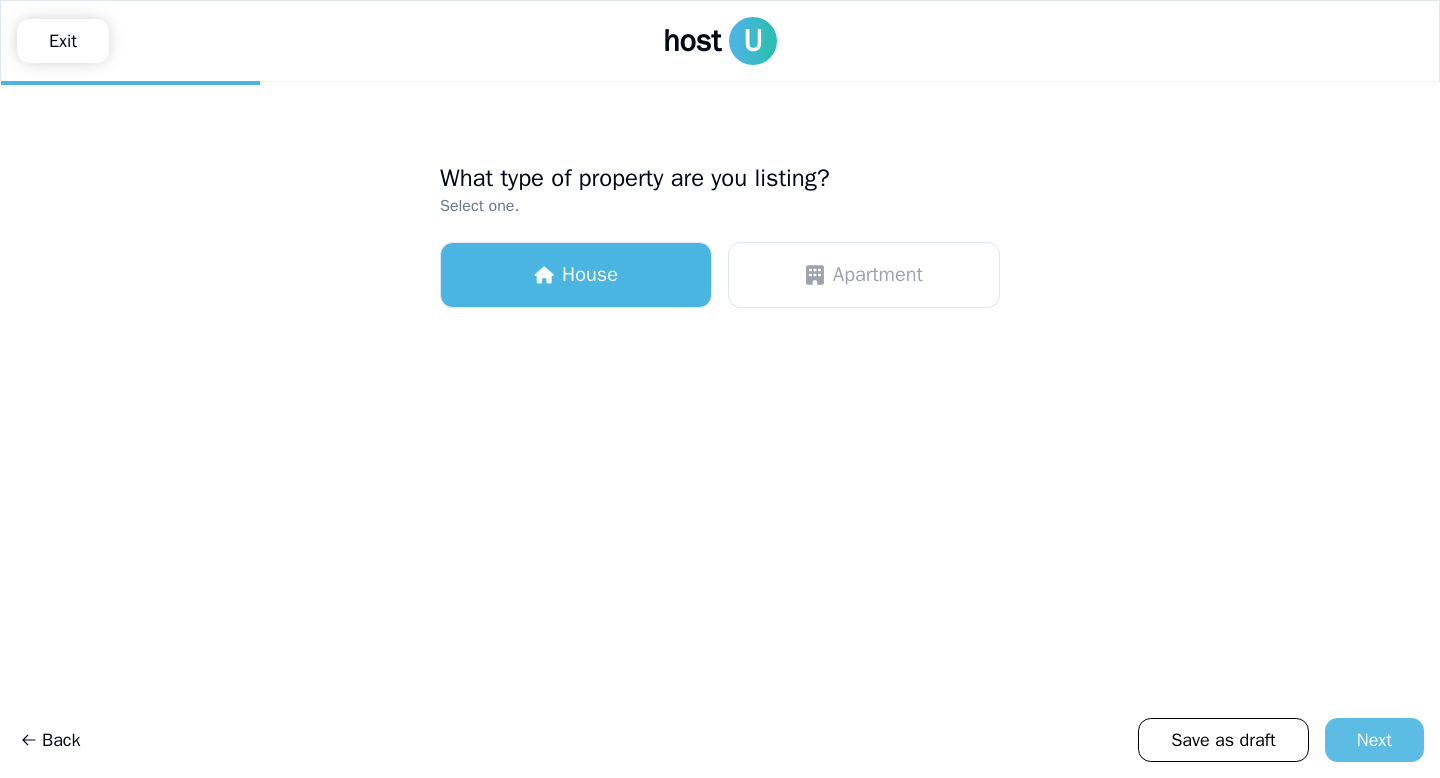 click on "Next" at bounding box center (1374, 740) 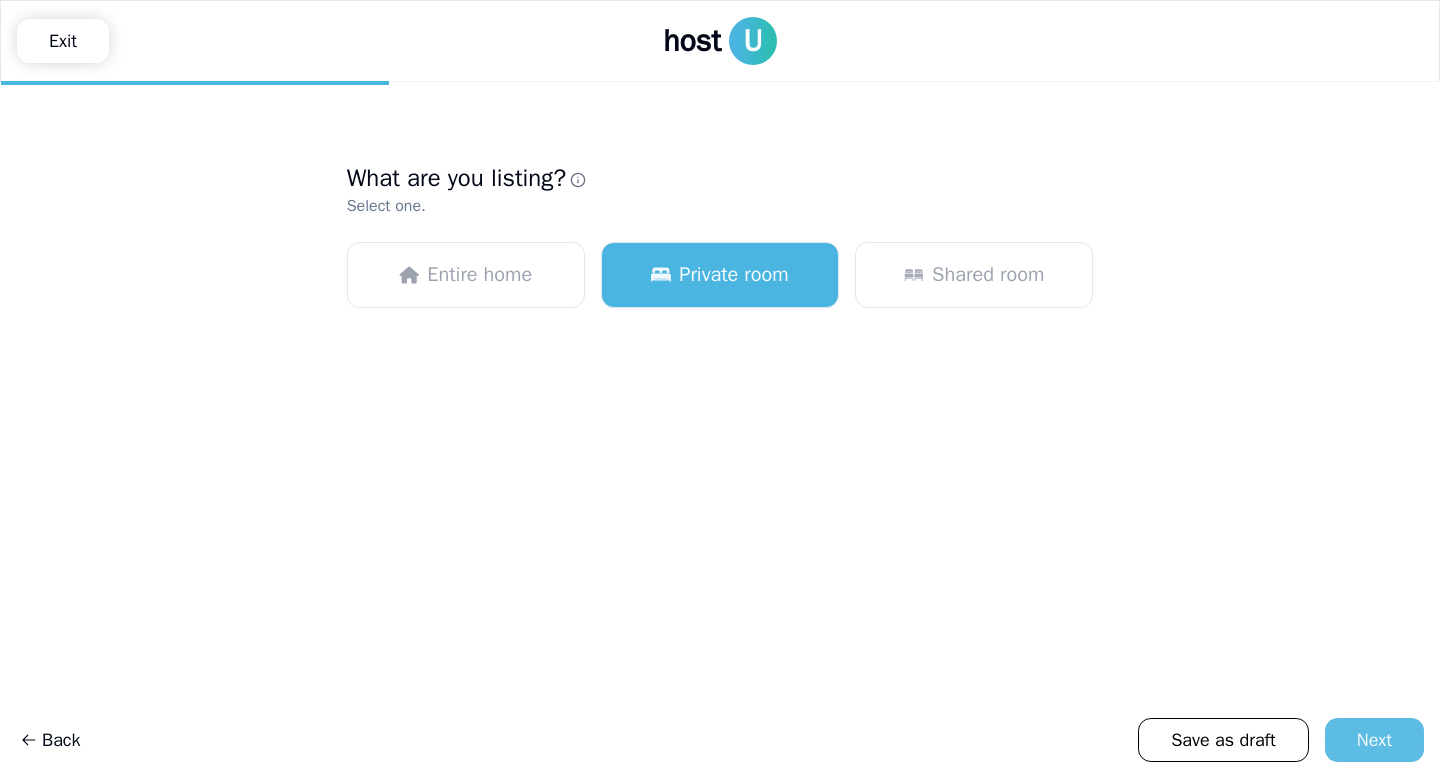 click on "Next" at bounding box center (1374, 740) 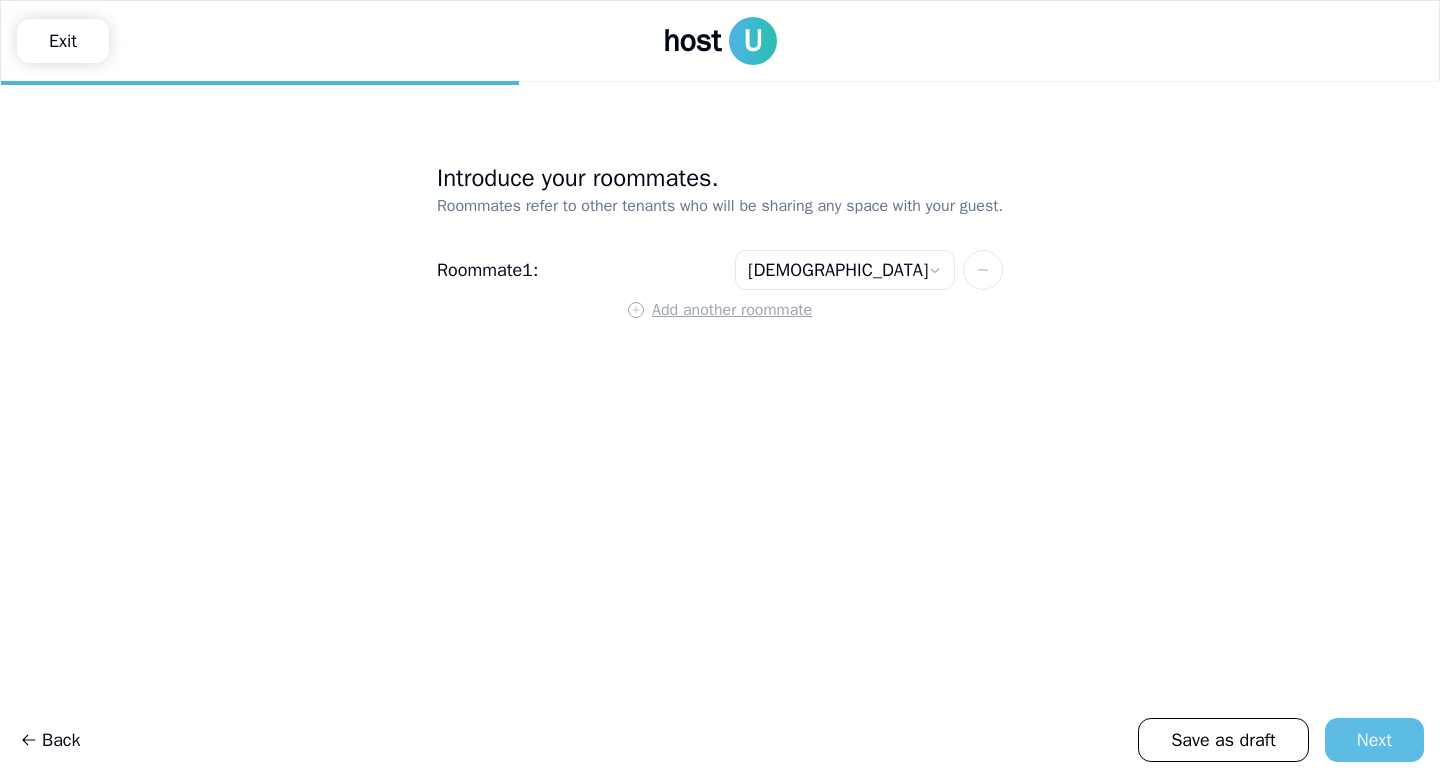 click on "Next" at bounding box center [1374, 740] 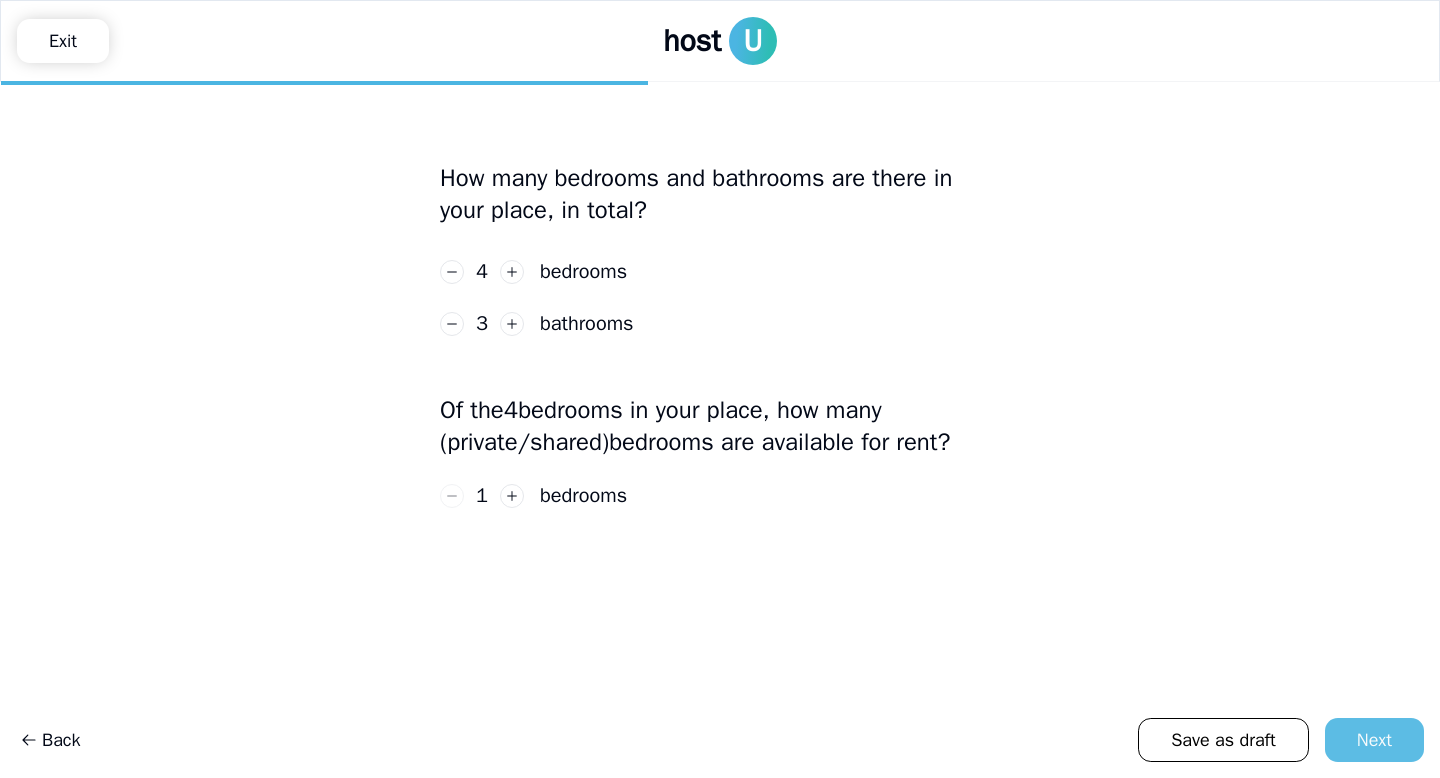 click on "Next" at bounding box center (1374, 740) 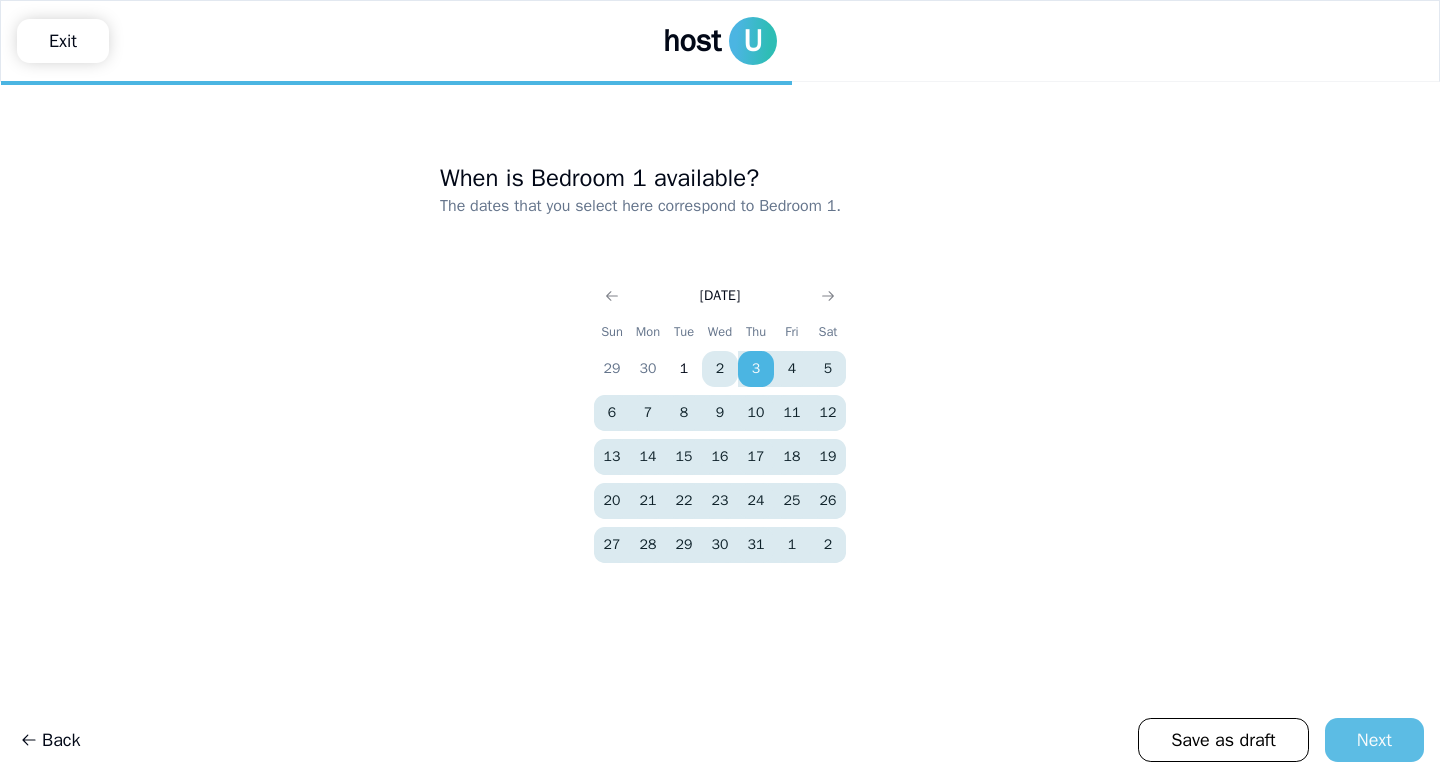 click on "Next" at bounding box center [1374, 740] 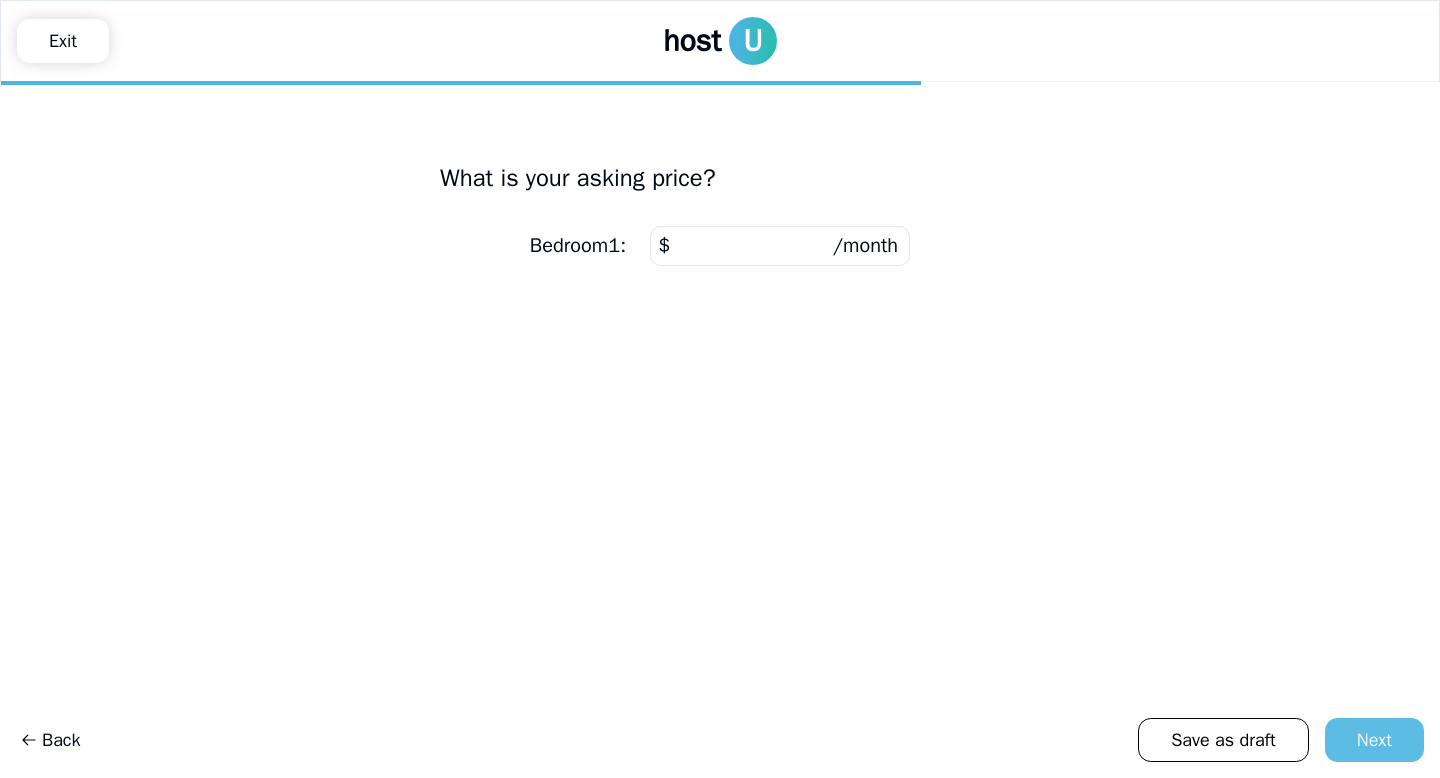 click on "Next" at bounding box center (1374, 740) 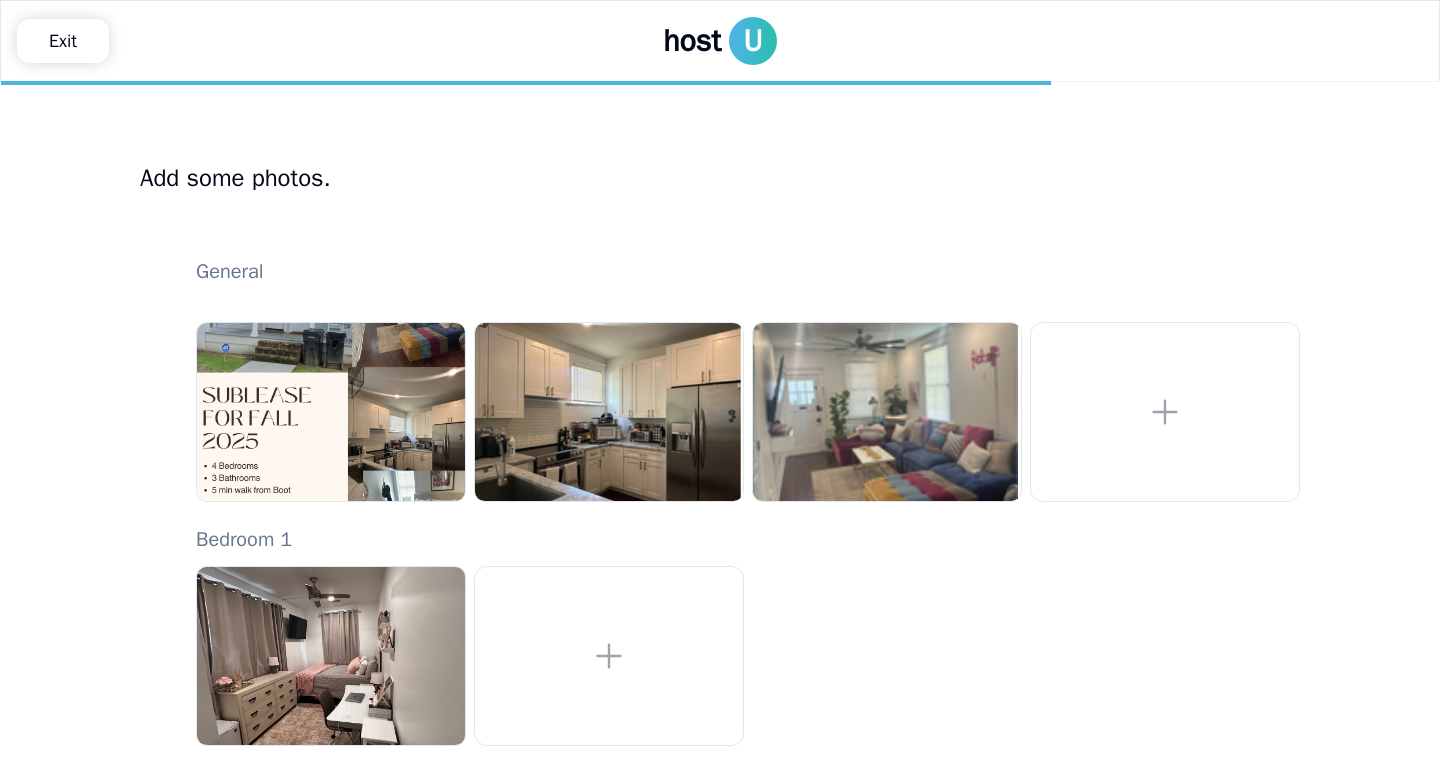 click on "Add some photos. General Bedroom 1" at bounding box center [720, 478] 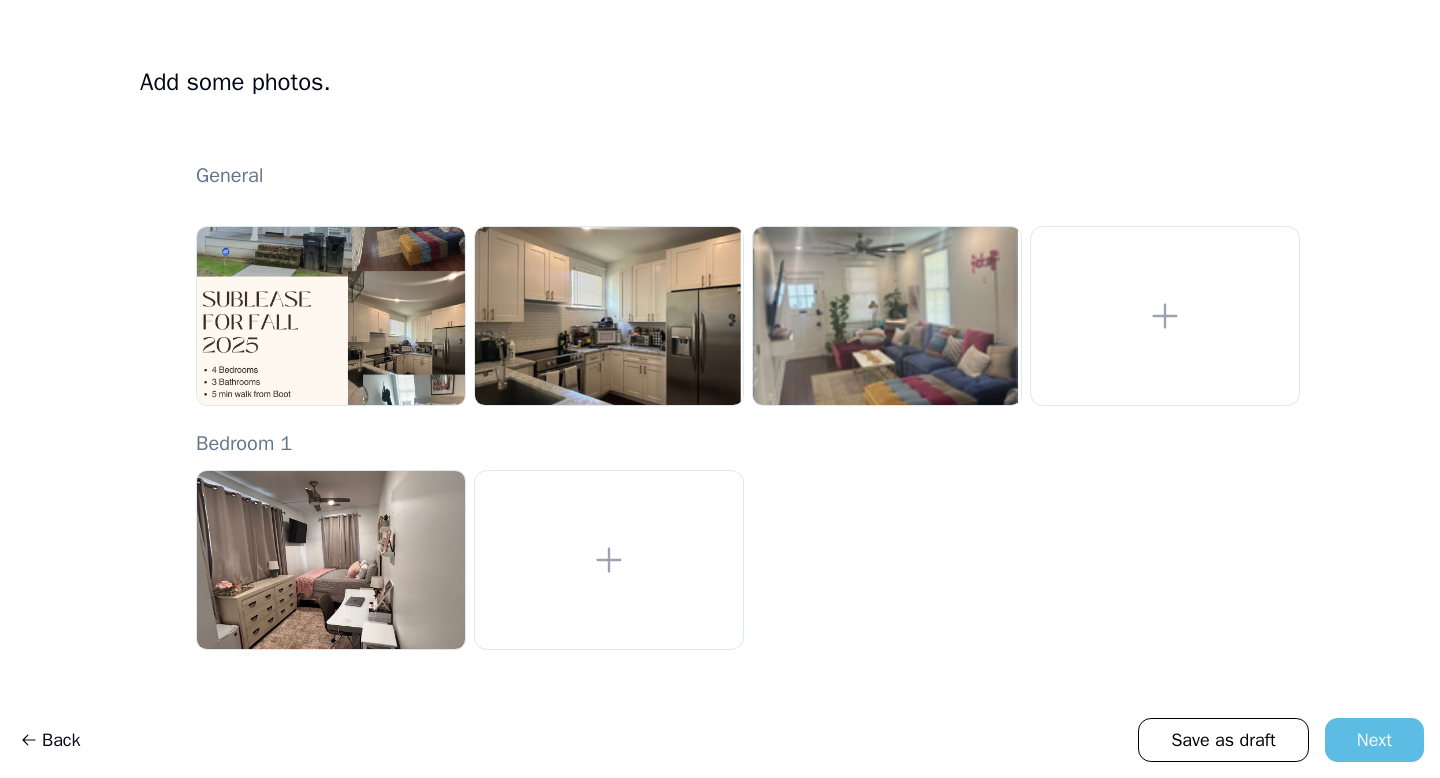 click on "Next" at bounding box center (1374, 740) 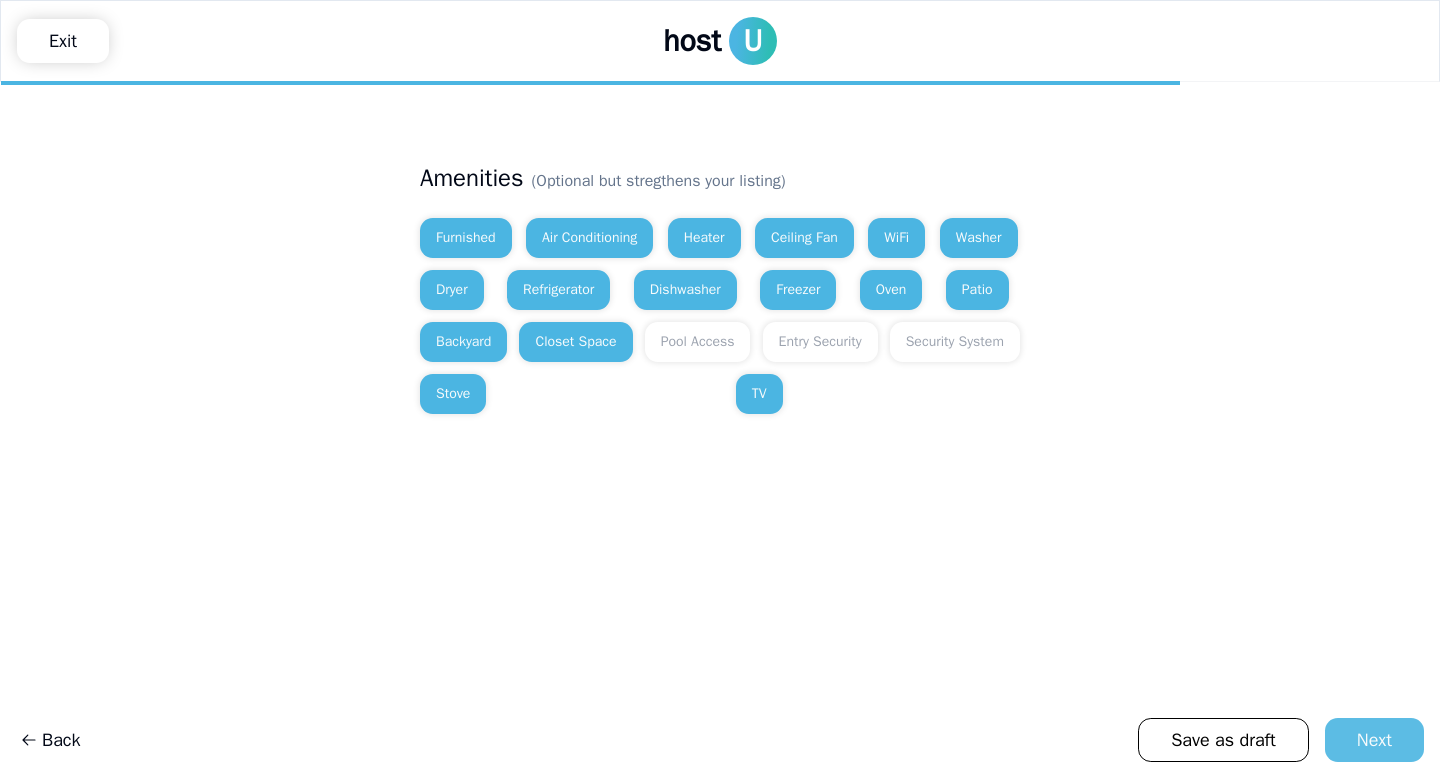 scroll, scrollTop: 0, scrollLeft: 0, axis: both 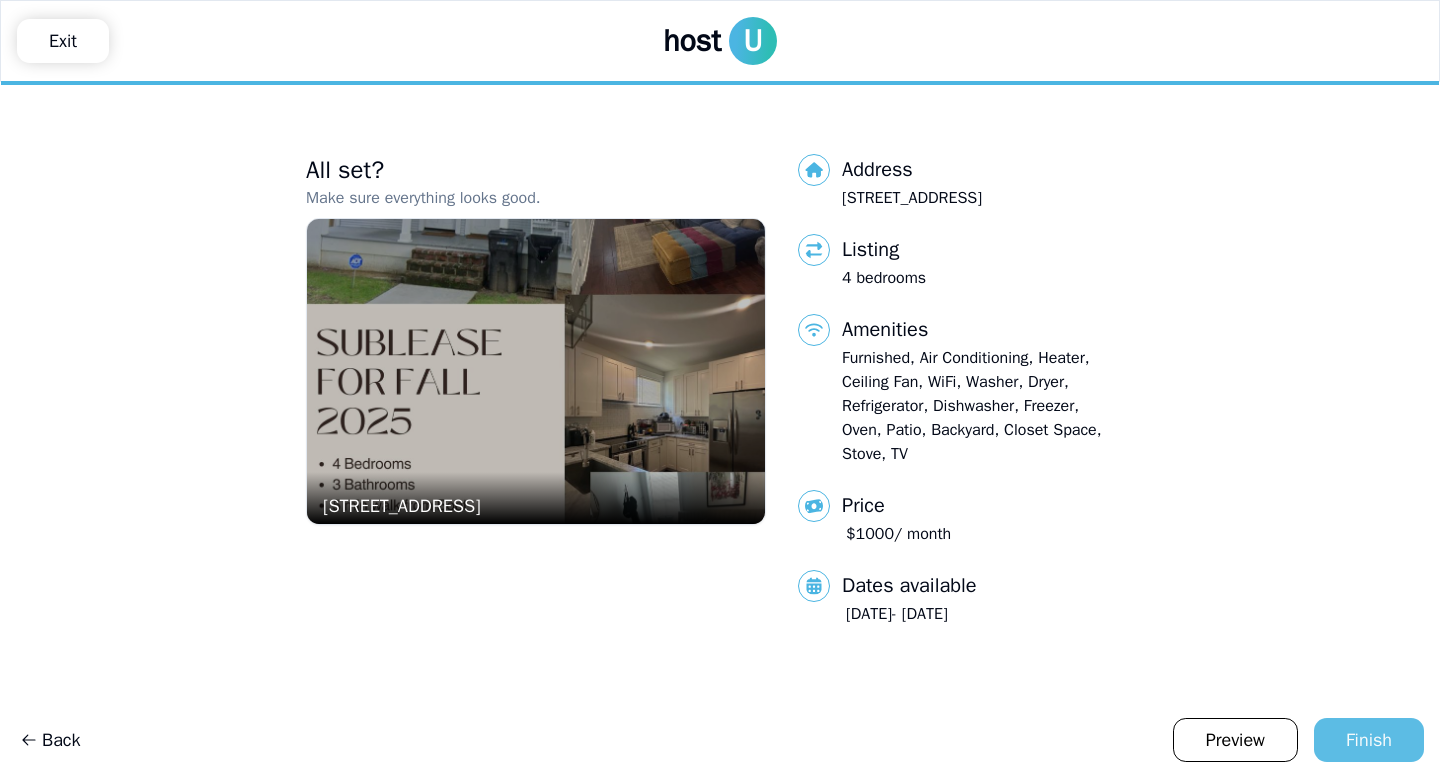 click on "Finish" at bounding box center (1369, 740) 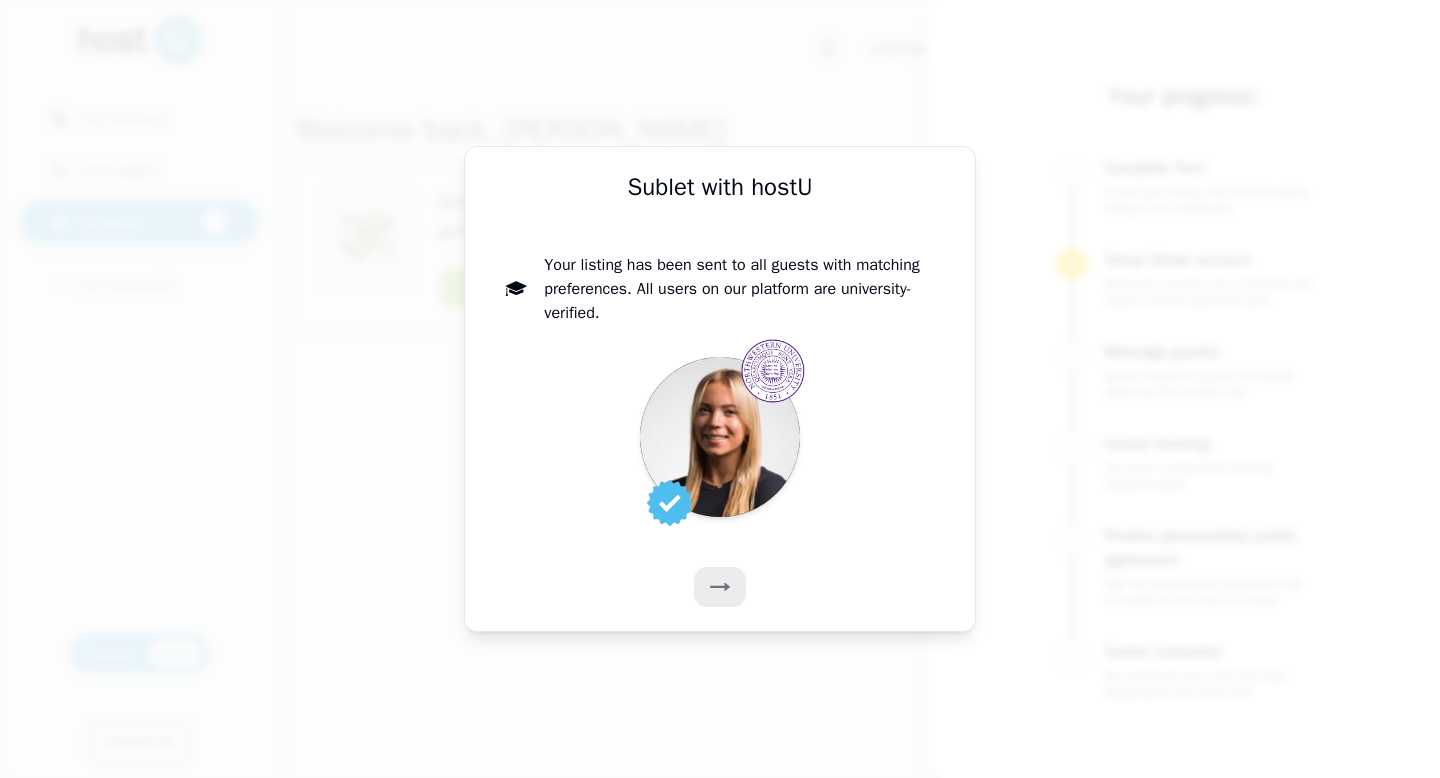 click at bounding box center (720, 389) 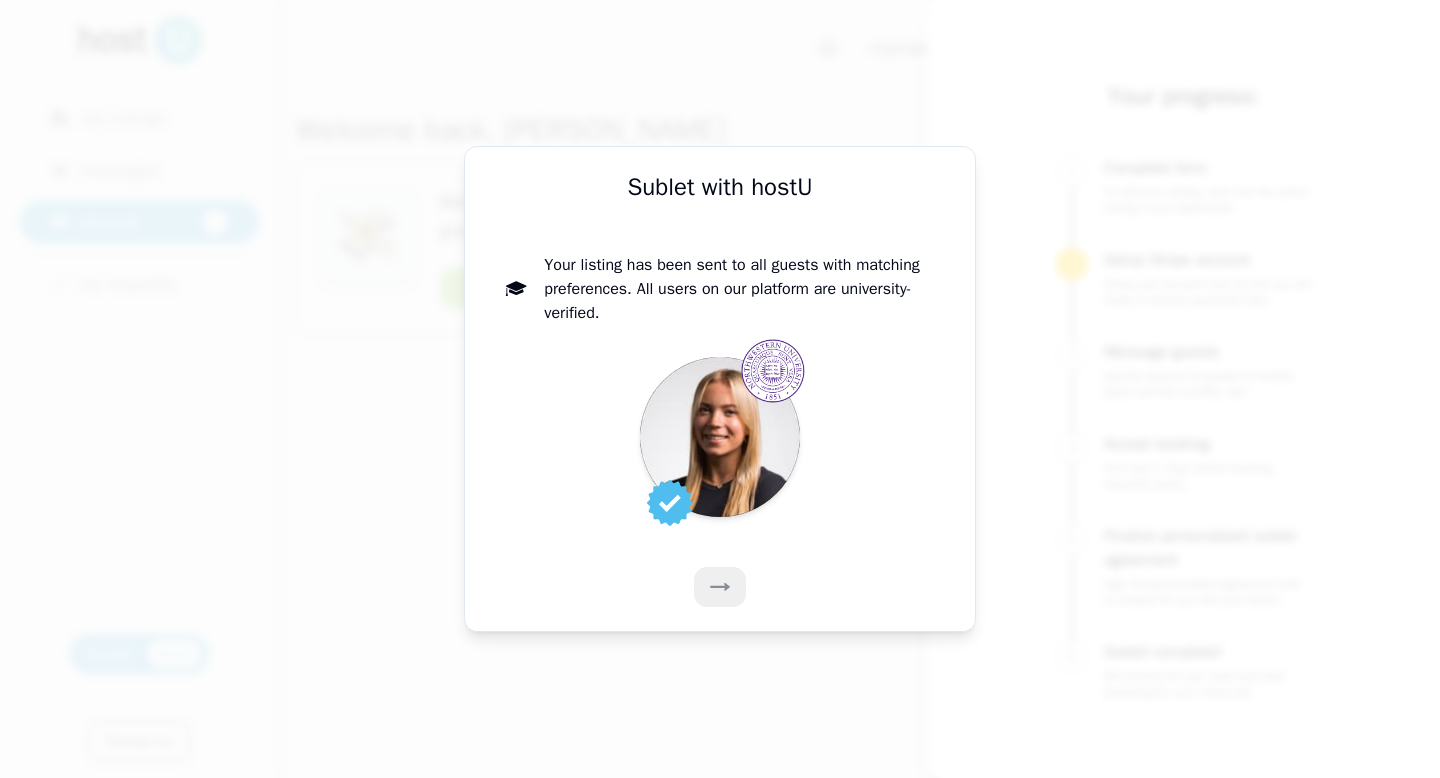 click at bounding box center (720, 587) 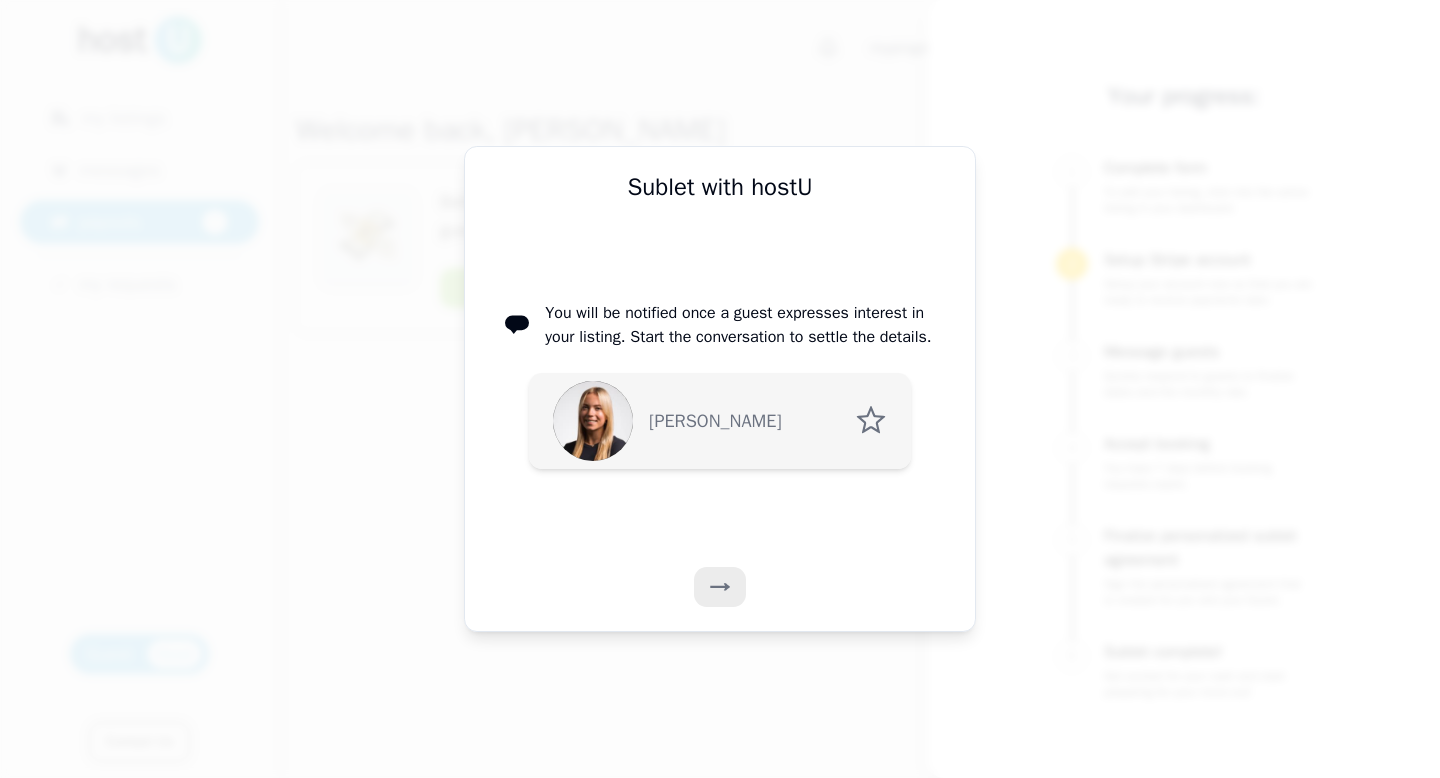 click at bounding box center (720, 587) 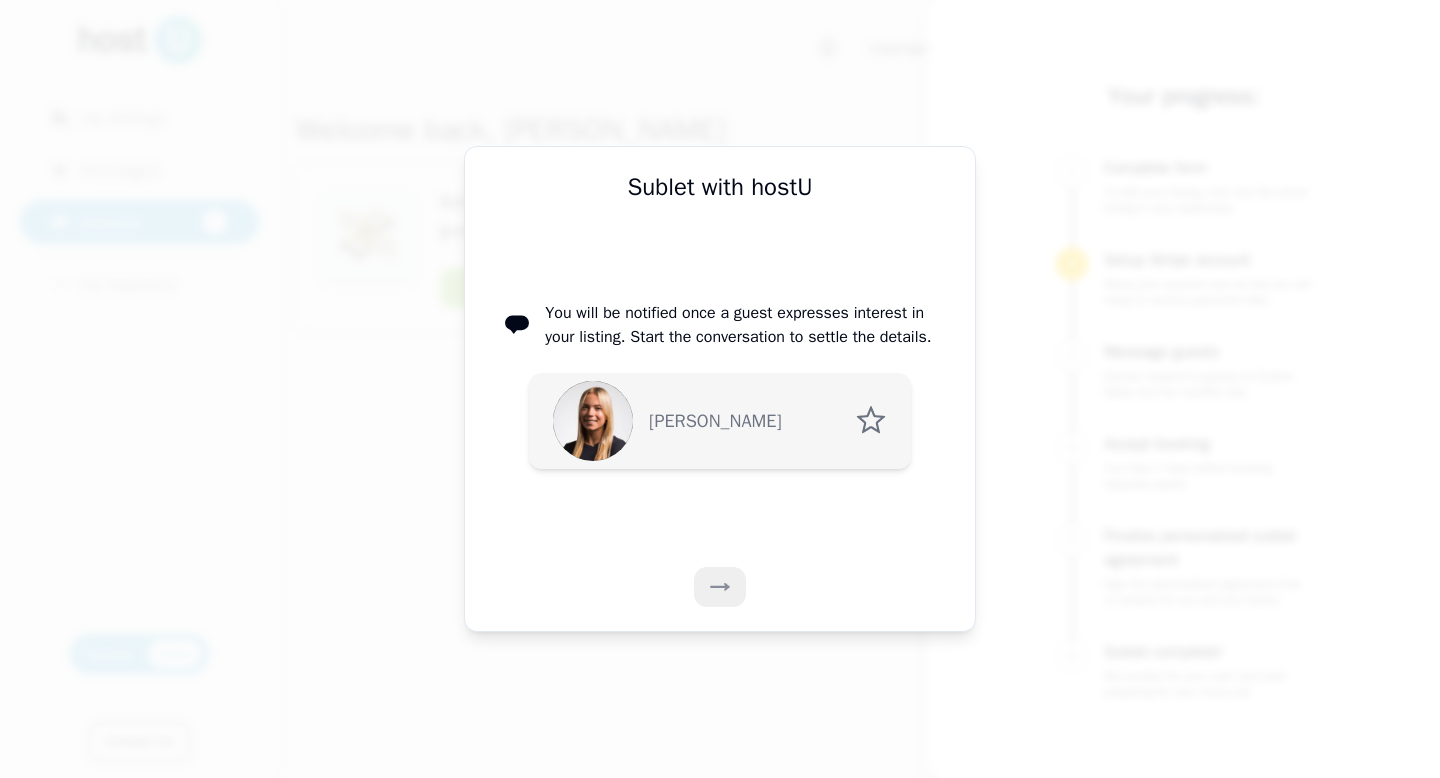 click 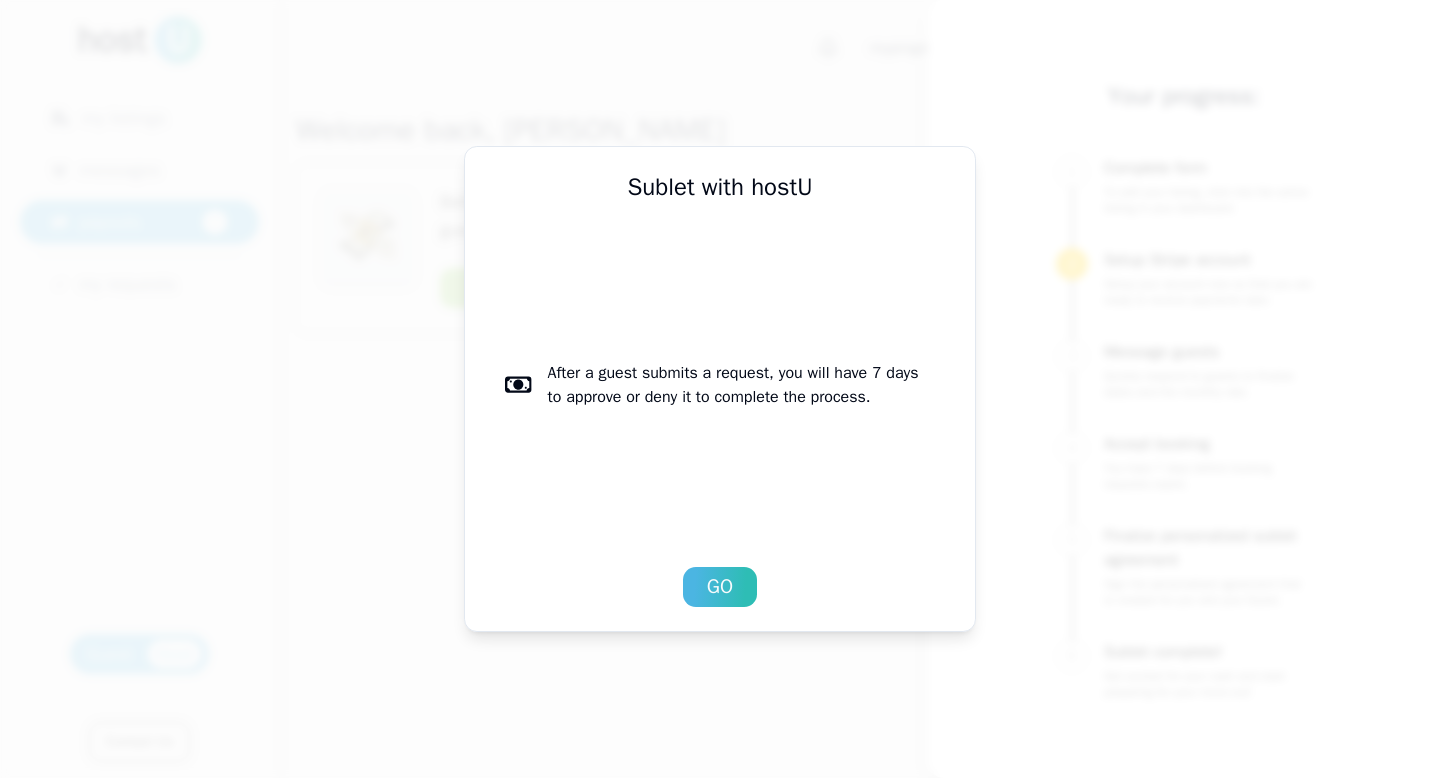 click on "Go" at bounding box center (720, 587) 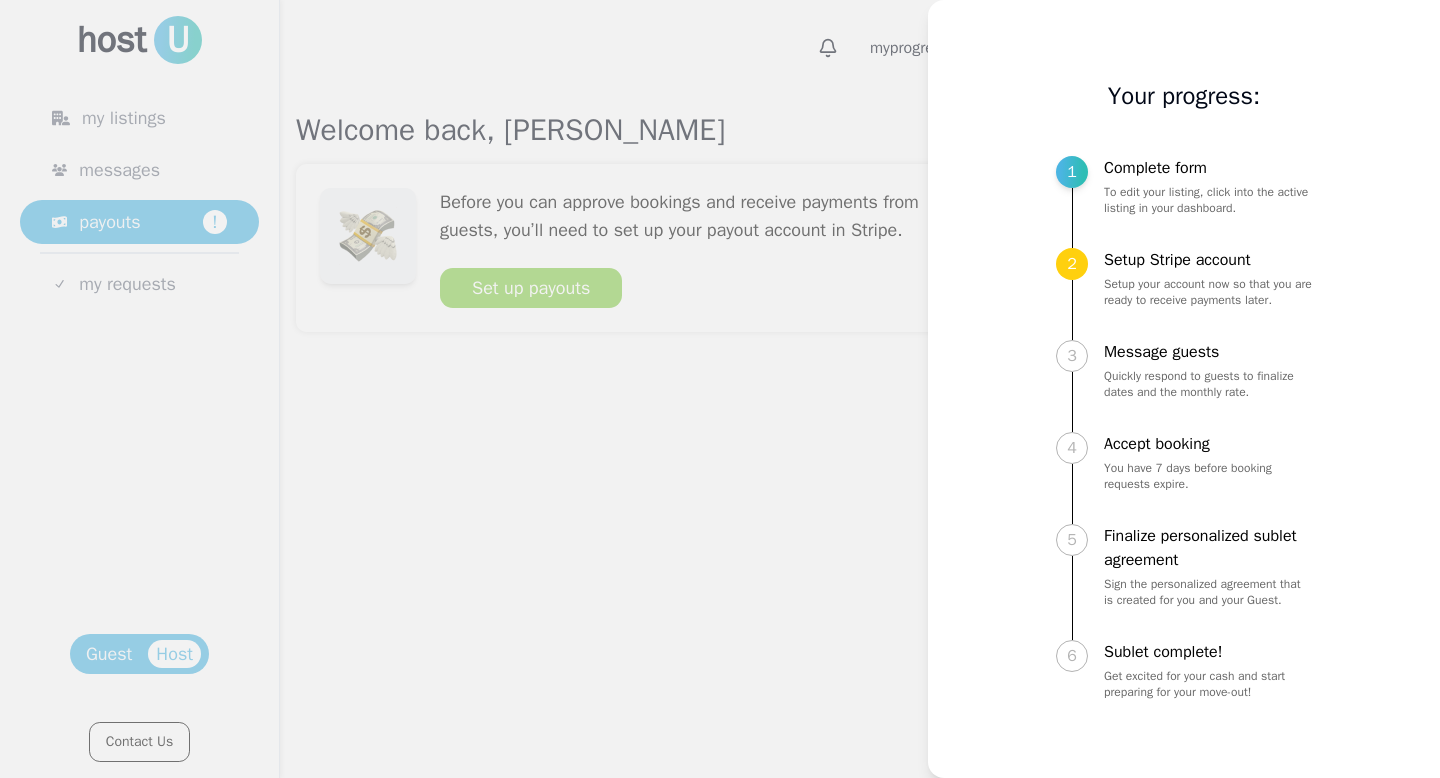 click on "Setup Stripe account" at bounding box center [1208, 260] 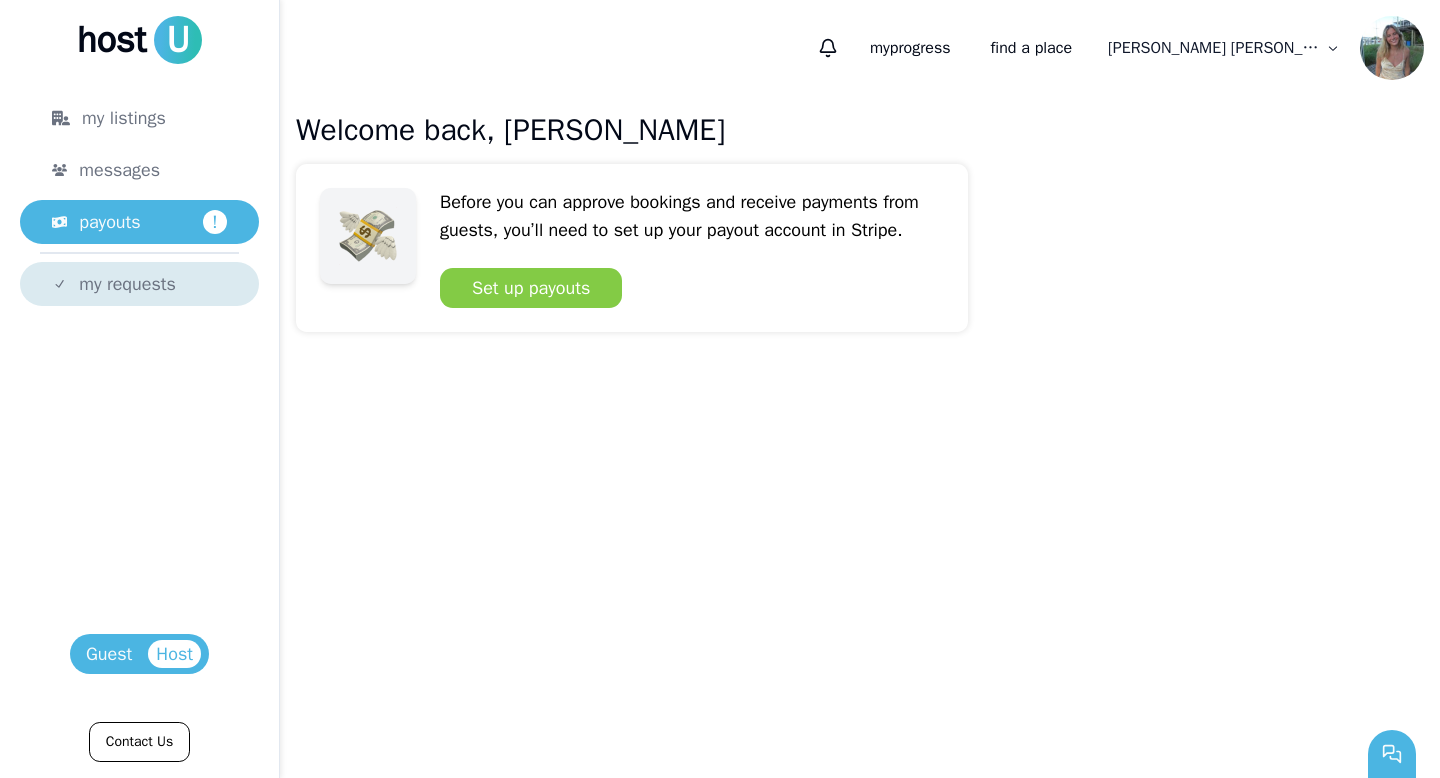 click on "my requests" at bounding box center [127, 284] 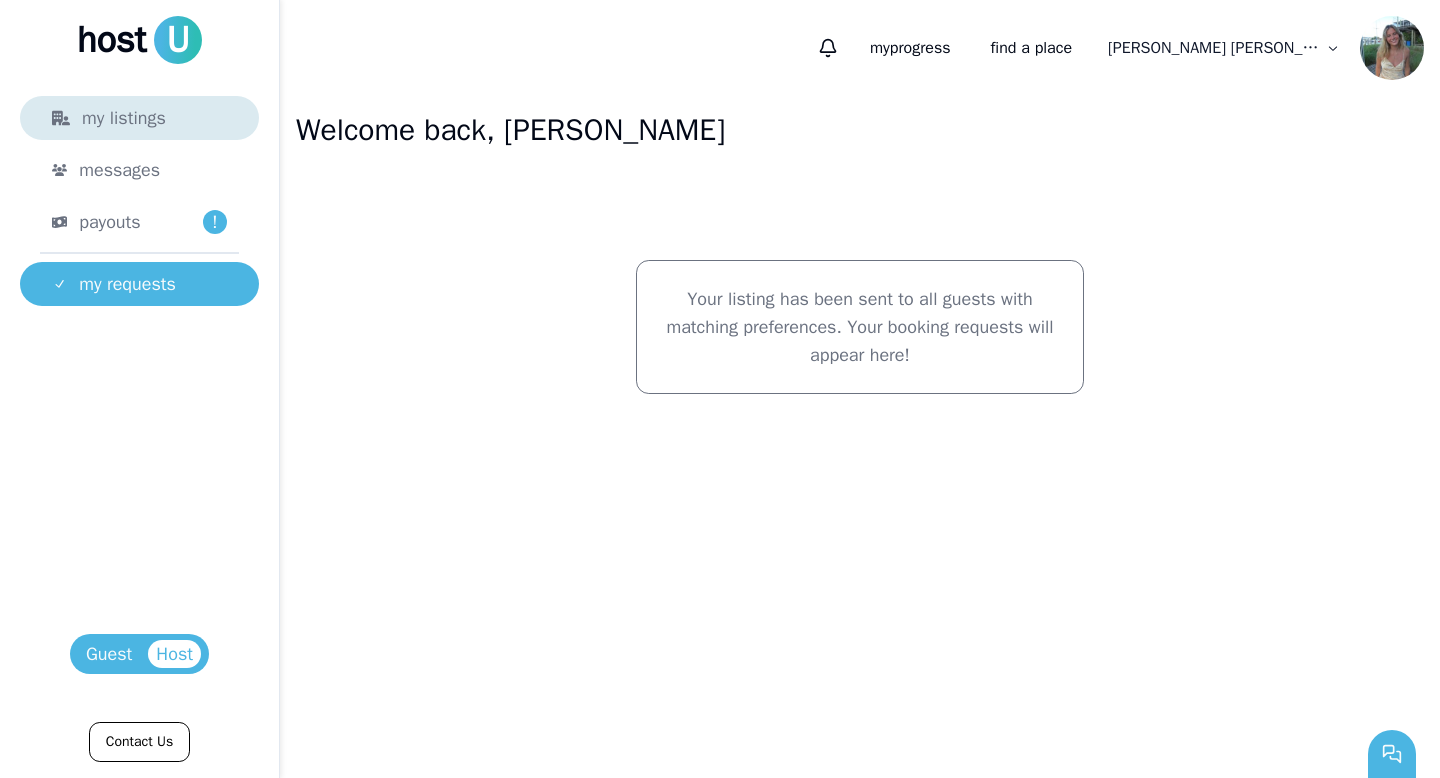 click on "my listings" at bounding box center [139, 118] 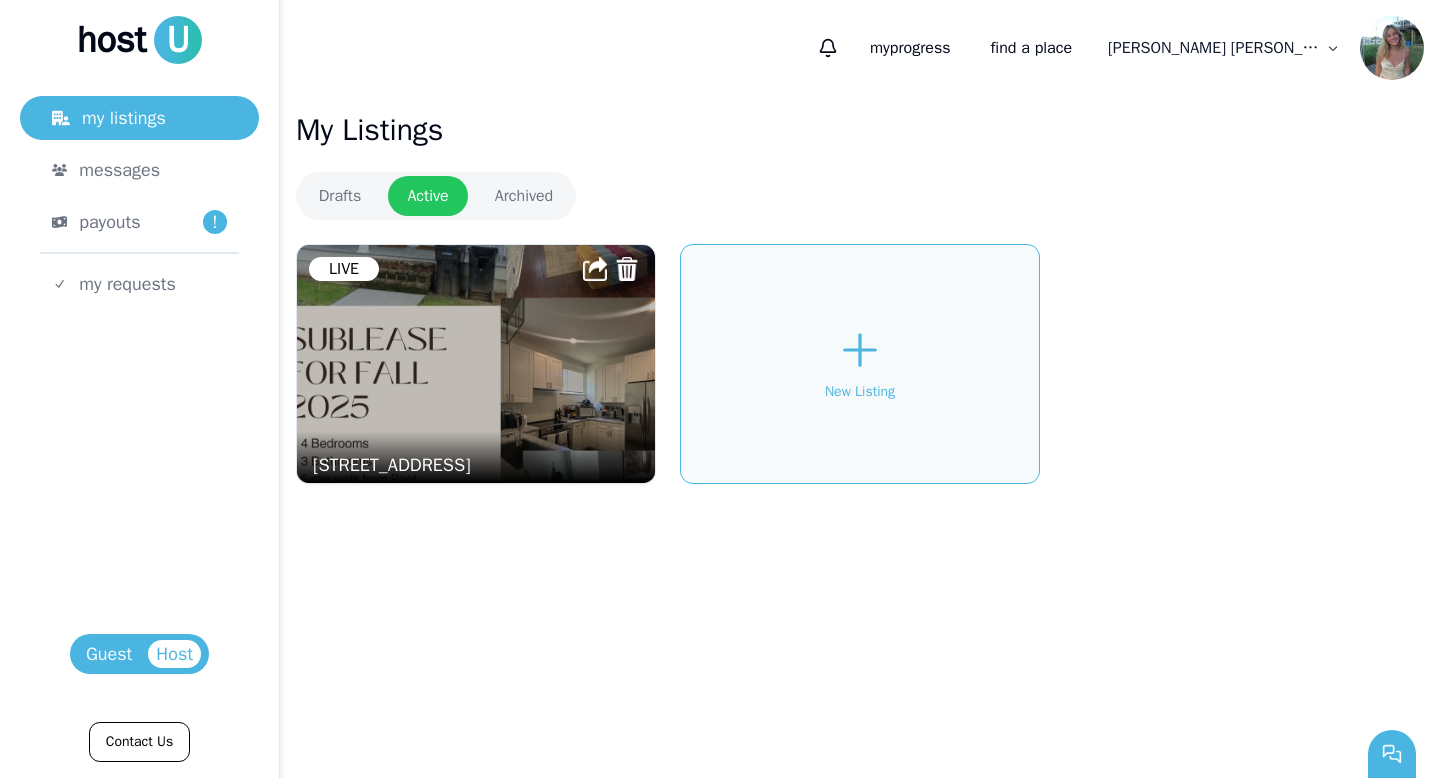 click at bounding box center (476, 364) 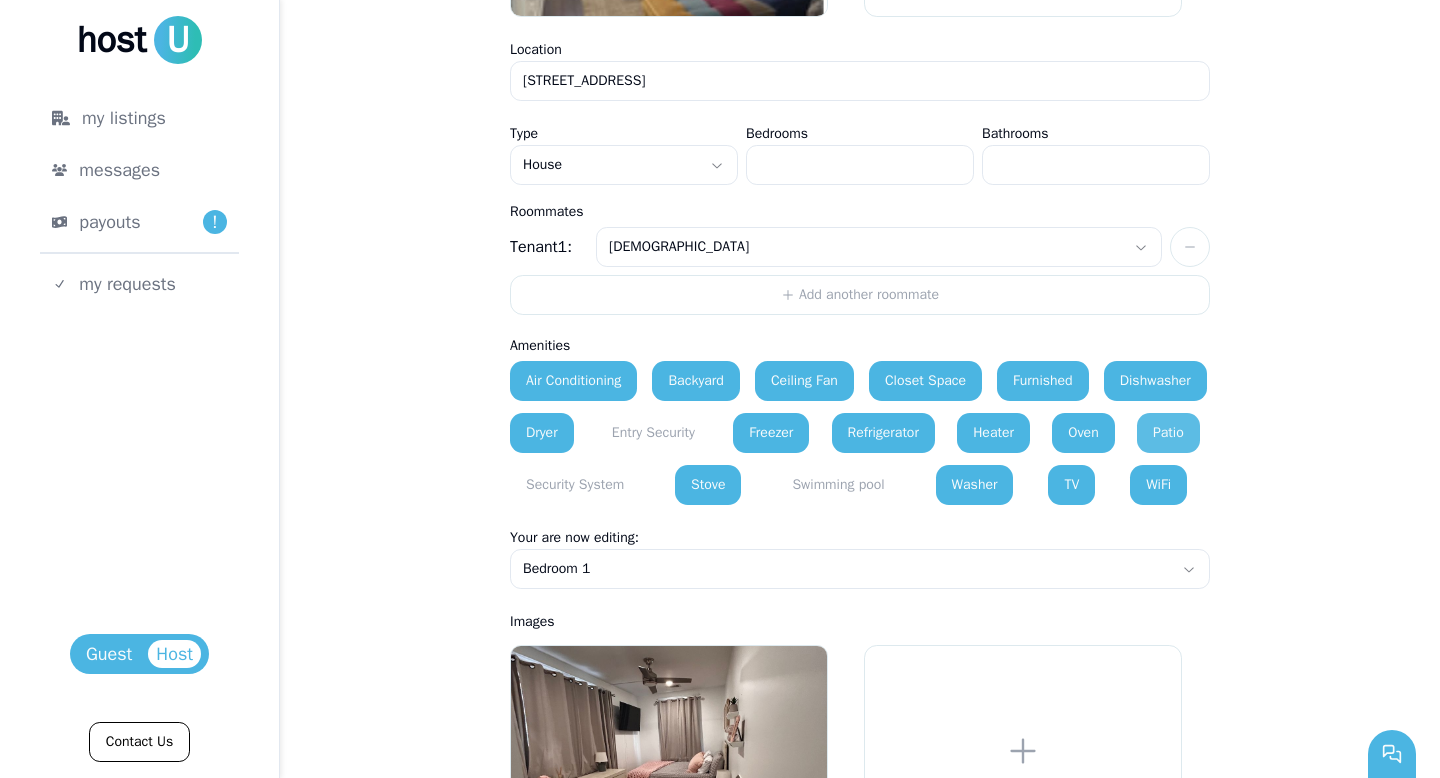 scroll, scrollTop: 0, scrollLeft: 0, axis: both 